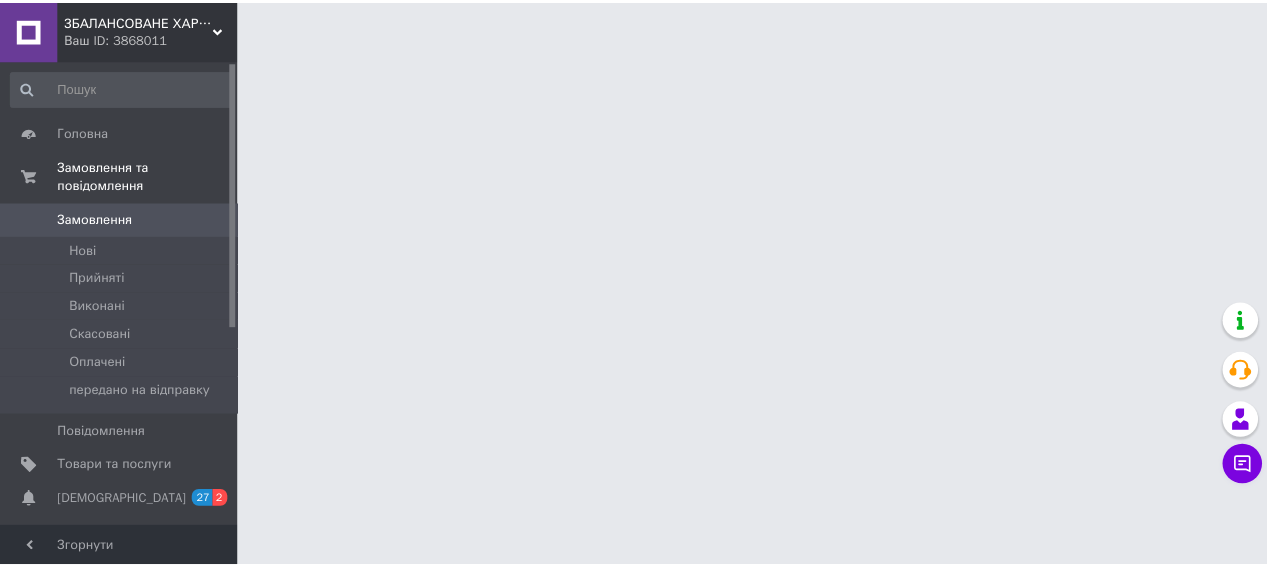scroll, scrollTop: 0, scrollLeft: 0, axis: both 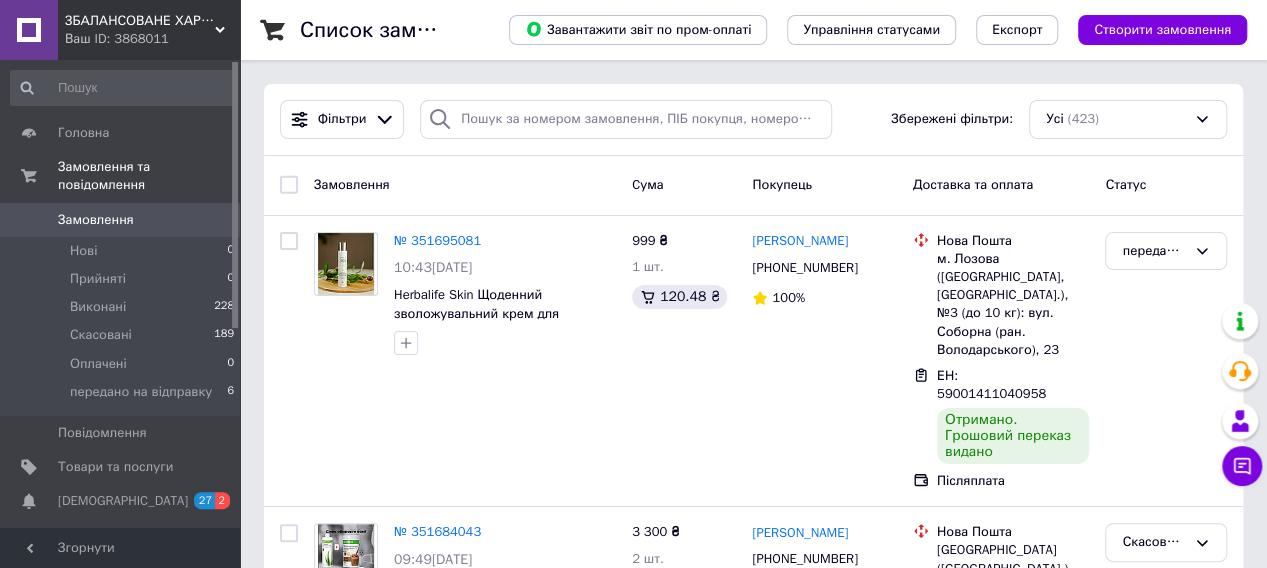 click 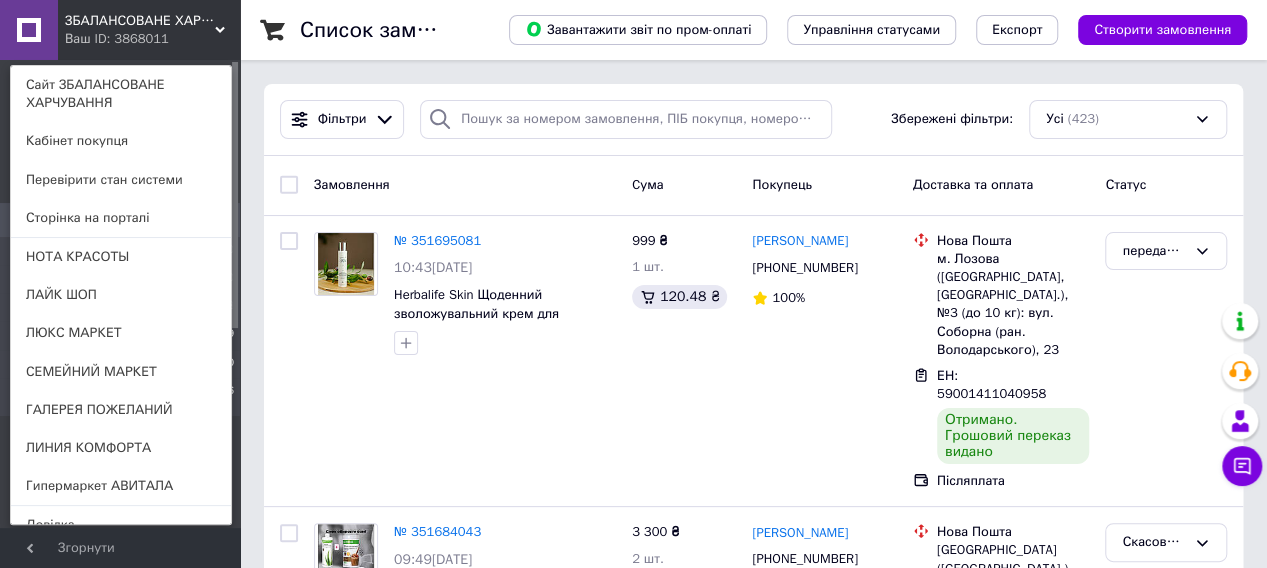 click on "Гипермаркет АВИТАЛА" at bounding box center (121, 486) 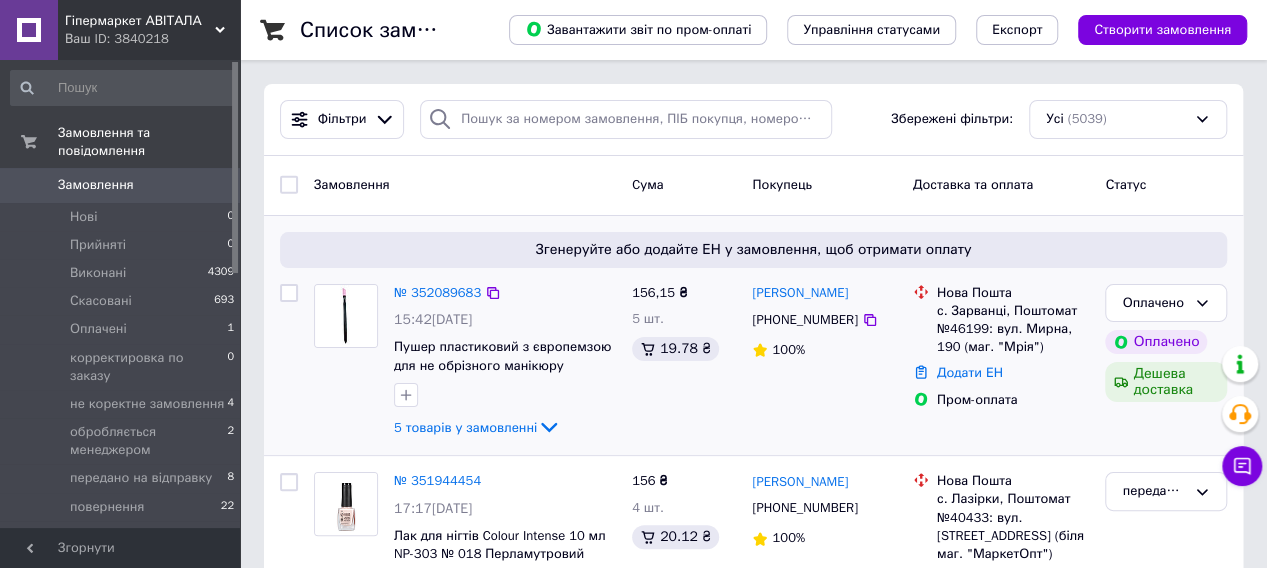scroll, scrollTop: 100, scrollLeft: 0, axis: vertical 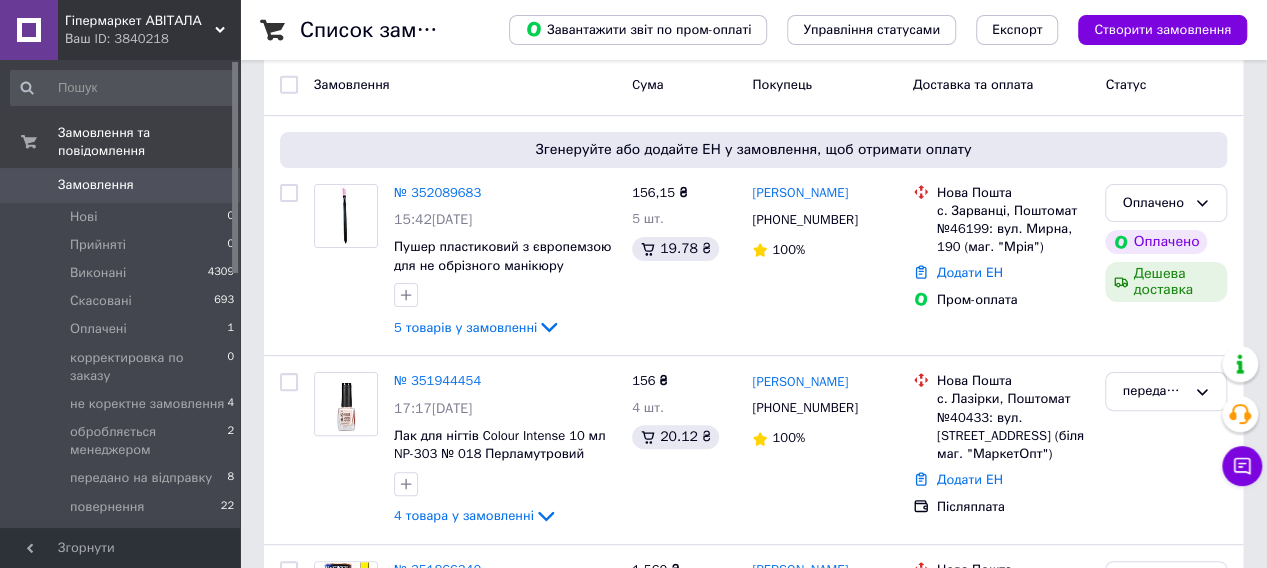 click on "Гіпермаркет АВІТАЛА Ваш ID: 3840218" at bounding box center [149, 30] 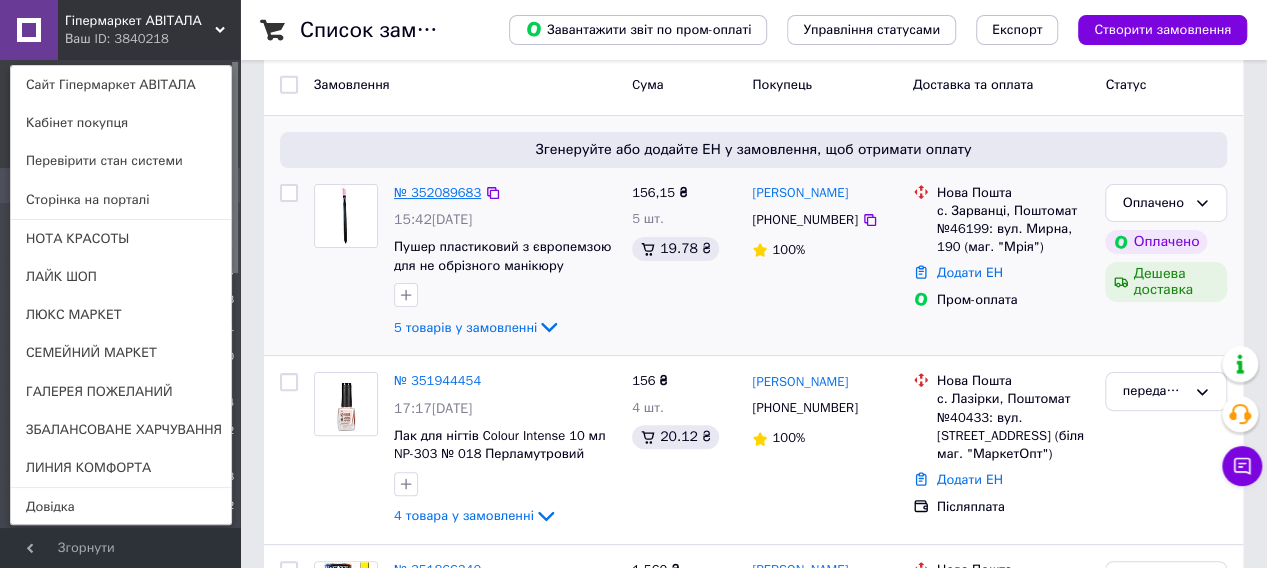 click on "№ 352089683" at bounding box center (437, 192) 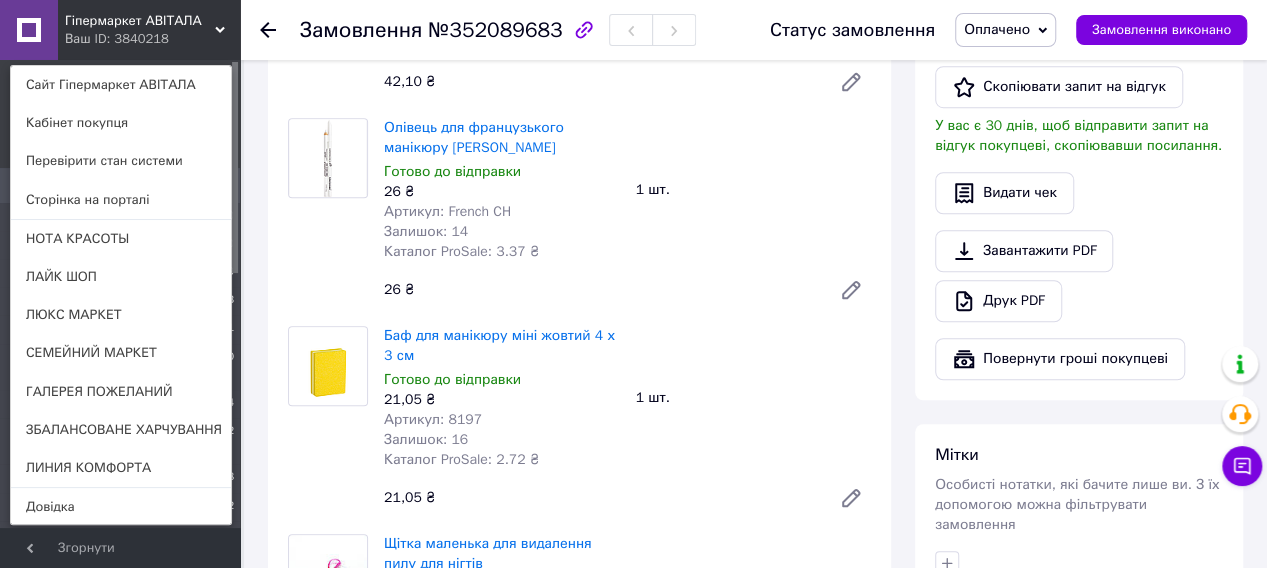 scroll, scrollTop: 600, scrollLeft: 0, axis: vertical 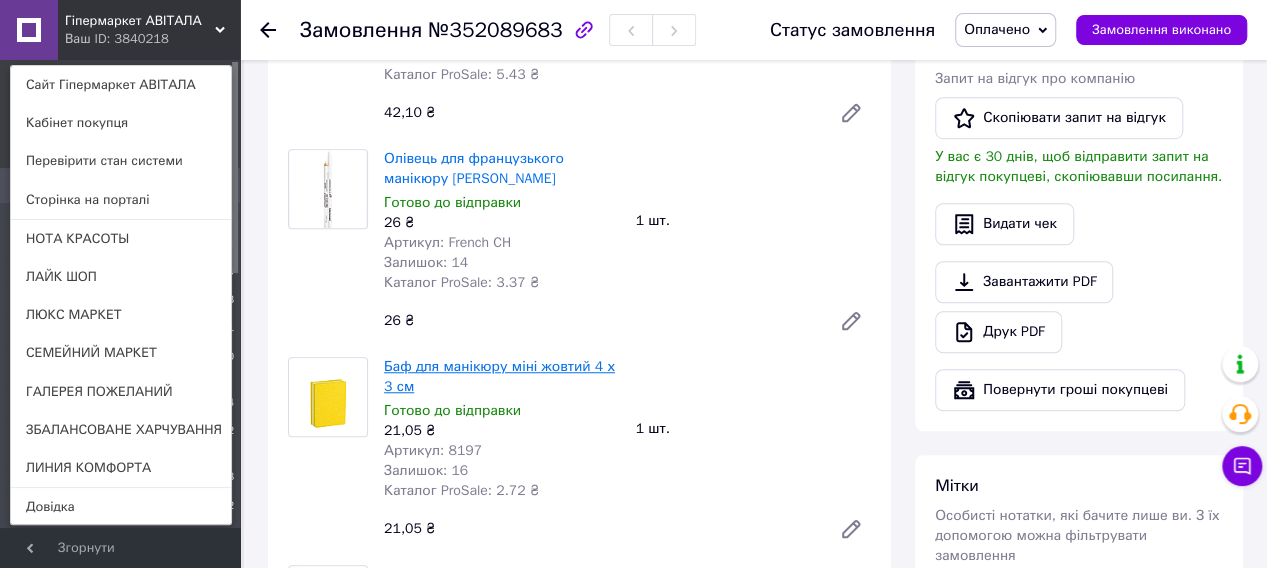 click on "Баф для манікюру міні жовтий 4 х 3 см" at bounding box center (499, 376) 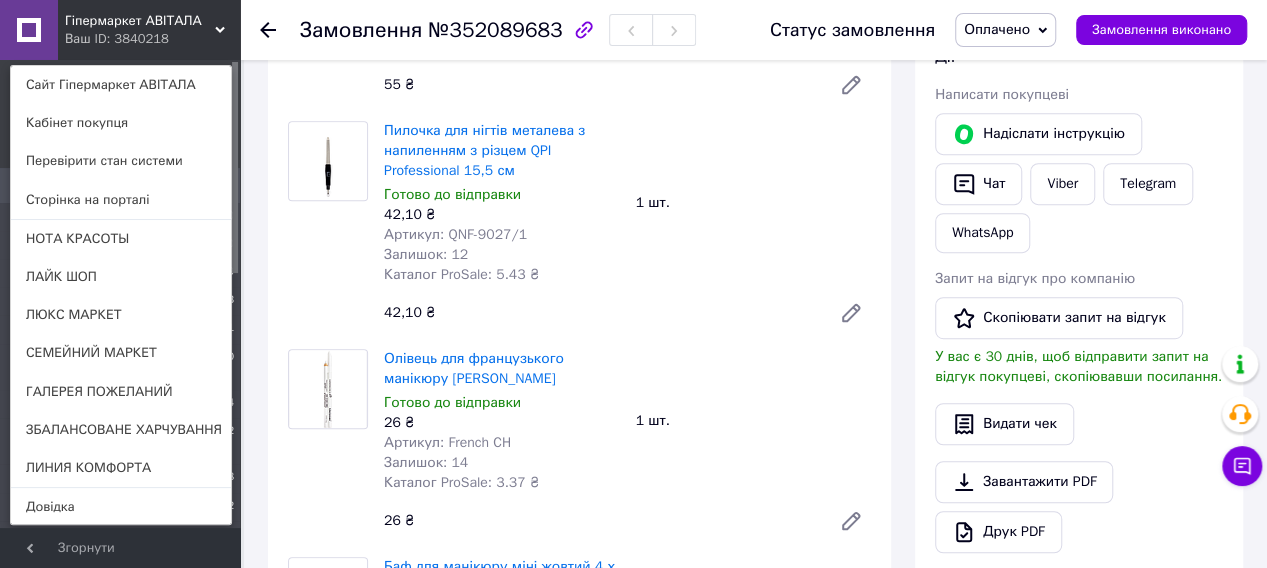 scroll, scrollTop: 300, scrollLeft: 0, axis: vertical 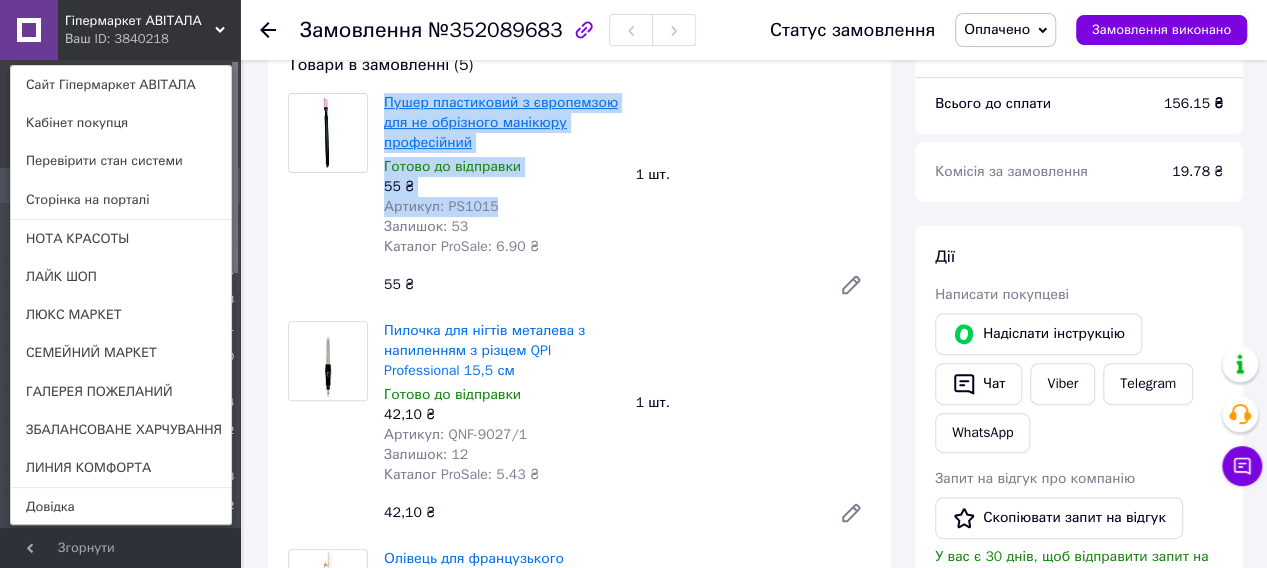 drag, startPoint x: 512, startPoint y: 227, endPoint x: 386, endPoint y: 107, distance: 174 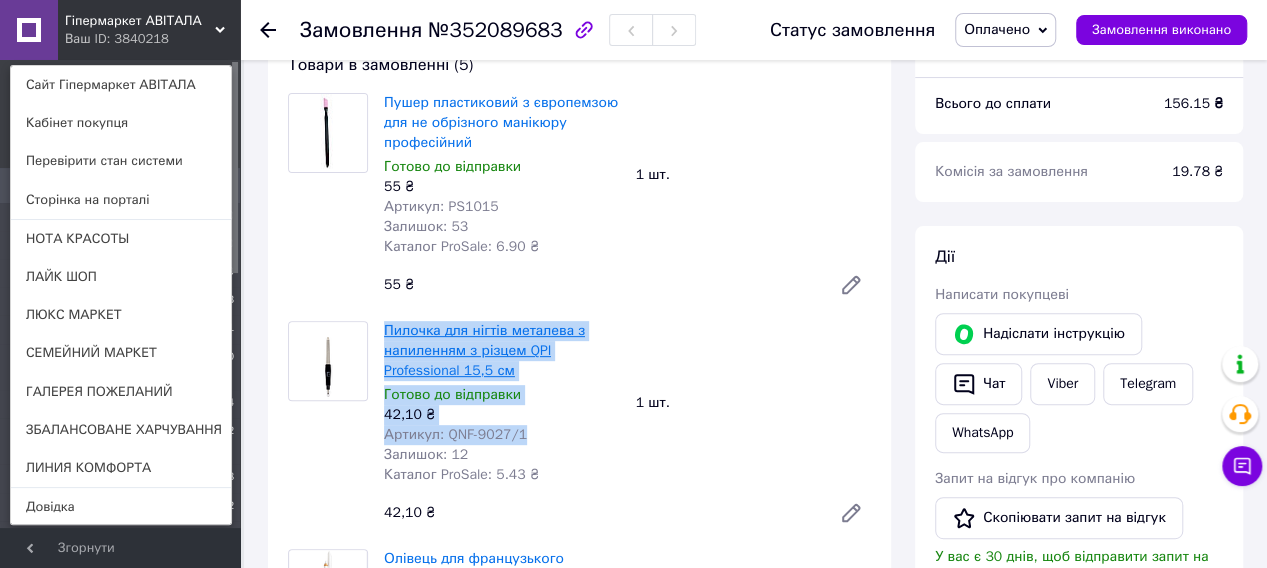 drag, startPoint x: 530, startPoint y: 430, endPoint x: 387, endPoint y: 307, distance: 188.6213 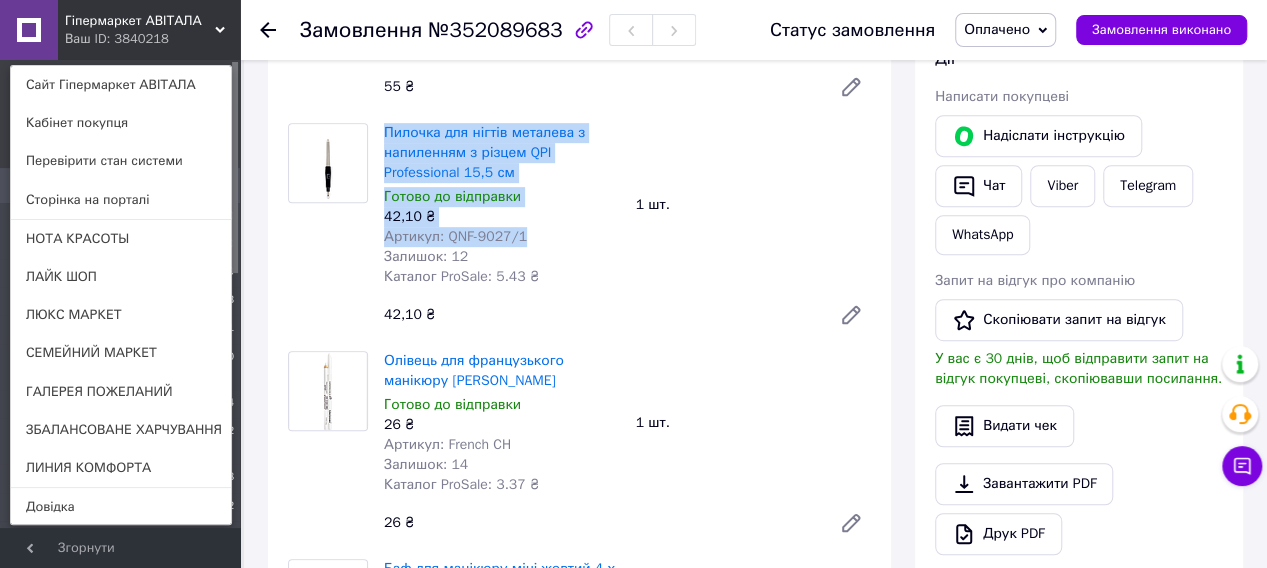 scroll, scrollTop: 400, scrollLeft: 0, axis: vertical 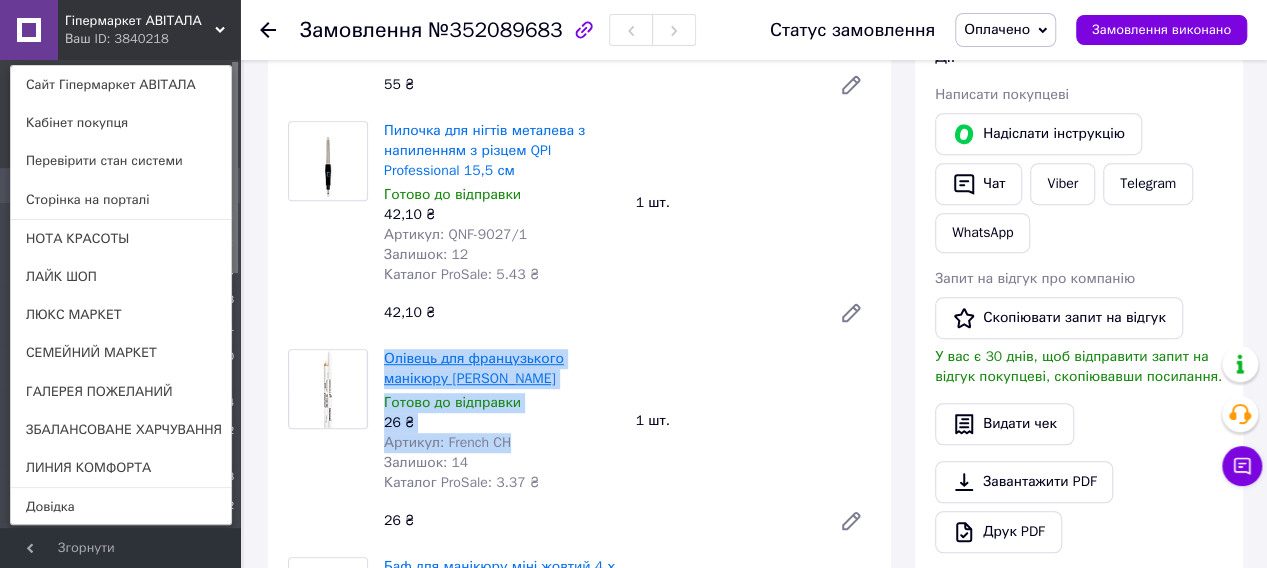 drag, startPoint x: 523, startPoint y: 431, endPoint x: 386, endPoint y: 301, distance: 188.86238 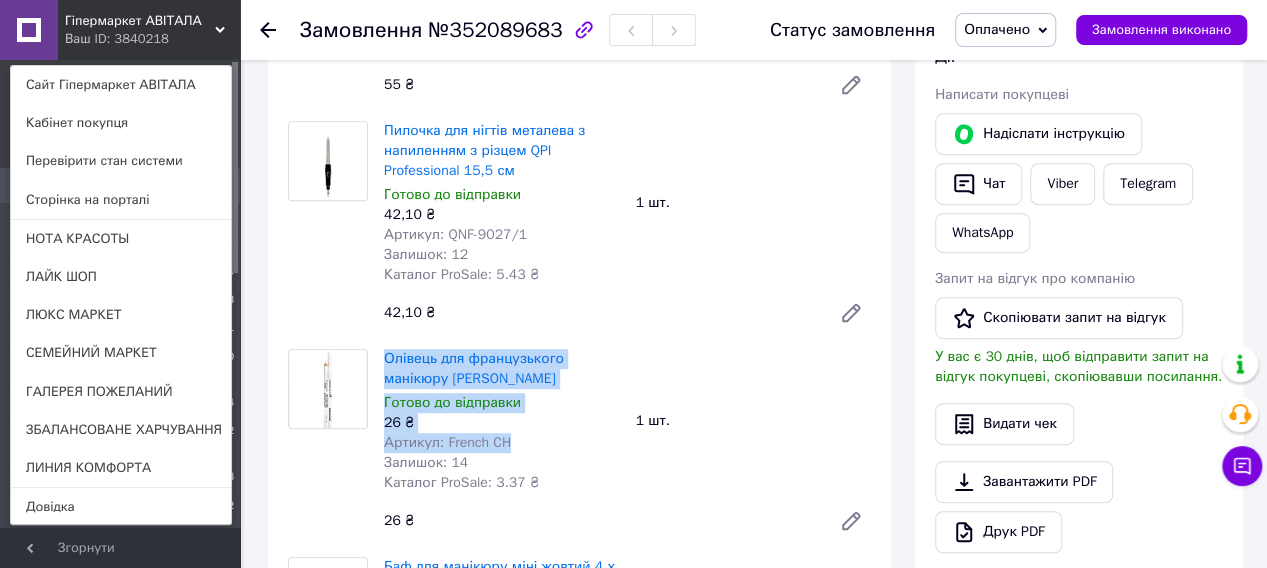 scroll, scrollTop: 600, scrollLeft: 0, axis: vertical 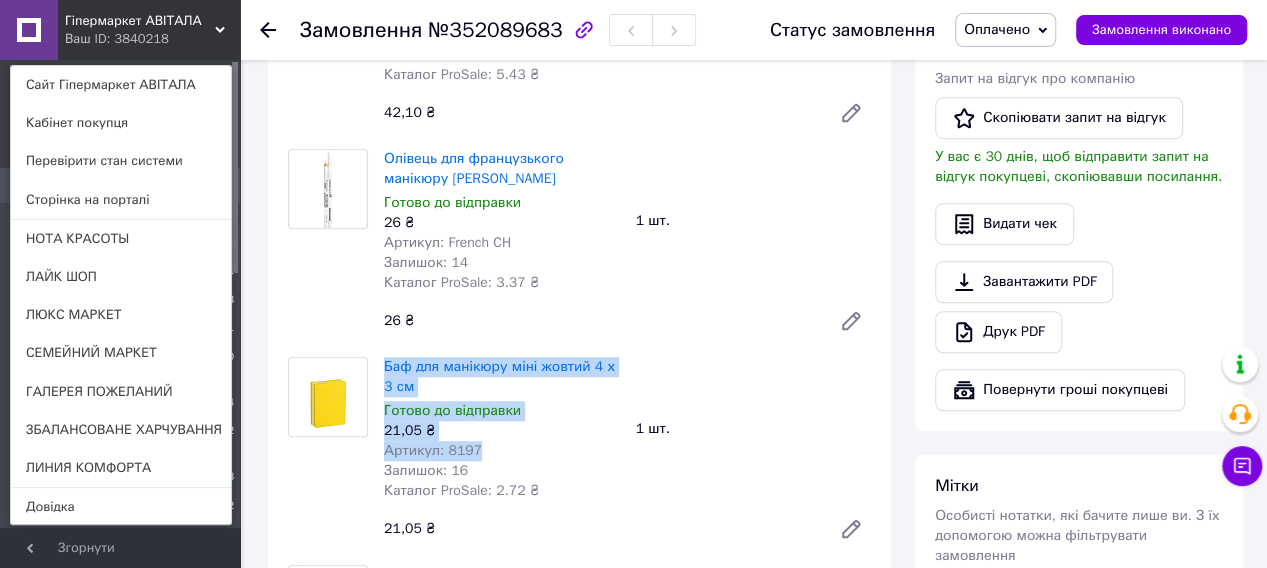 drag, startPoint x: 478, startPoint y: 380, endPoint x: 380, endPoint y: 302, distance: 125.25175 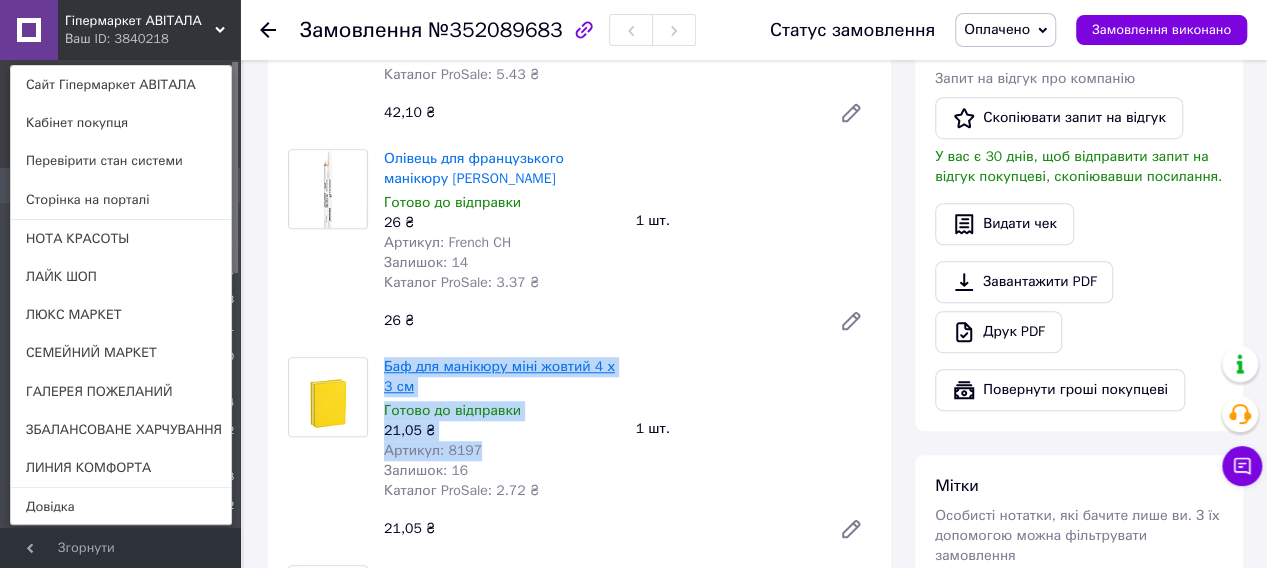 copy on "Баф для манікюру міні жовтий 4 х 3 см Готово до відправки 21,05 ₴ Артикул: 8197" 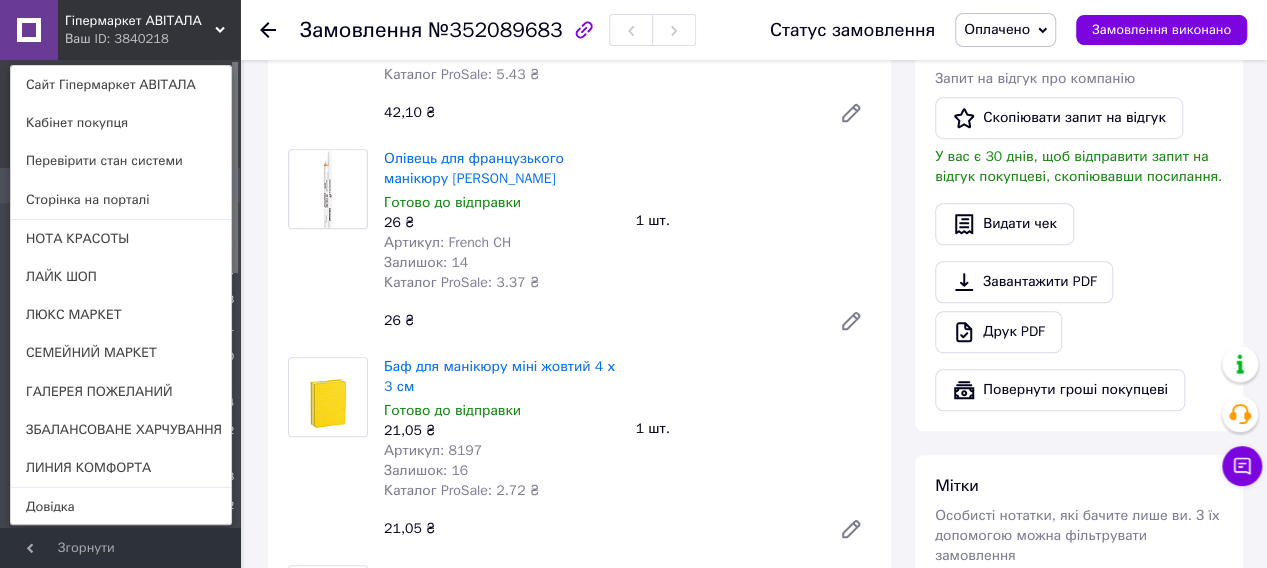 click 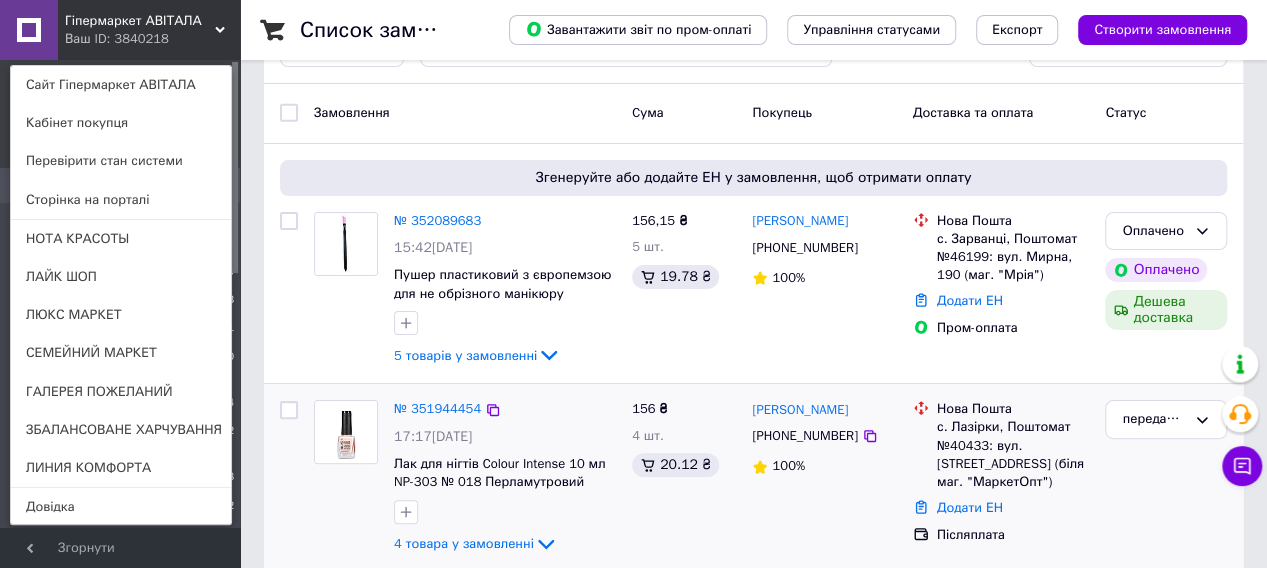scroll, scrollTop: 100, scrollLeft: 0, axis: vertical 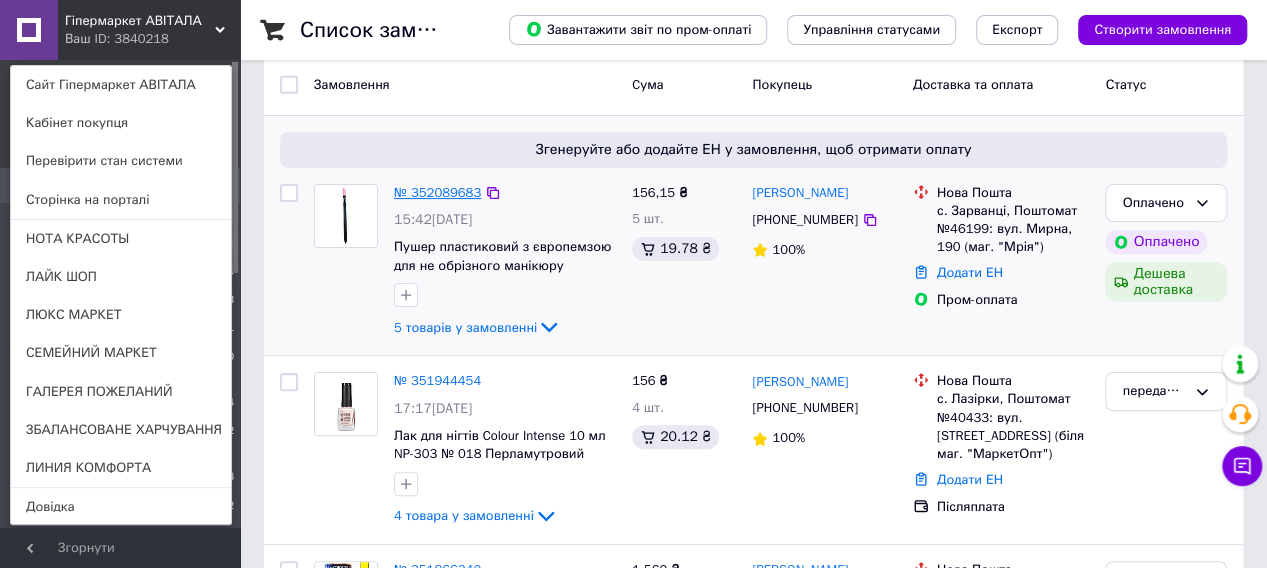 click on "№ 352089683" at bounding box center (437, 192) 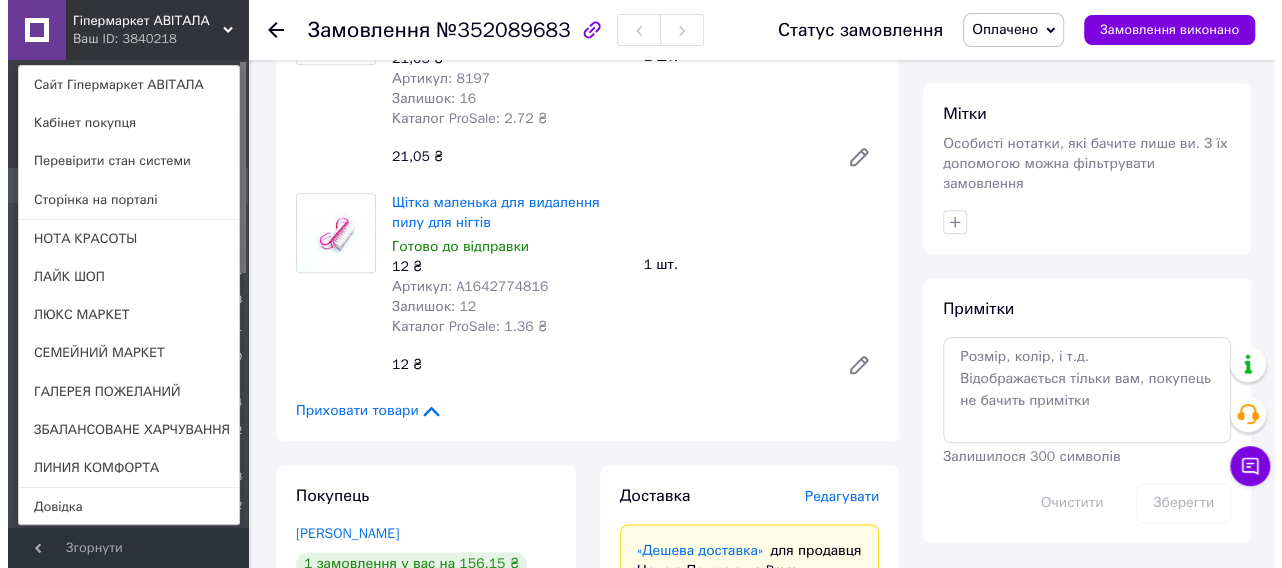 scroll, scrollTop: 1000, scrollLeft: 0, axis: vertical 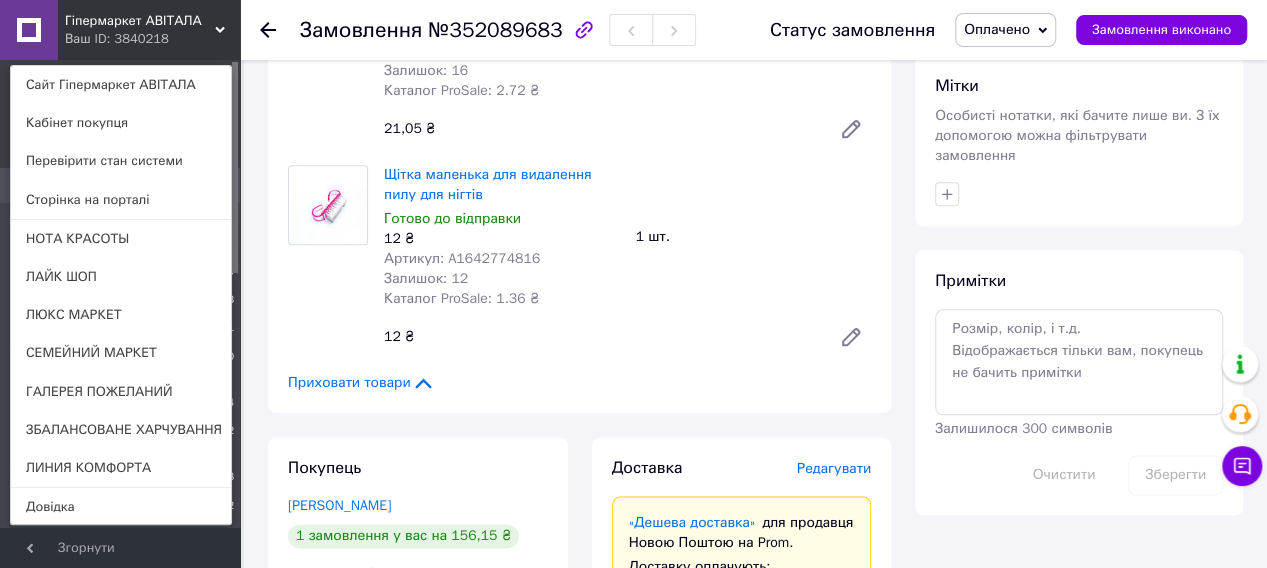 click on "Редагувати" at bounding box center (834, 468) 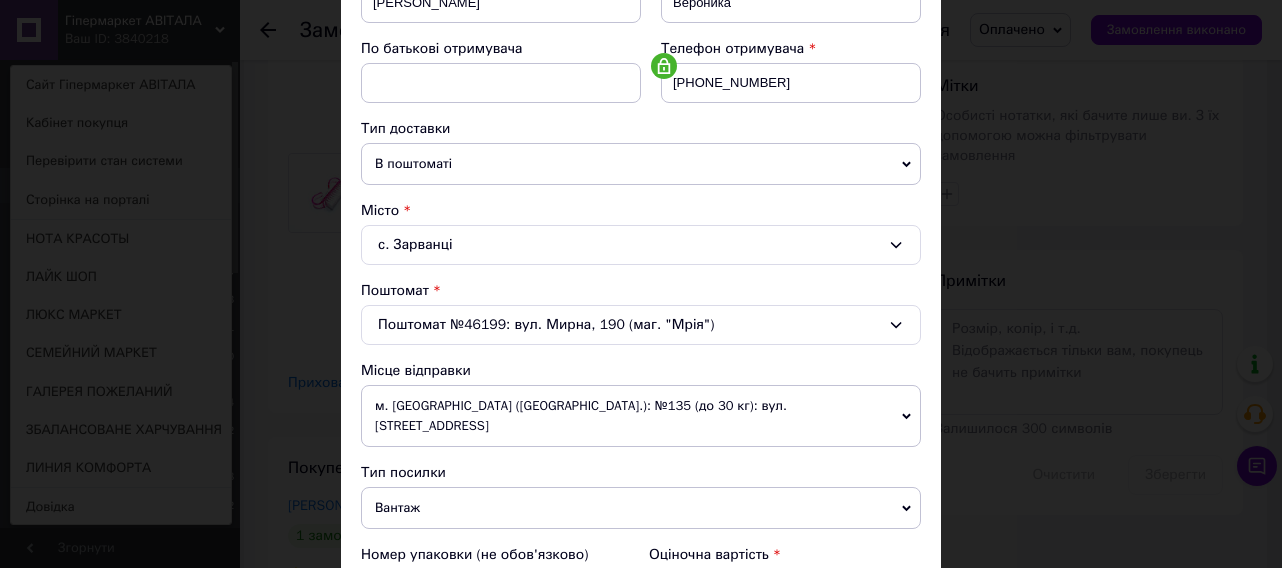 scroll, scrollTop: 400, scrollLeft: 0, axis: vertical 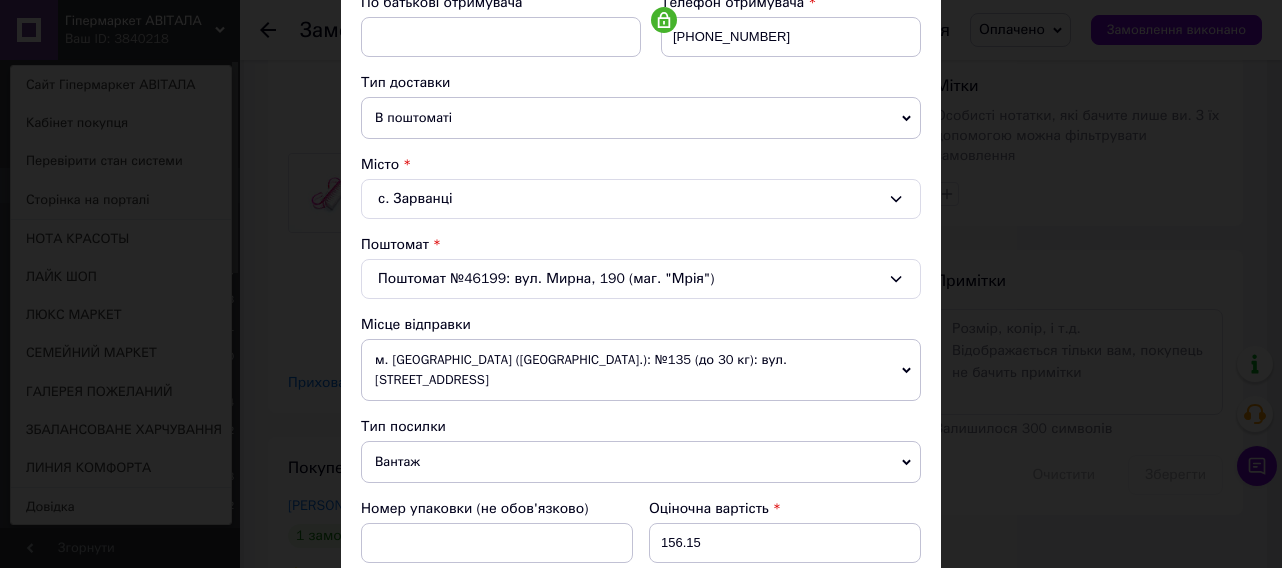 click 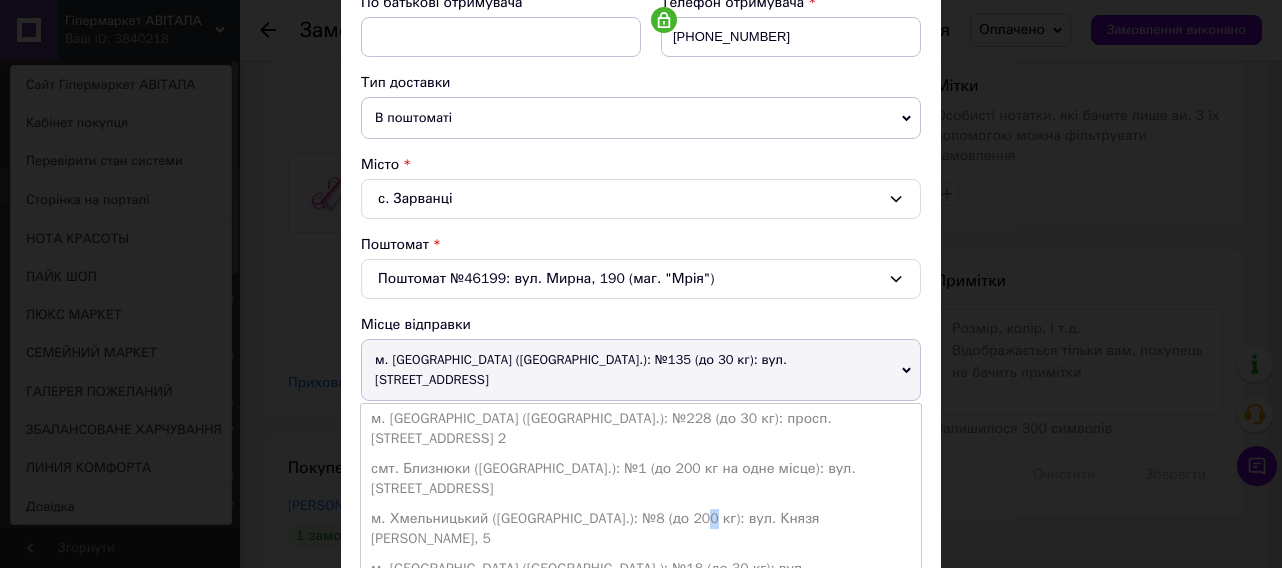 click on "м. Хмельницький (Хмельницька обл.): №8 (до 200 кг): вул. Князя Святослава Хороброго, 5" at bounding box center (641, 529) 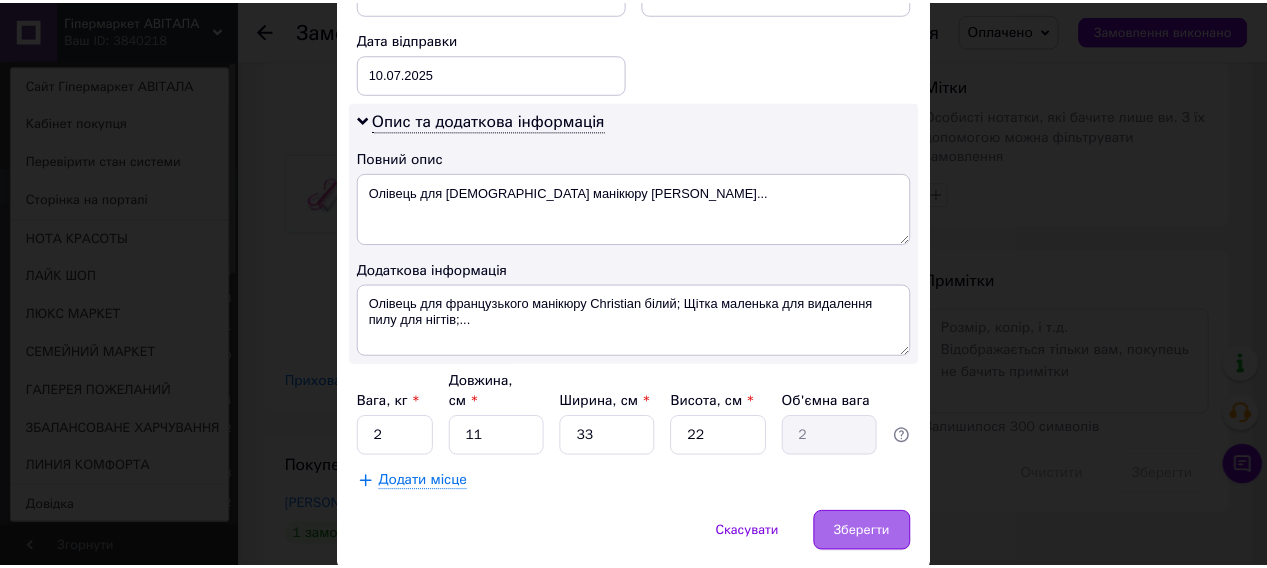 scroll, scrollTop: 994, scrollLeft: 0, axis: vertical 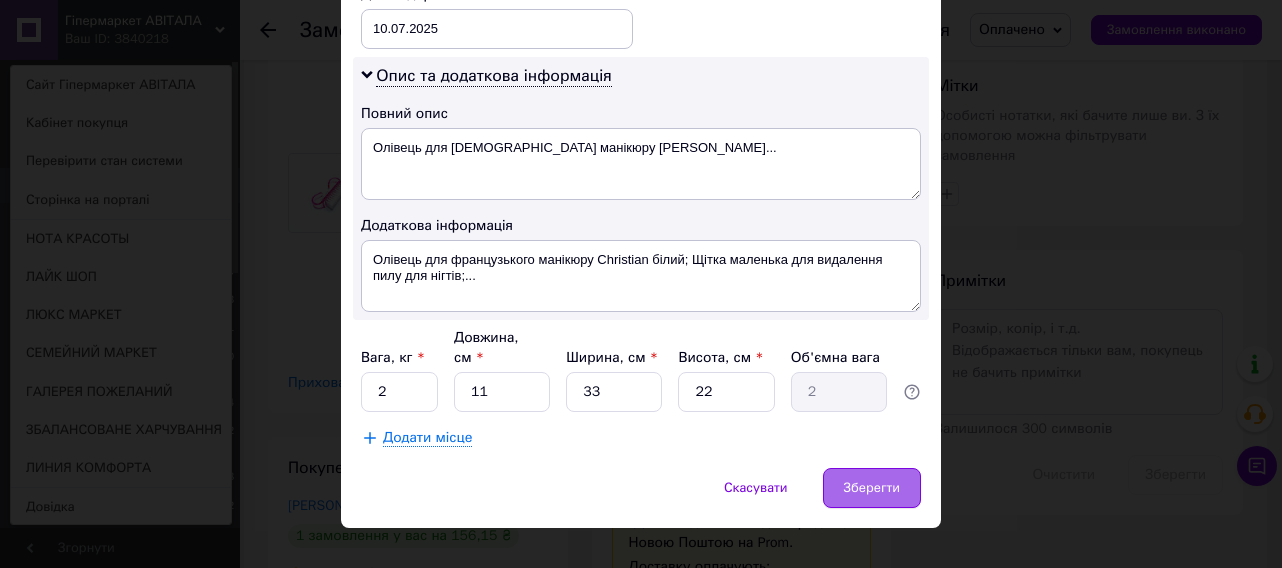 click on "Зберегти" at bounding box center (872, 488) 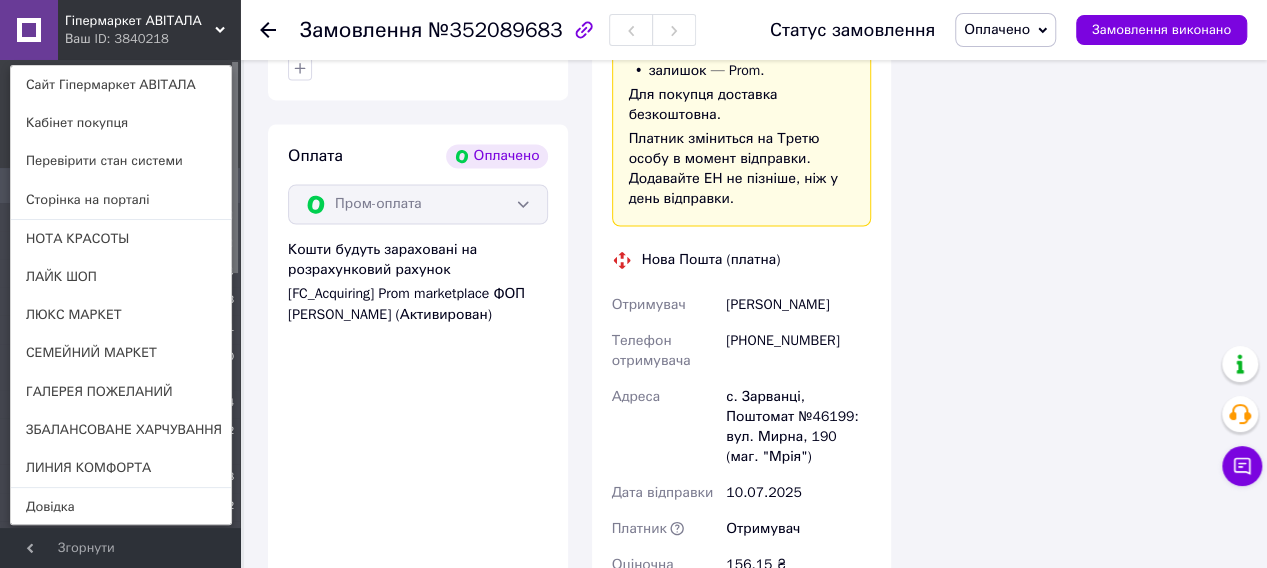 scroll, scrollTop: 1700, scrollLeft: 0, axis: vertical 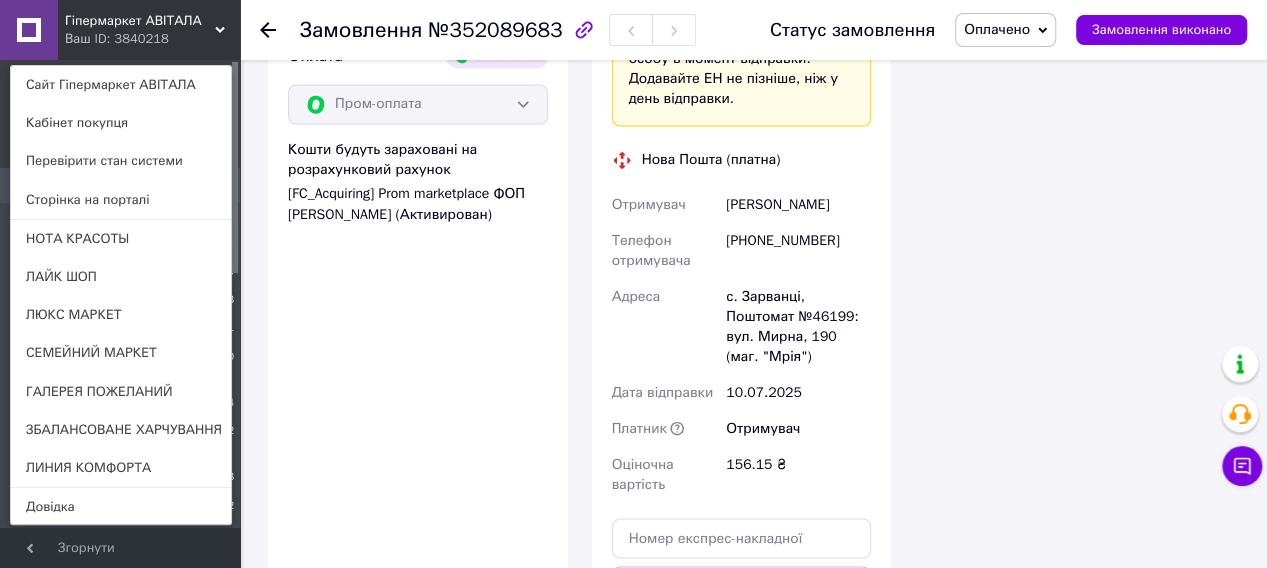click on "Згенерувати ЕН" at bounding box center (742, 675) 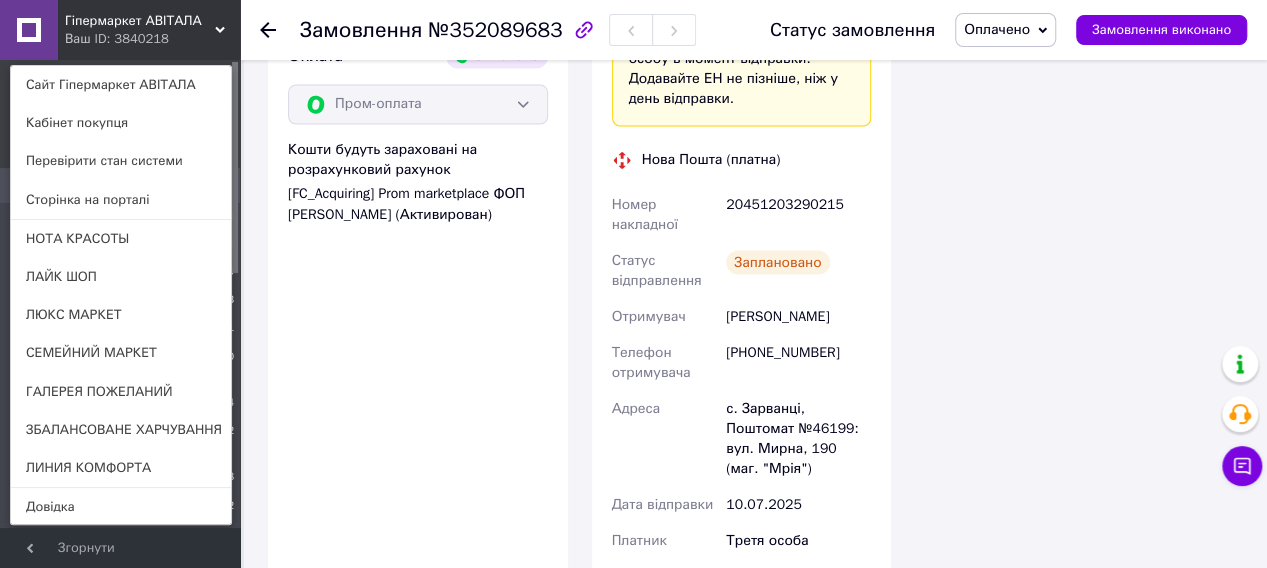 scroll, scrollTop: 1400, scrollLeft: 0, axis: vertical 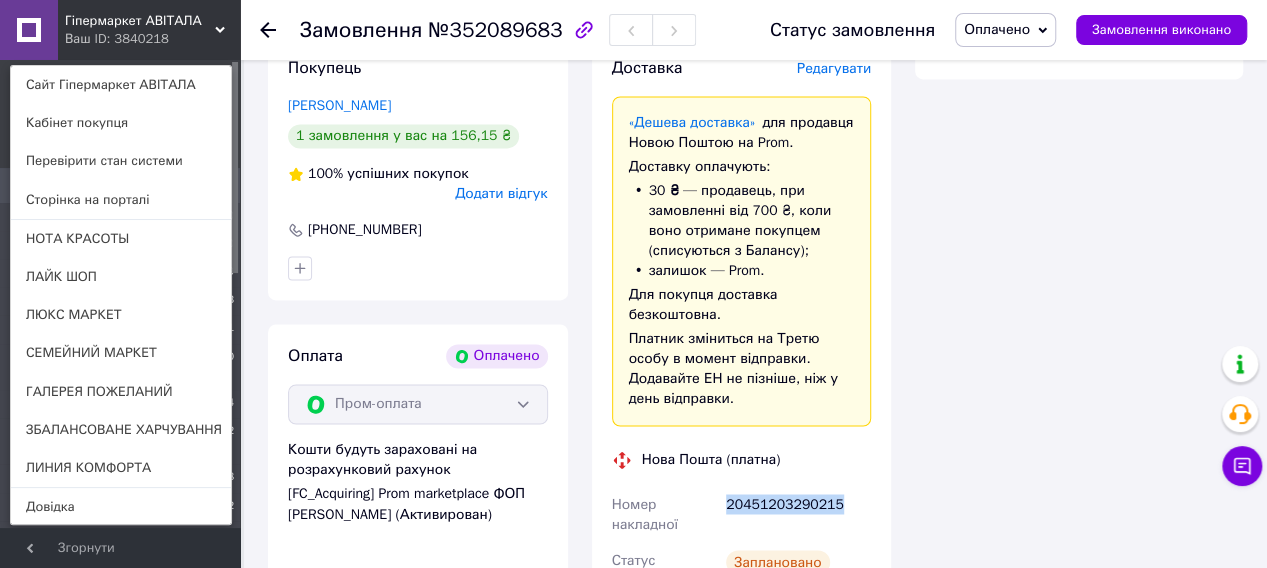 drag, startPoint x: 846, startPoint y: 341, endPoint x: 721, endPoint y: 348, distance: 125.19585 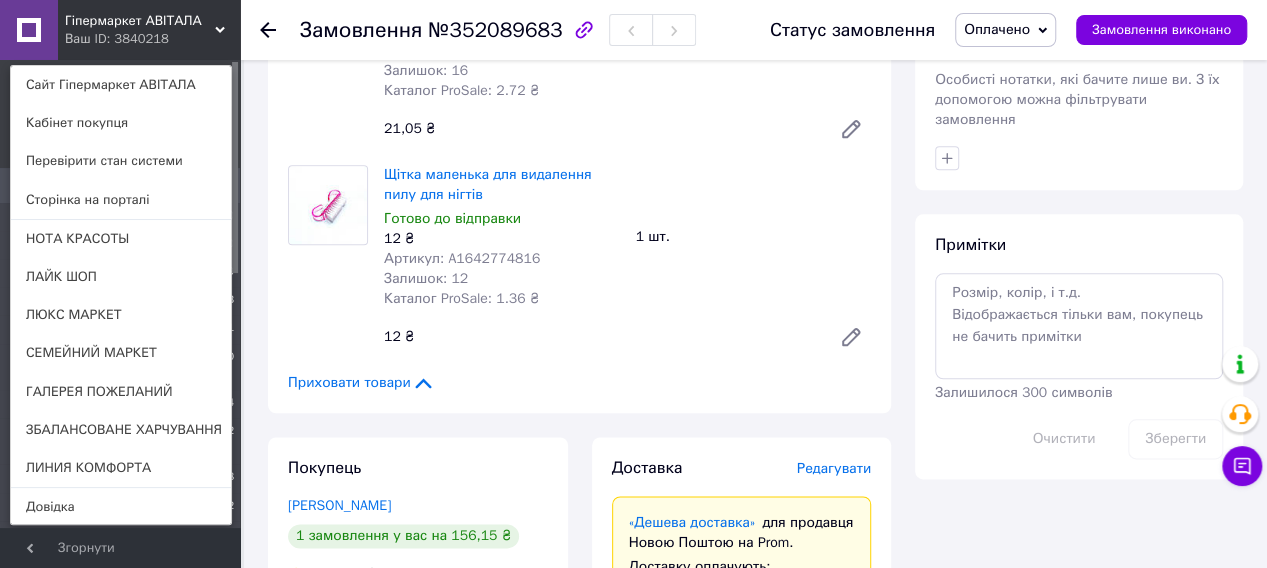 scroll, scrollTop: 900, scrollLeft: 0, axis: vertical 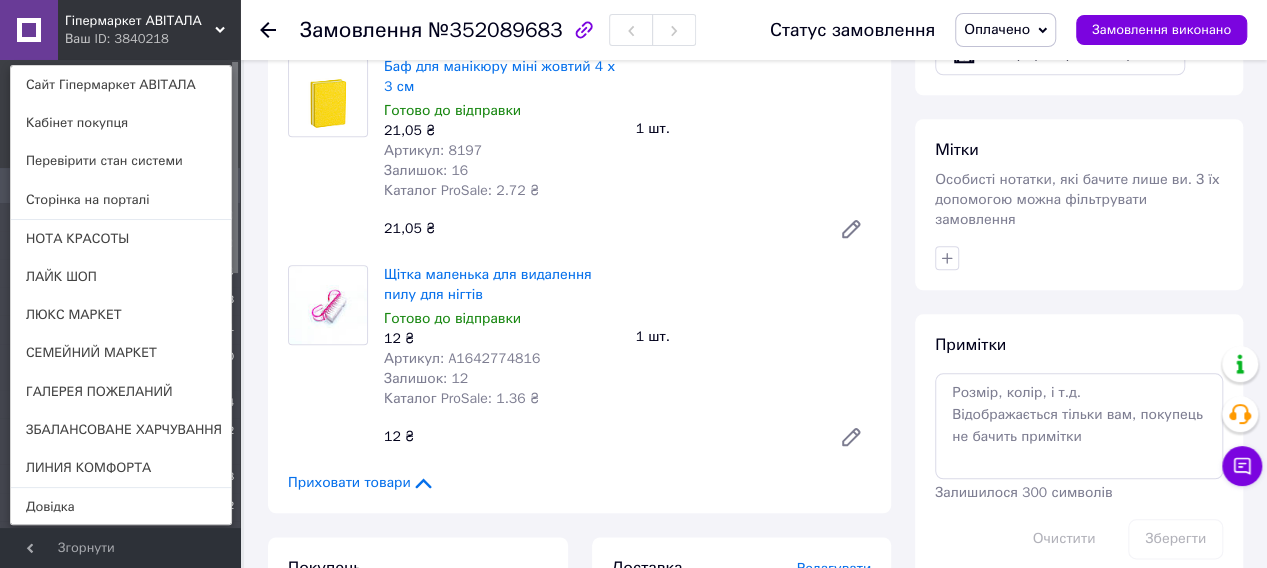 click 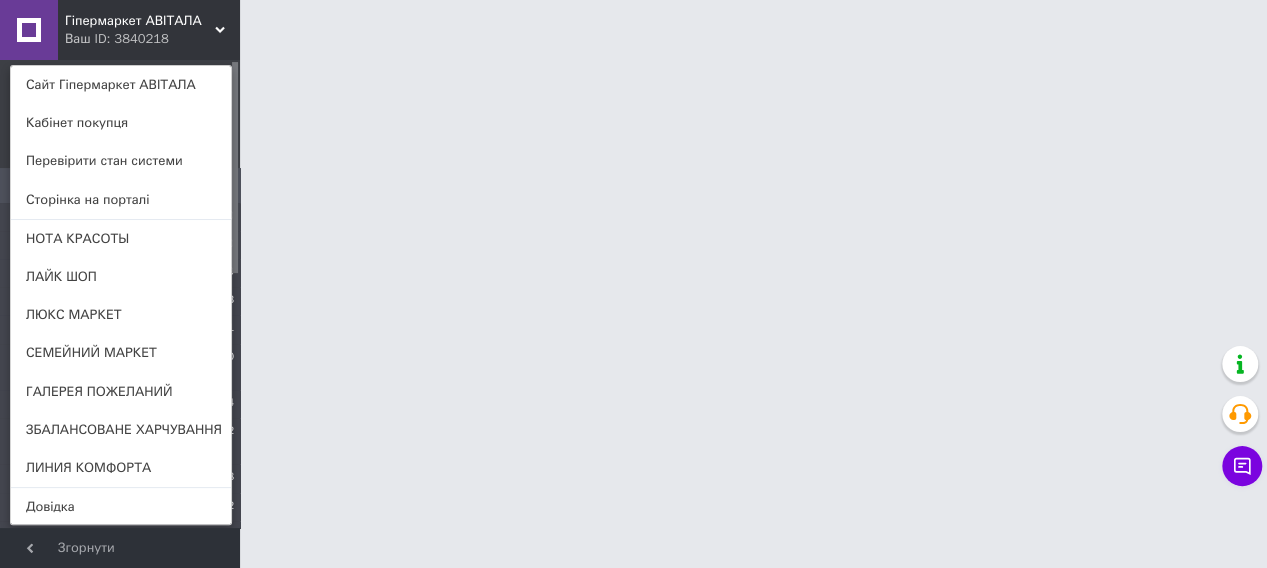 scroll, scrollTop: 0, scrollLeft: 0, axis: both 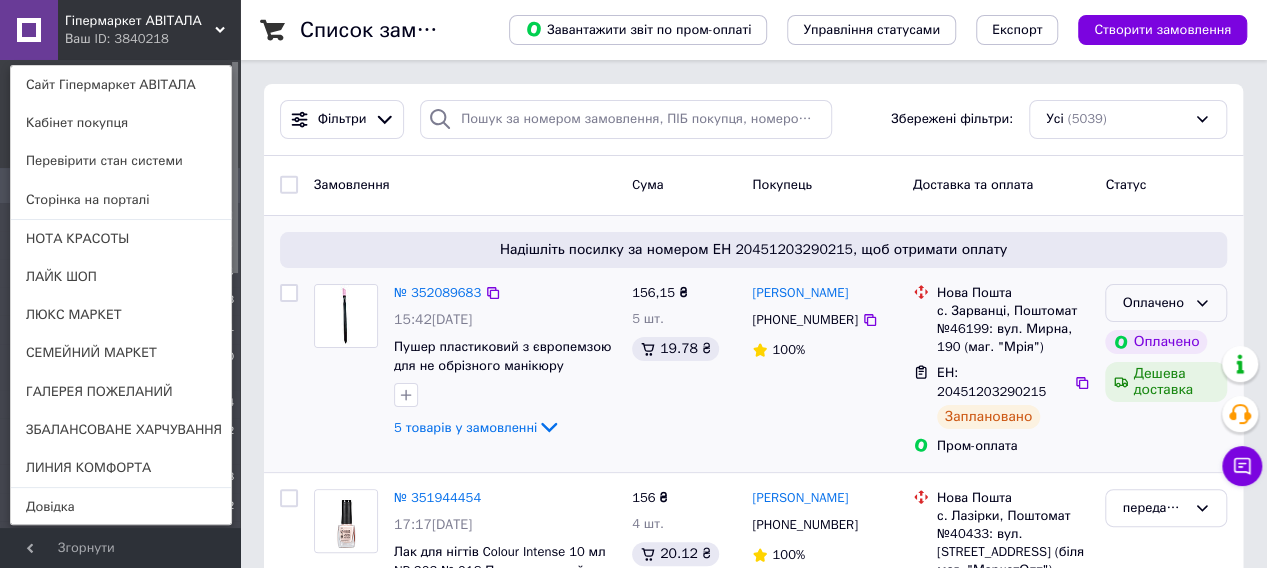 click 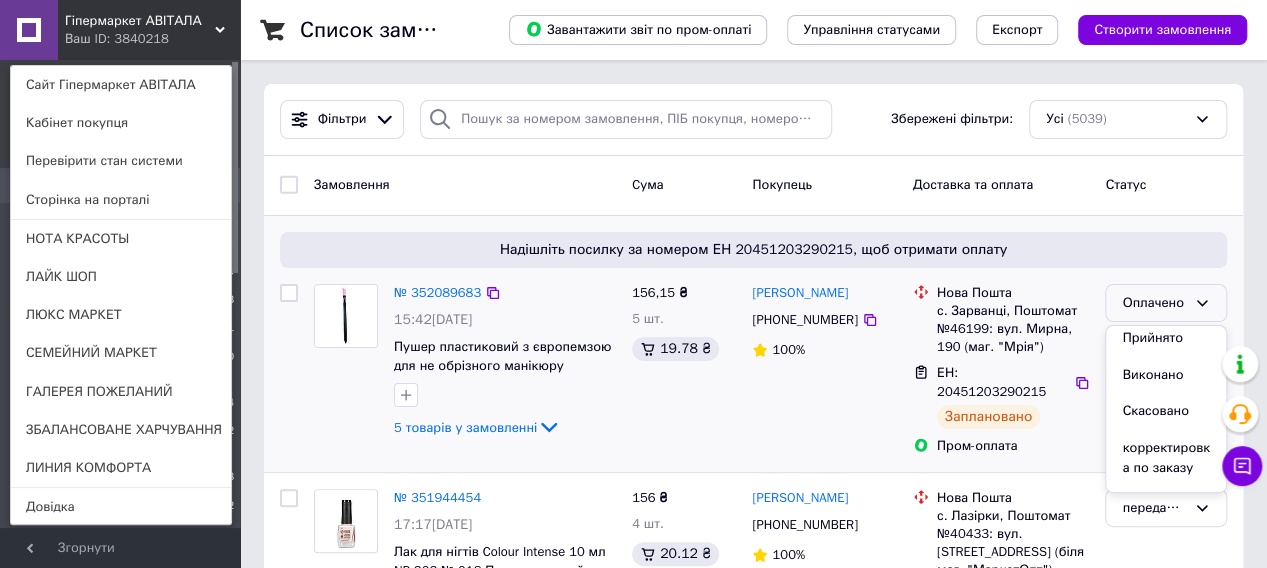 scroll, scrollTop: 0, scrollLeft: 0, axis: both 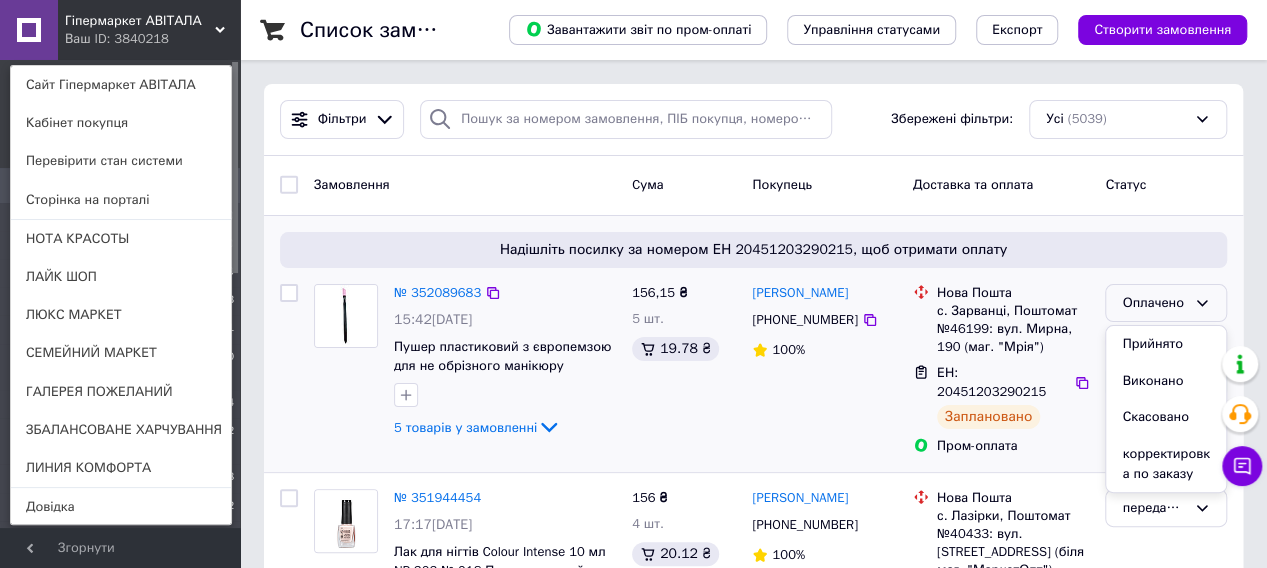 click on "Нова Пошта с. Зарванці, Поштомат №46199: вул. Мирна, 190 (маг. "Мрія")" at bounding box center [1001, 320] 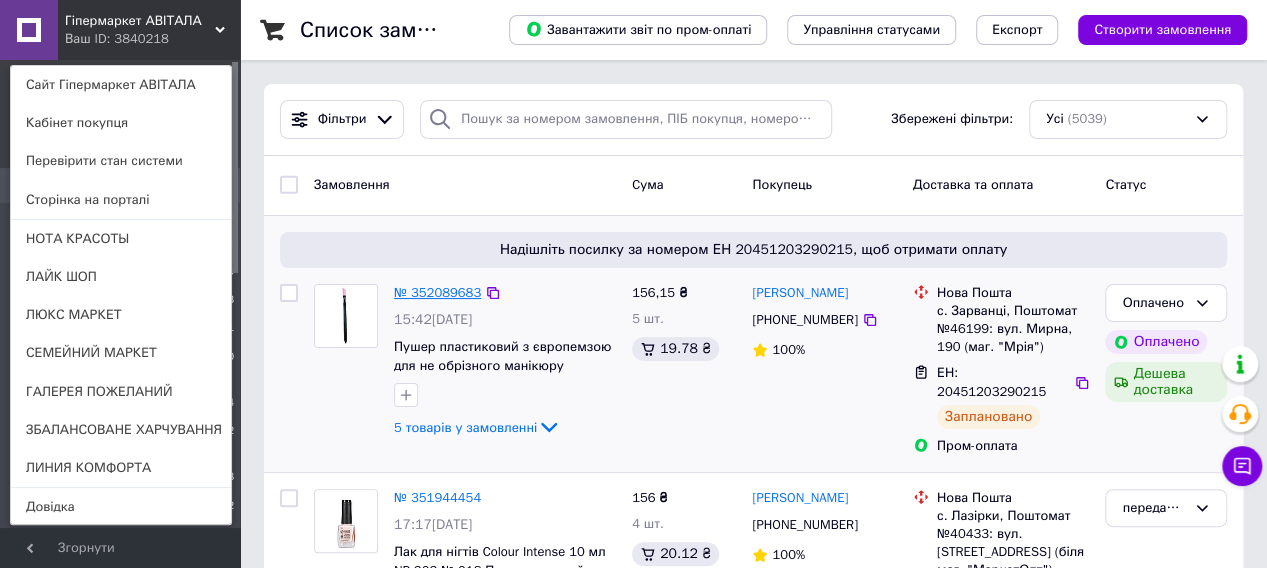 click on "№ 352089683" at bounding box center [437, 292] 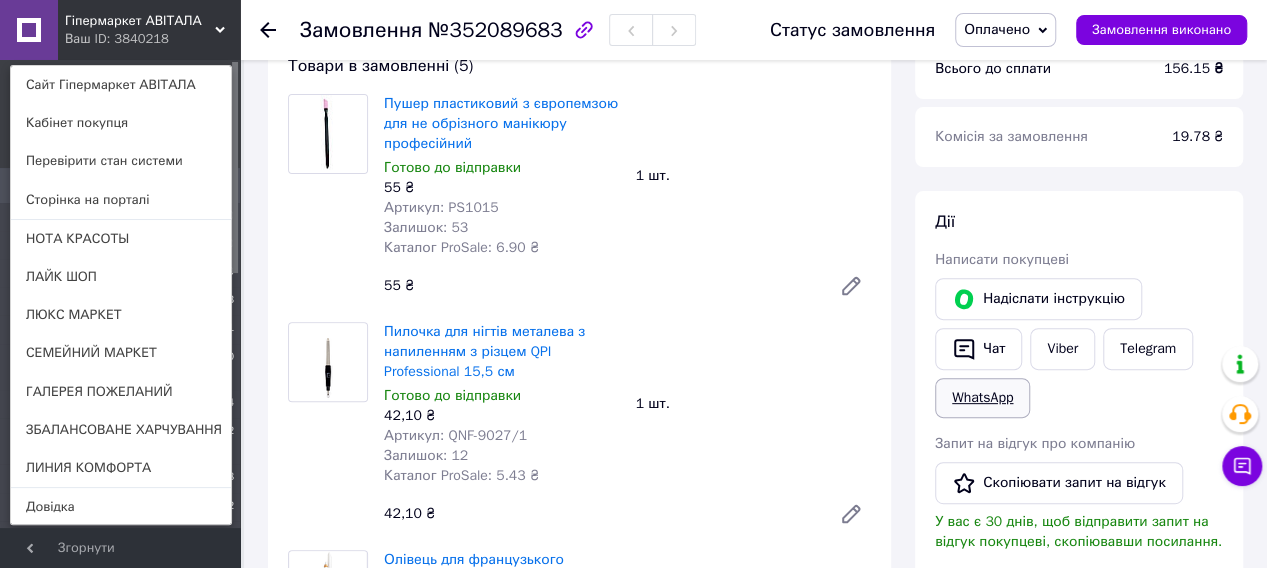 scroll, scrollTop: 200, scrollLeft: 0, axis: vertical 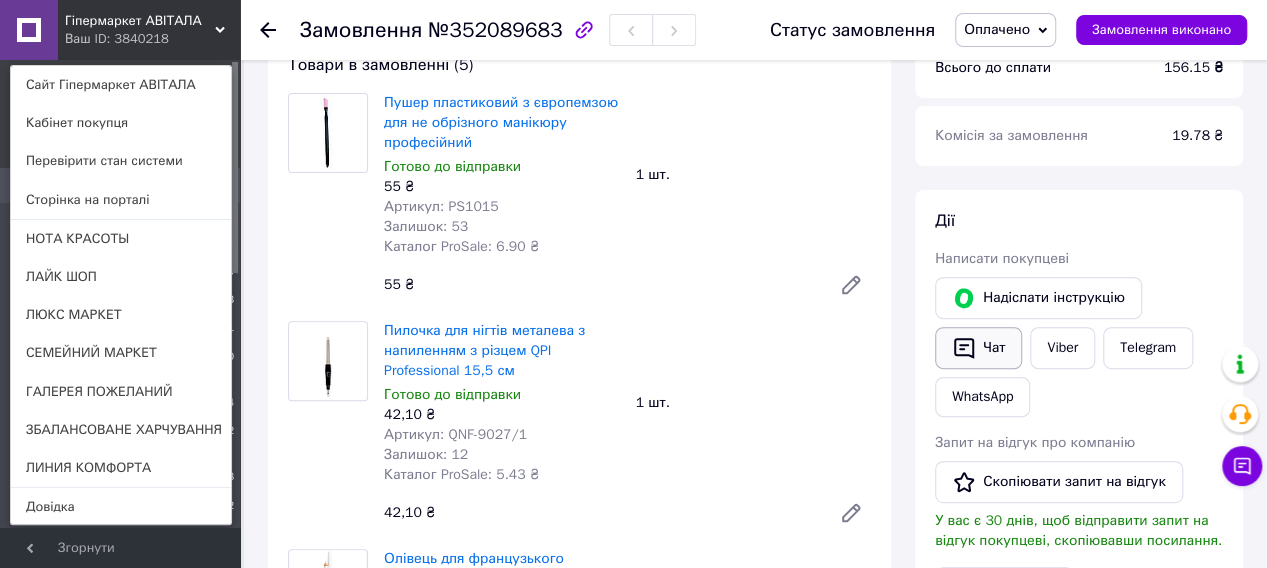 click on "Чат" at bounding box center [978, 348] 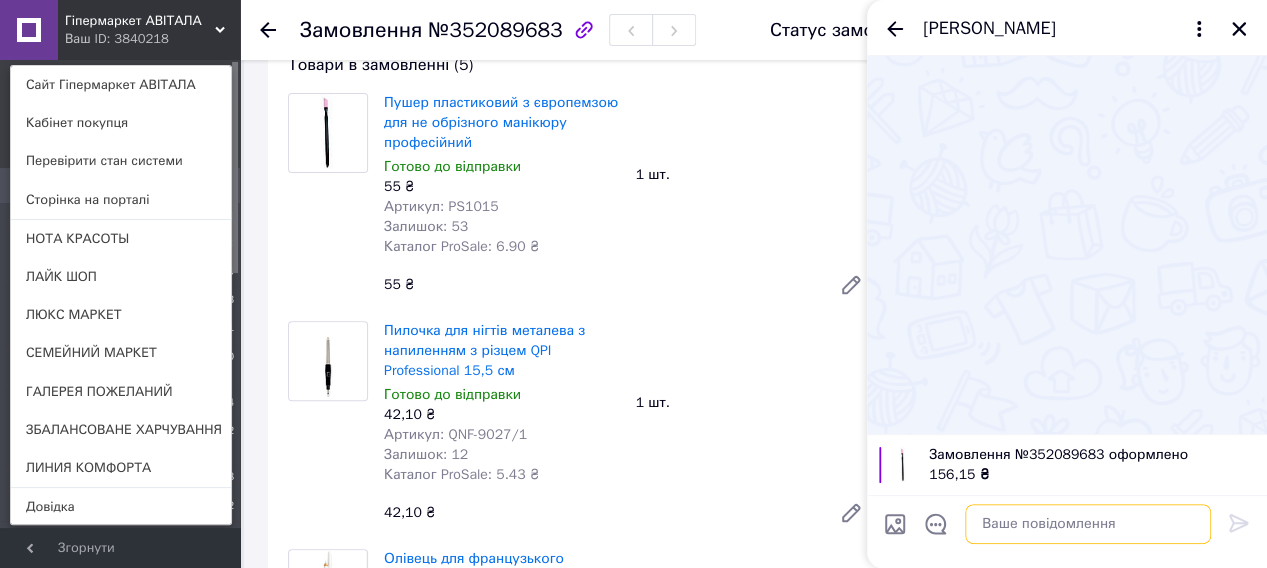 click at bounding box center [1088, 524] 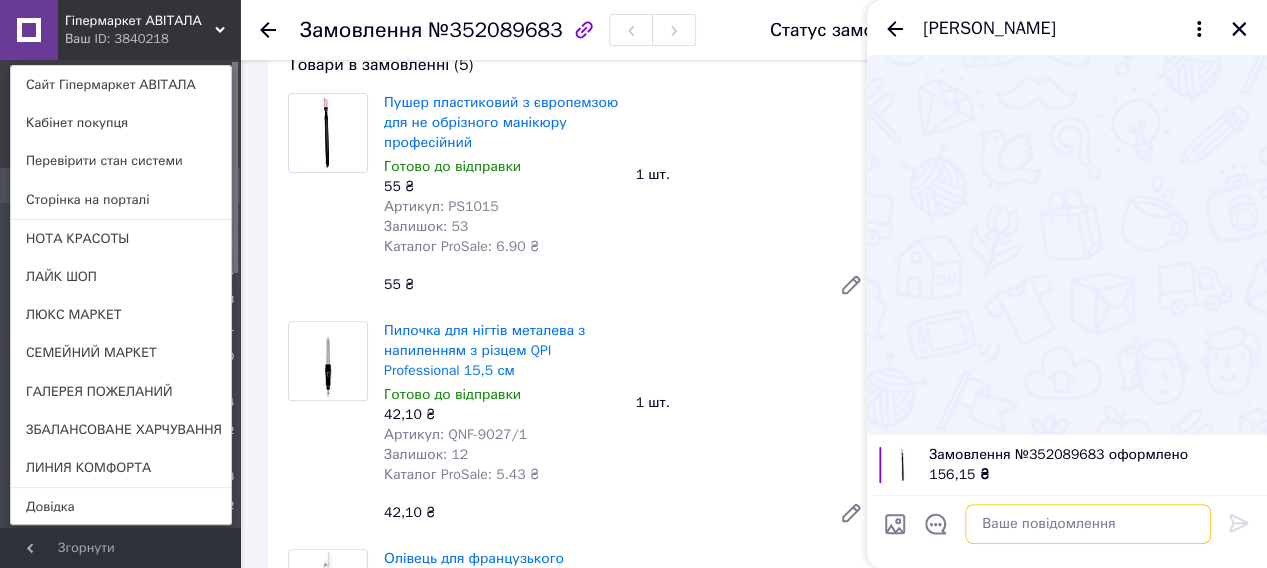click at bounding box center (1088, 524) 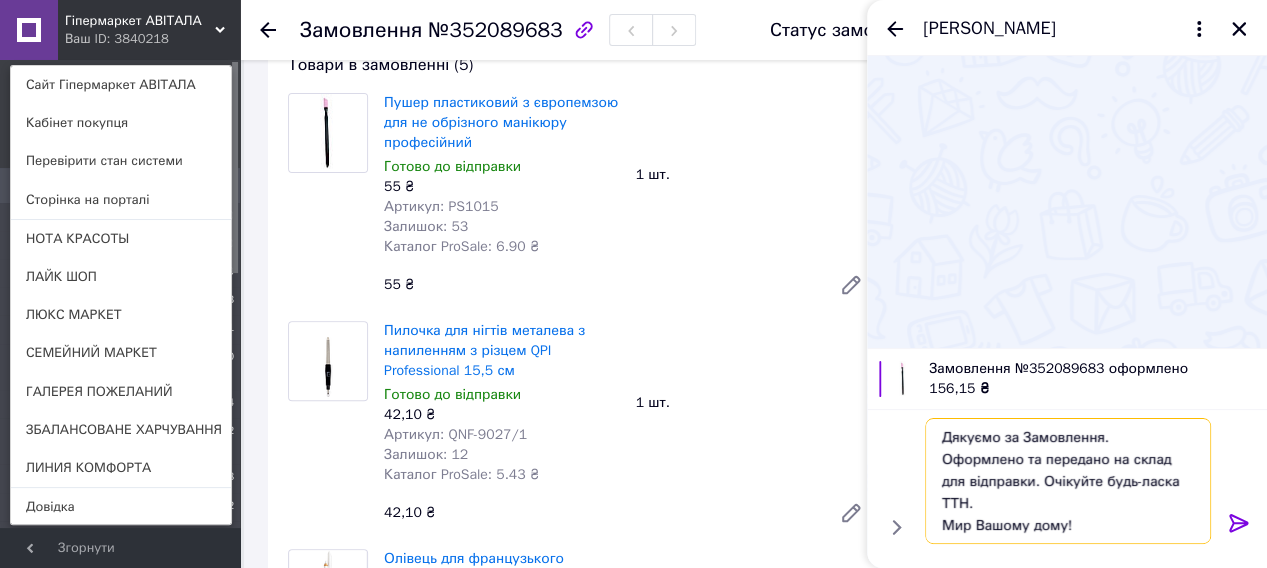 type on "Дякуємо за Замовлення. Оформлено та передано на склад для відправки. Очікуйте будь-ласка ТТН.
Мир Вашому дому!" 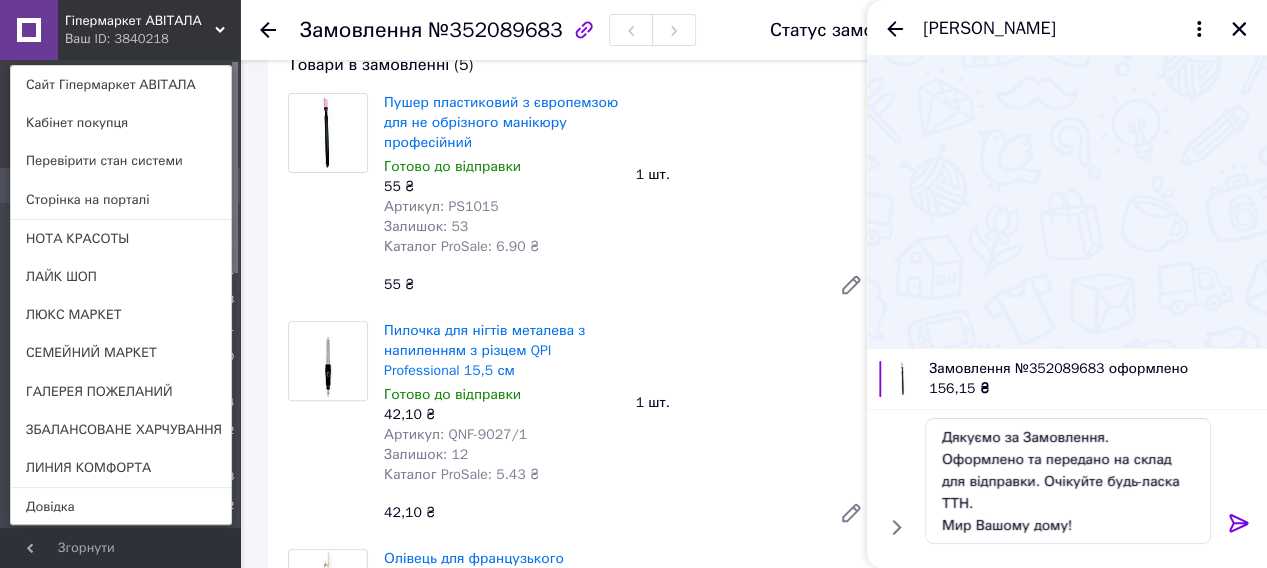drag, startPoint x: 1239, startPoint y: 519, endPoint x: 1200, endPoint y: 518, distance: 39.012817 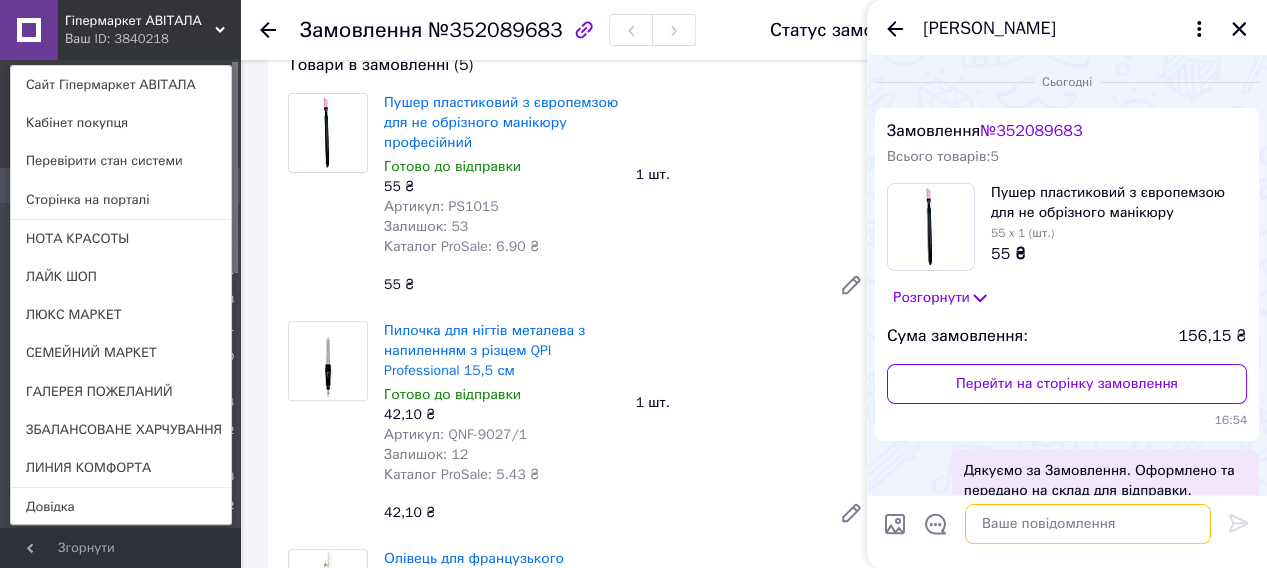 click at bounding box center (1088, 524) 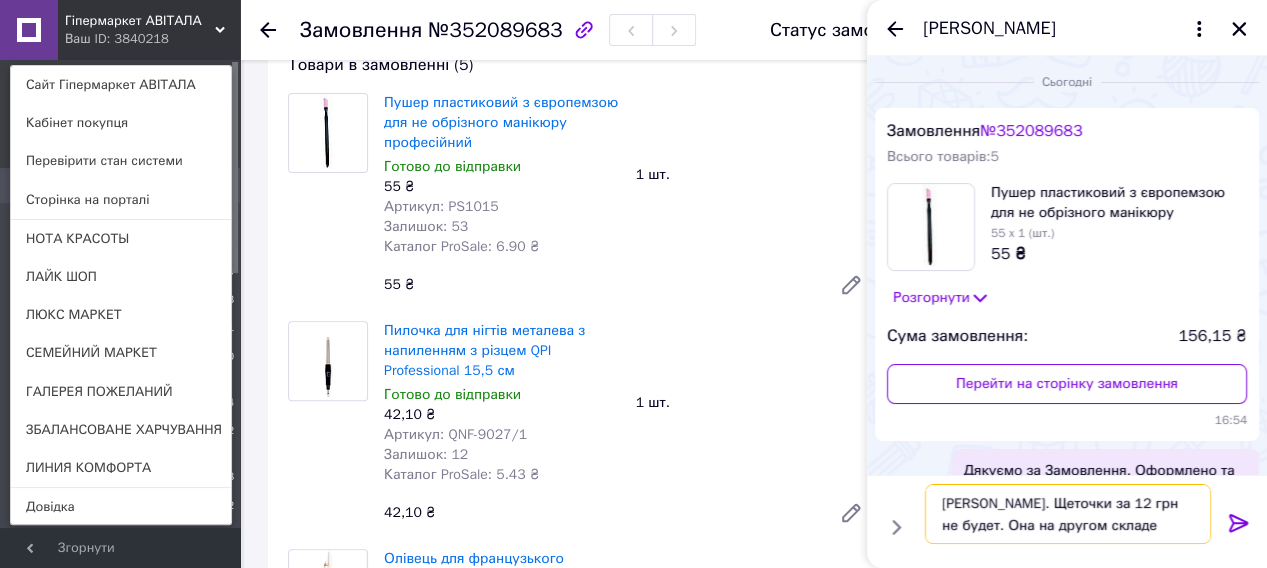 type on "Вероника. Щеточки за 12 грн не будет. Она на другом складе." 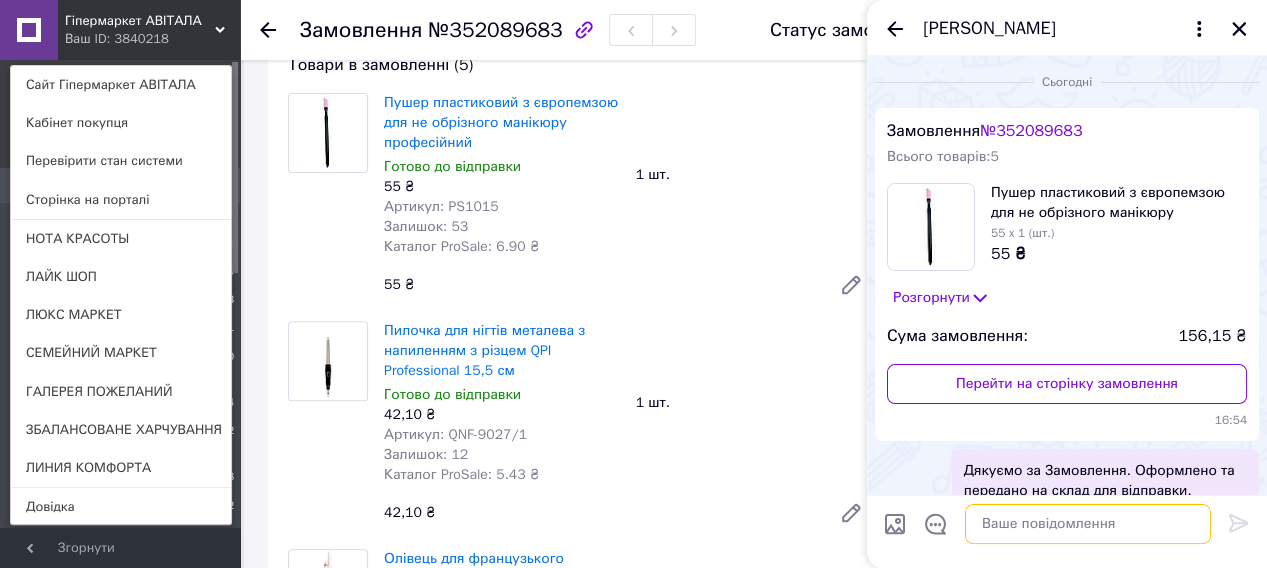 scroll, scrollTop: 180, scrollLeft: 0, axis: vertical 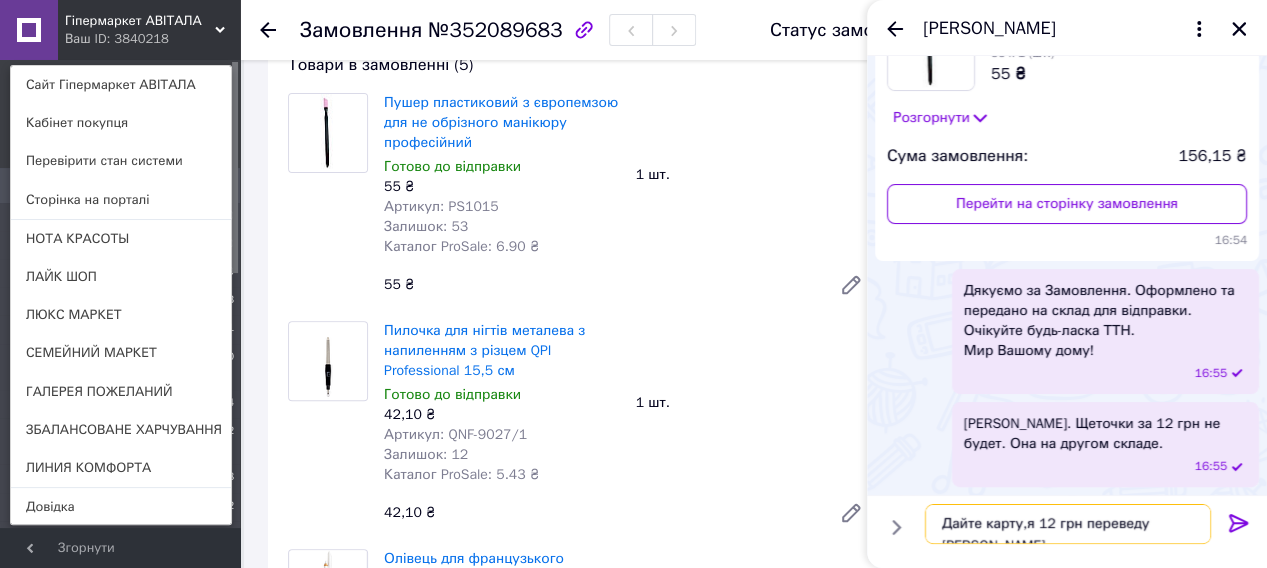 click on "Дайте карту,я 12 грн переведу Вам." at bounding box center [1068, 524] 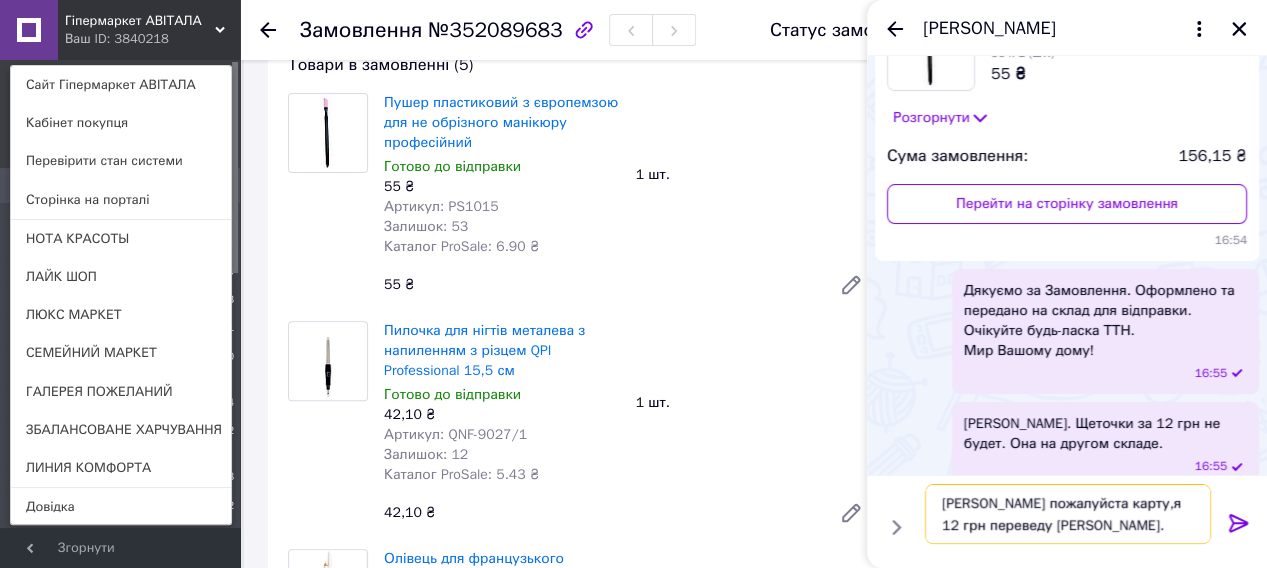type on "Дайте пожалуйста карту,я 12 грн переведу Вам." 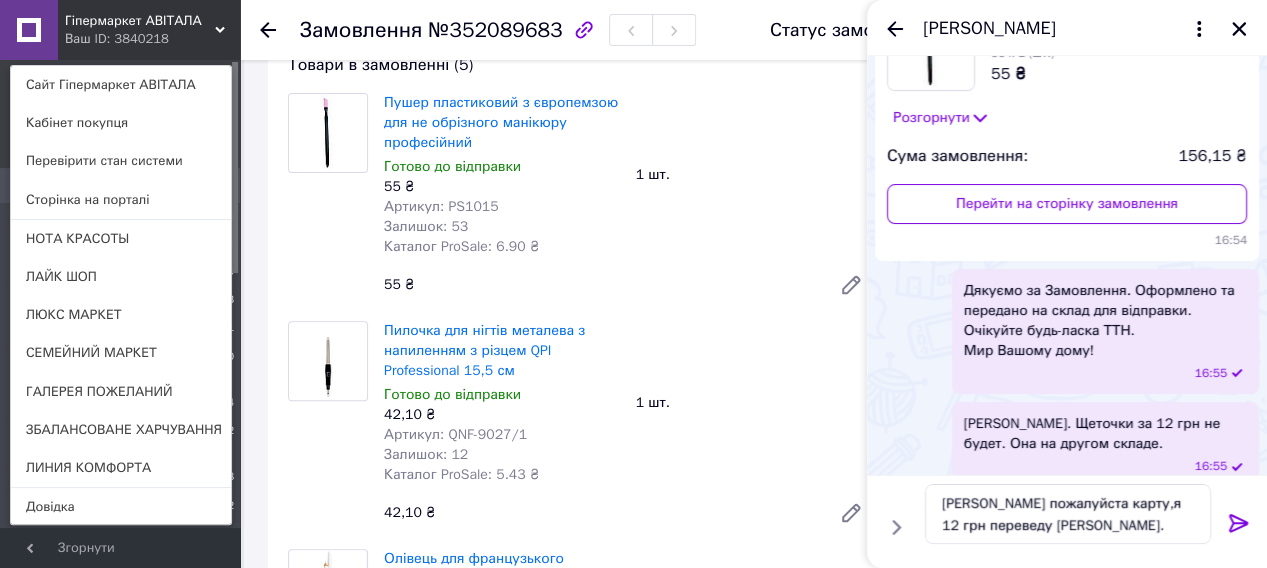 click 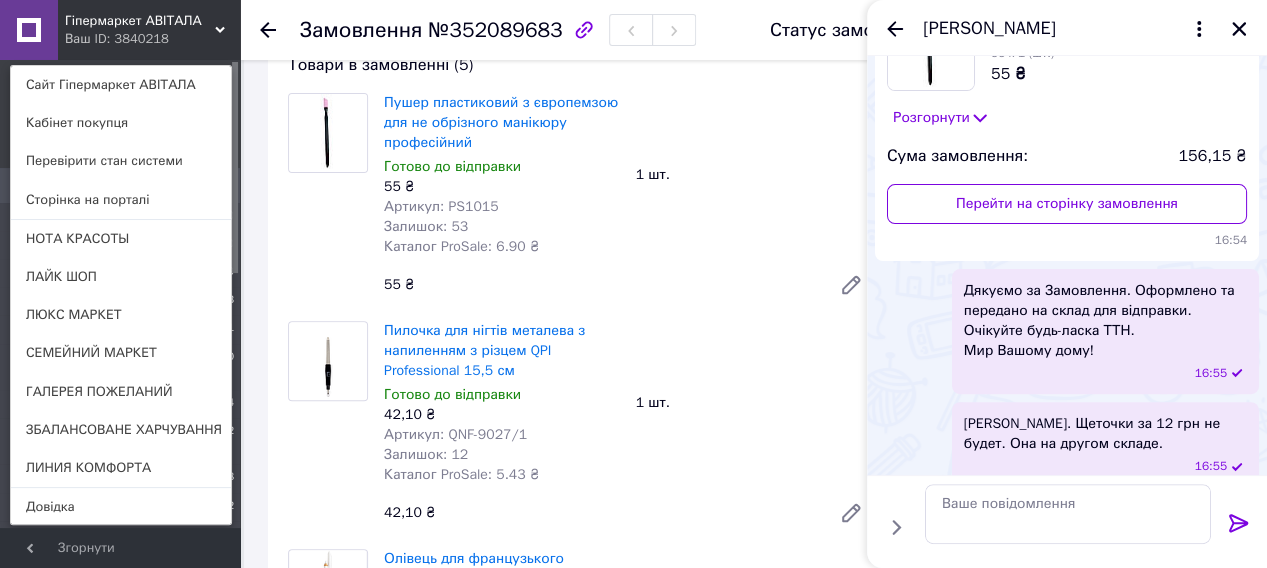 scroll, scrollTop: 272, scrollLeft: 0, axis: vertical 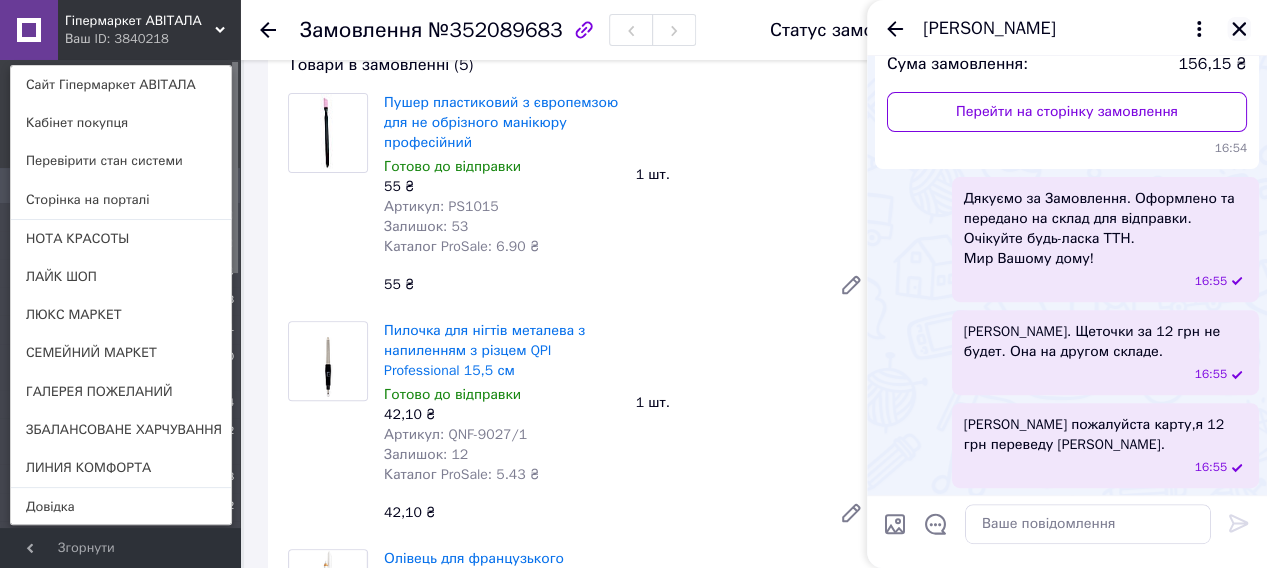 click 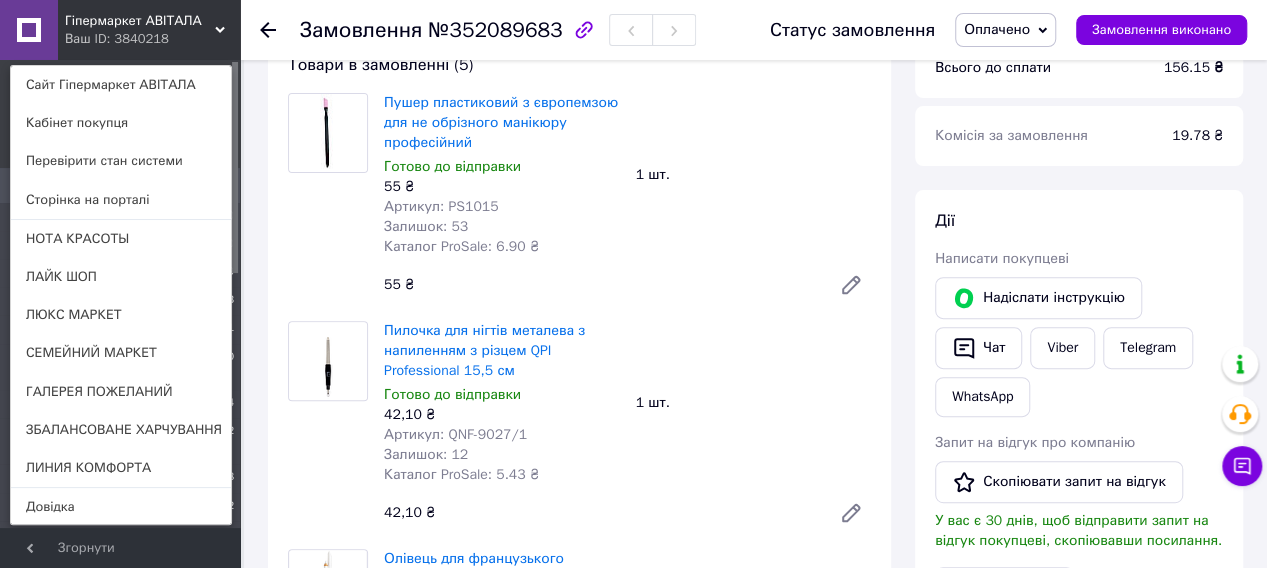 click 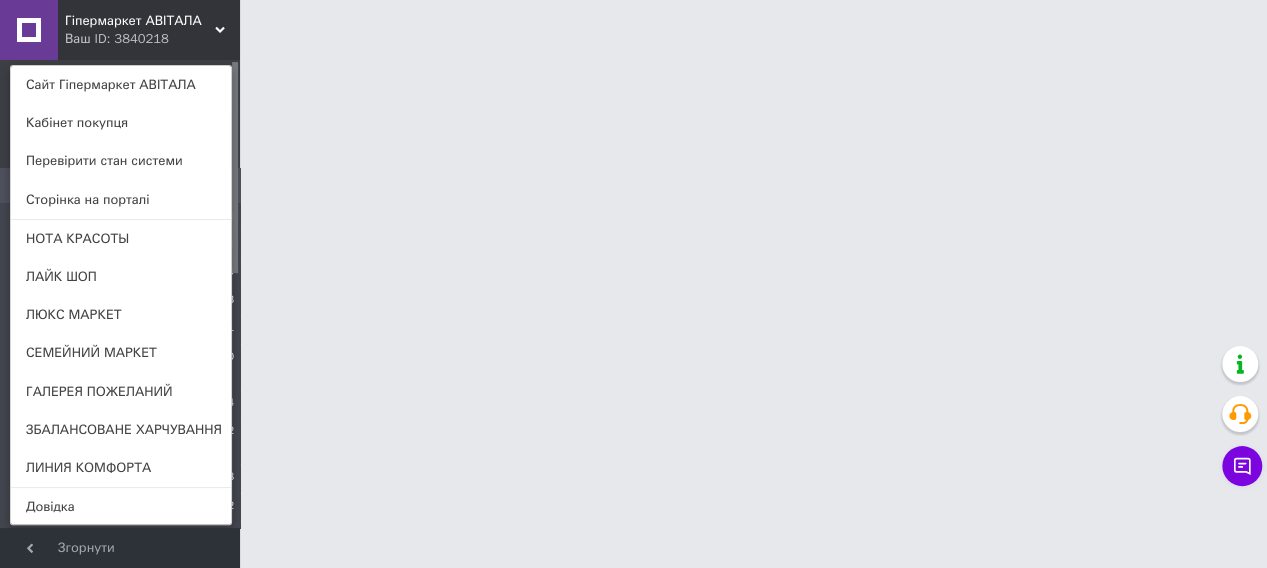 scroll, scrollTop: 0, scrollLeft: 0, axis: both 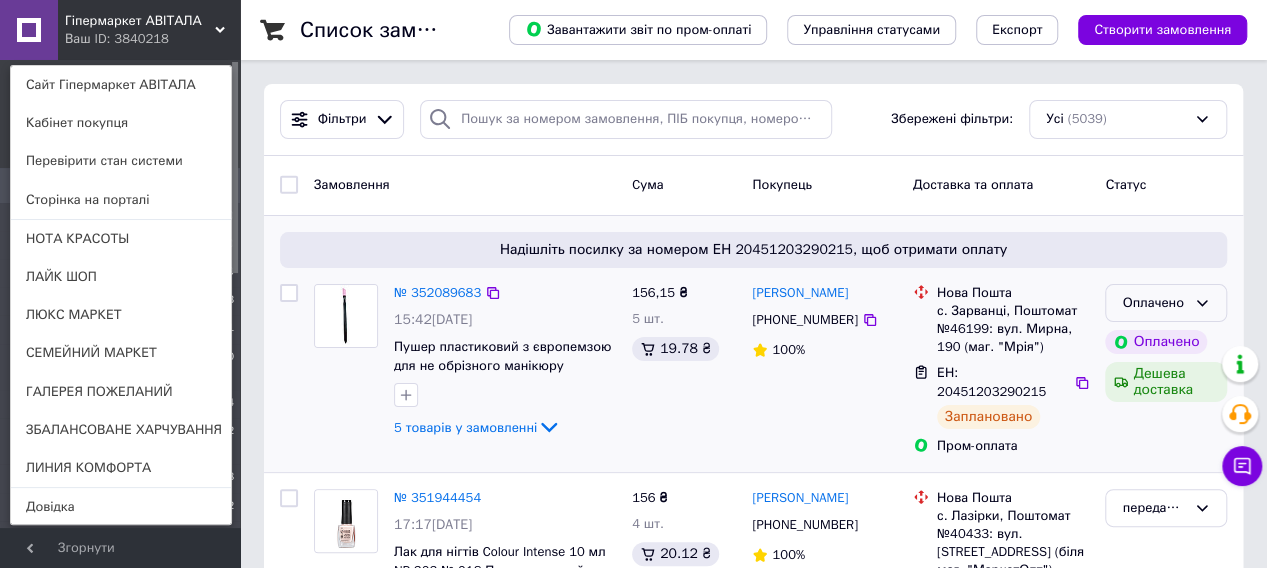 click 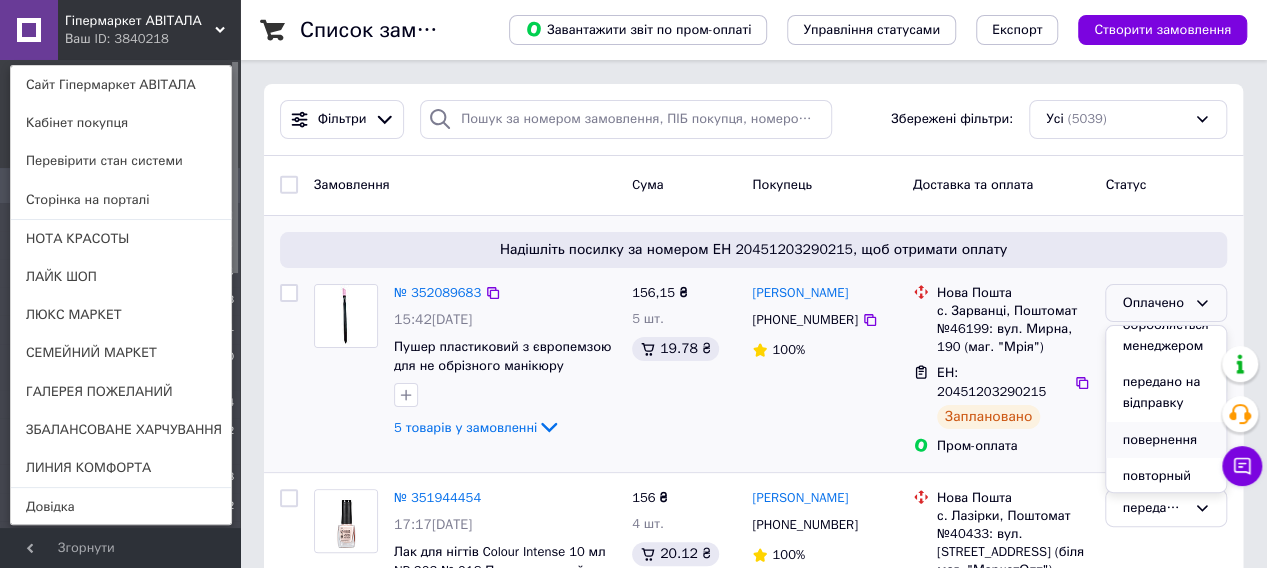 scroll, scrollTop: 266, scrollLeft: 0, axis: vertical 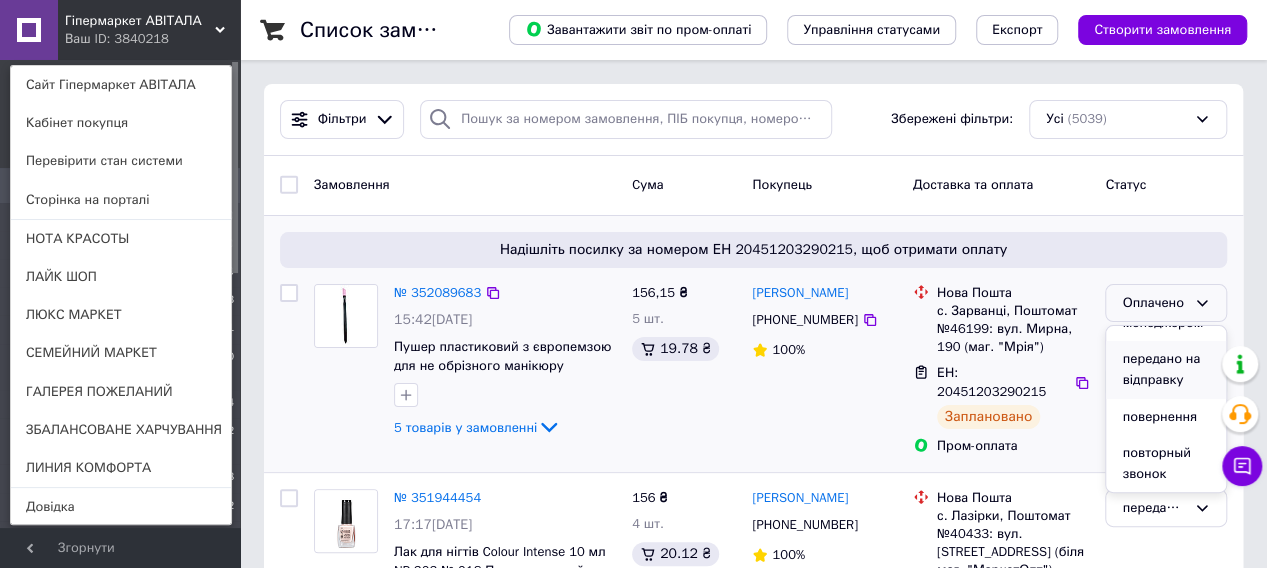 click on "передано на відправку" at bounding box center (1166, 369) 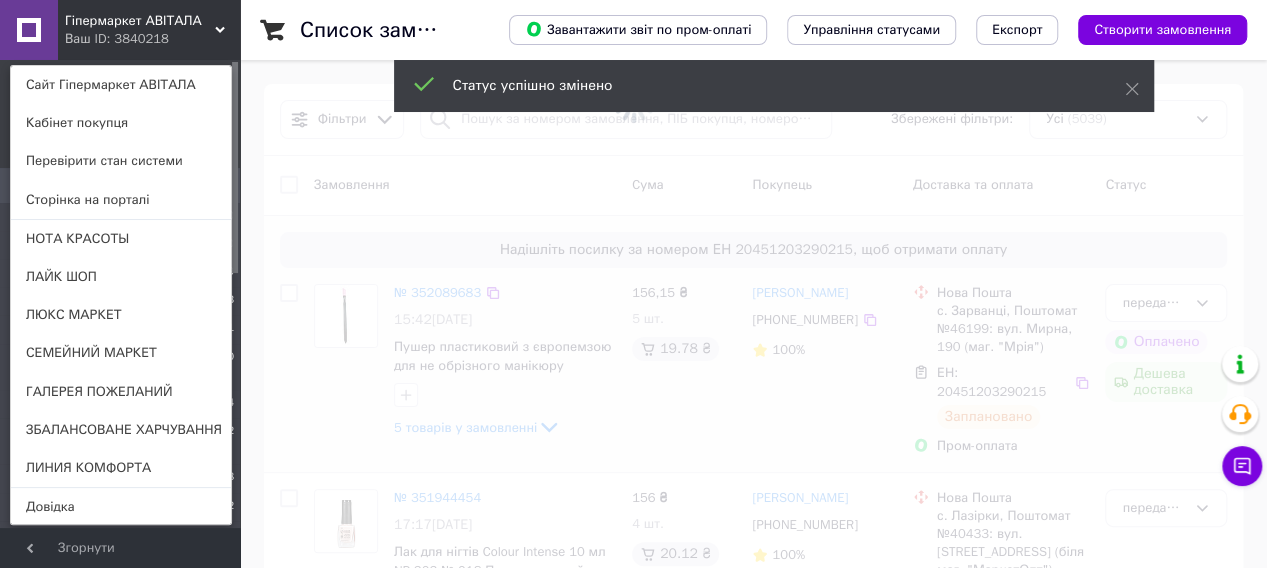 scroll, scrollTop: 100, scrollLeft: 0, axis: vertical 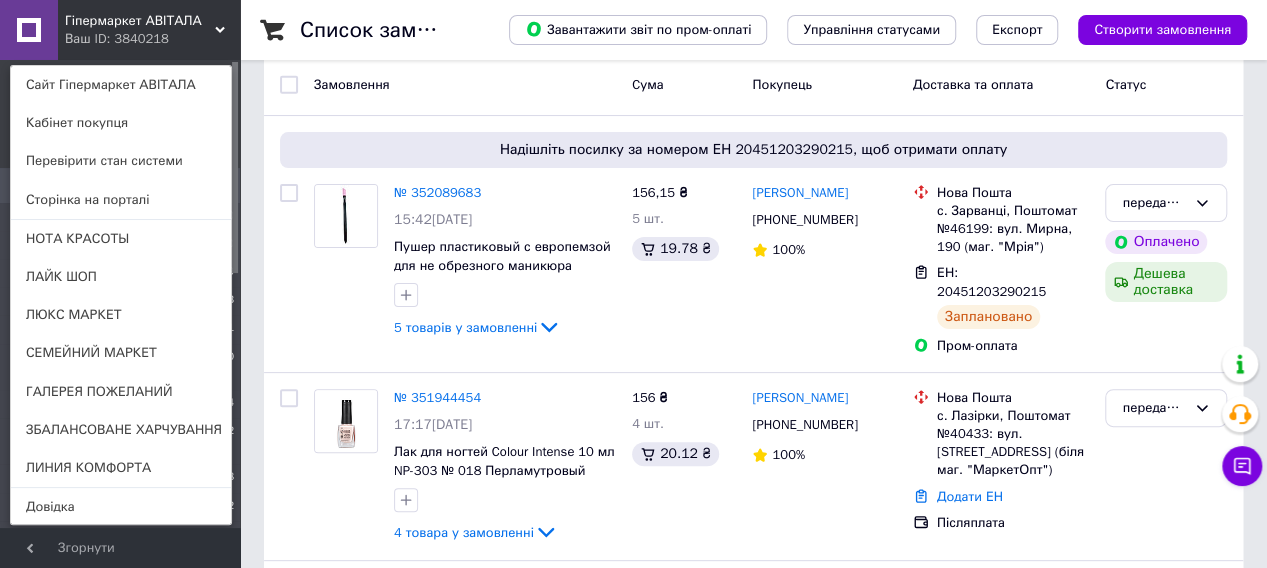 click 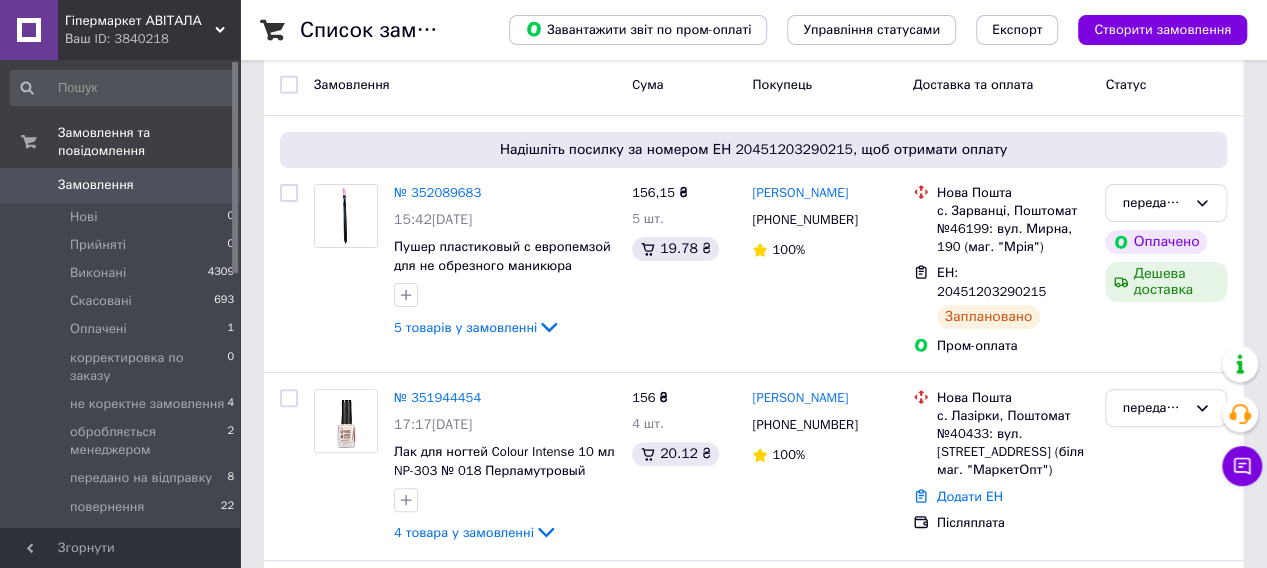 click on "Гіпермаркет АВІТАЛА Ваш ID: 3840218" at bounding box center [149, 30] 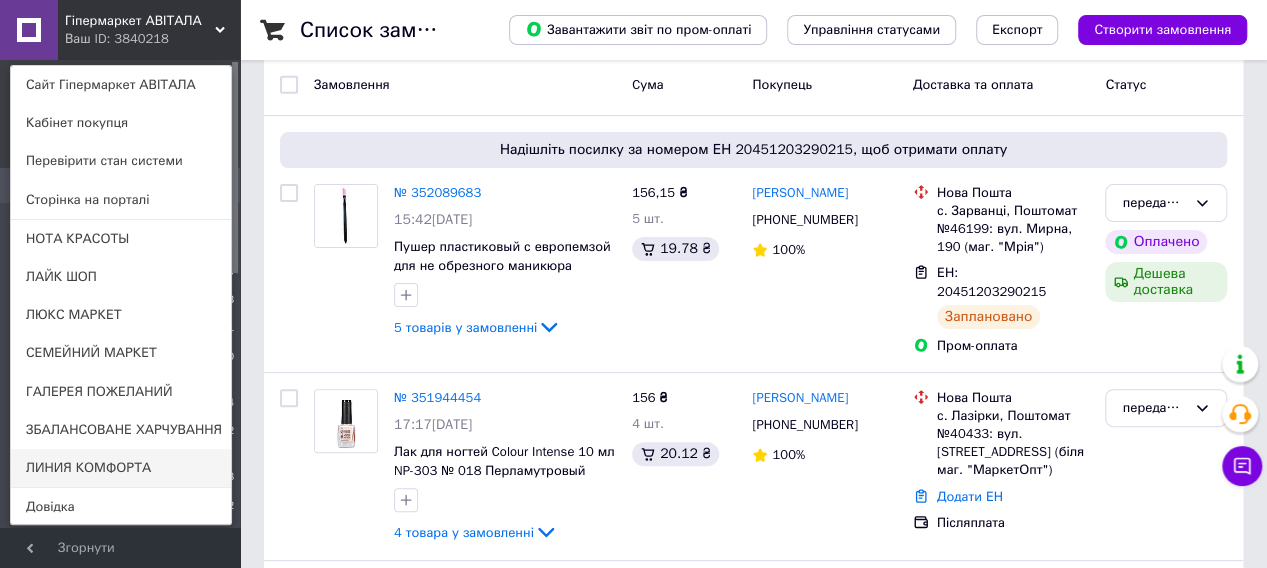 click on "ЛИНИЯ КОМФОРТА" at bounding box center (121, 468) 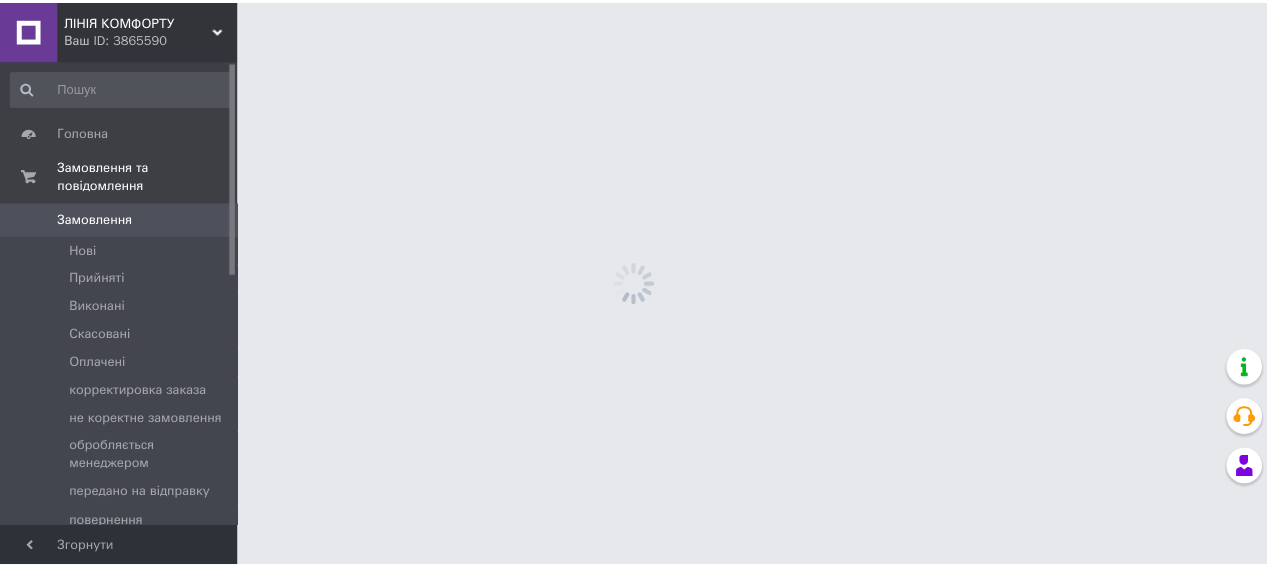 scroll, scrollTop: 0, scrollLeft: 0, axis: both 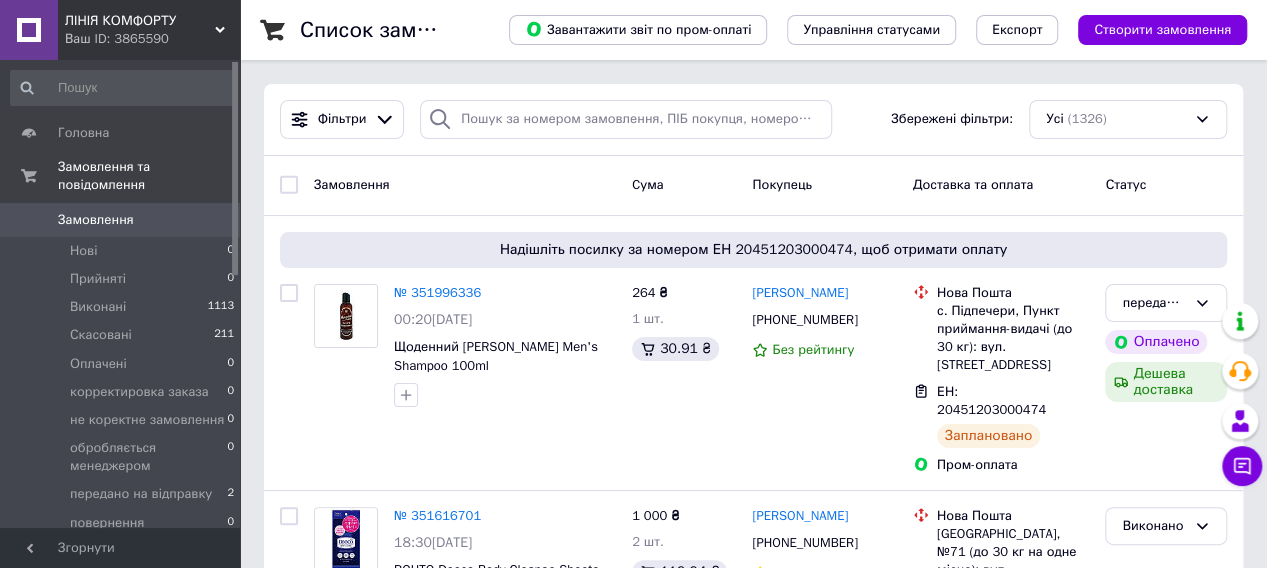 click on "Ваш ID: 3865590" at bounding box center [152, 39] 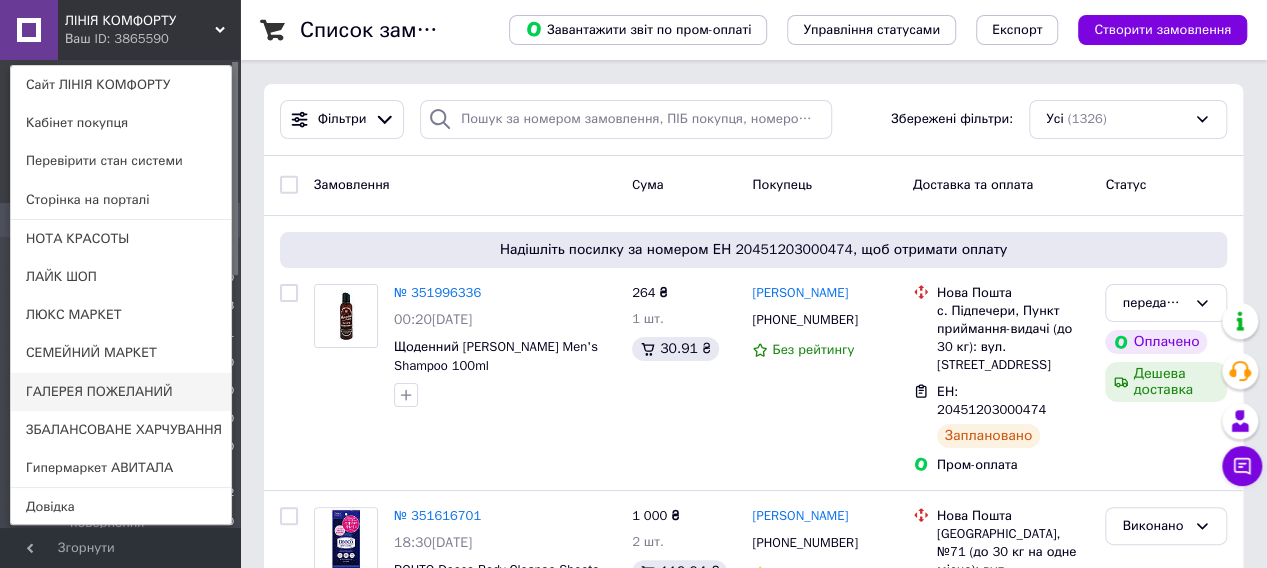 click on "ГАЛЕРЕЯ ПОЖЕЛАНИЙ" at bounding box center [121, 392] 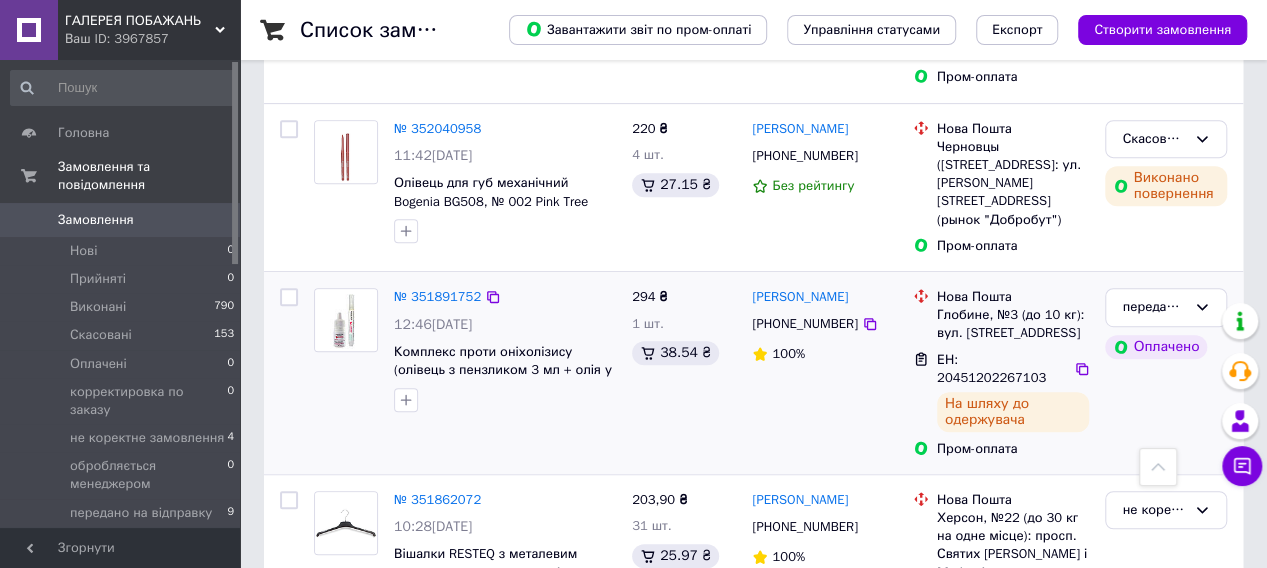 scroll, scrollTop: 400, scrollLeft: 0, axis: vertical 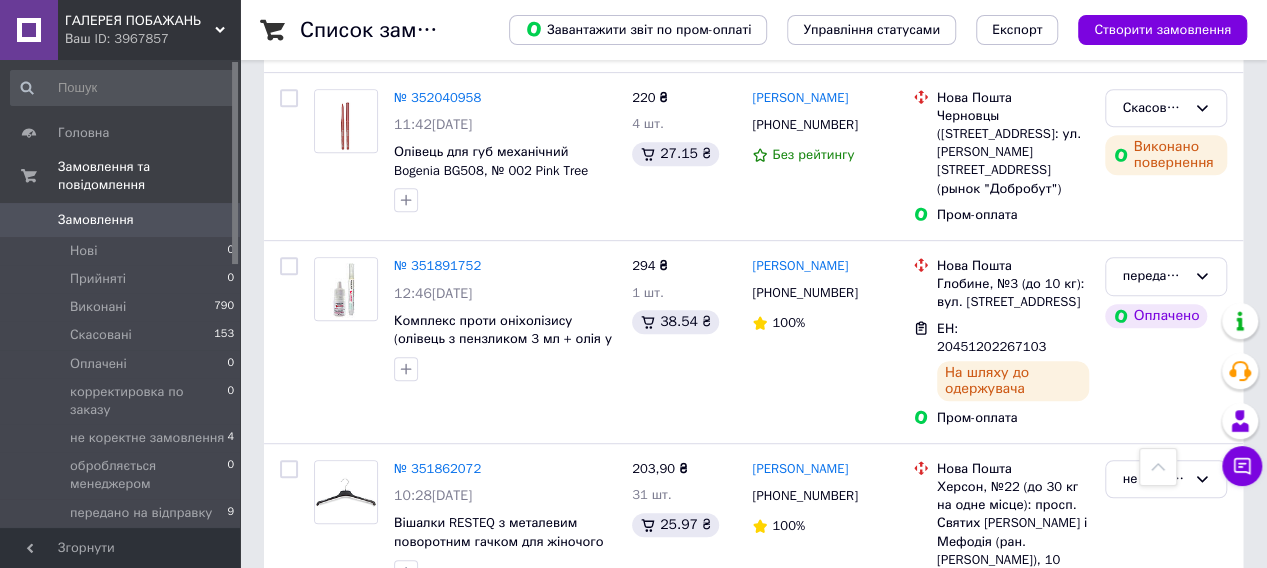 click on "ГАЛЕРЕЯ ПОБАЖАНЬ Ваш ID: 3967857" at bounding box center [149, 30] 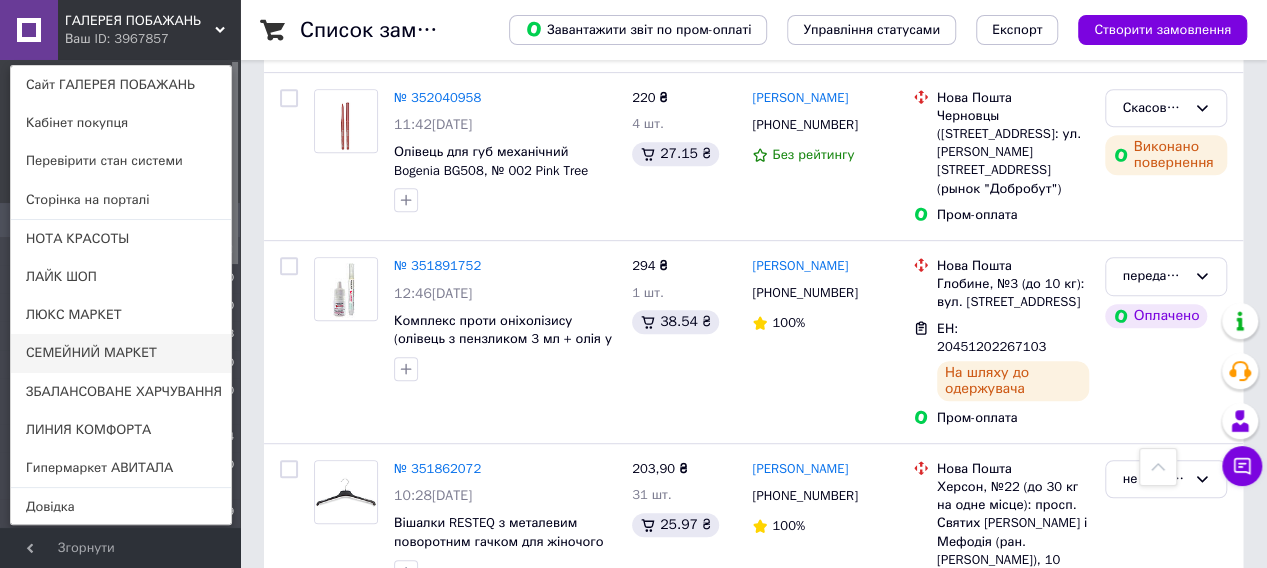 click on "СЕМЕЙНИЙ МАРКЕТ" at bounding box center (121, 353) 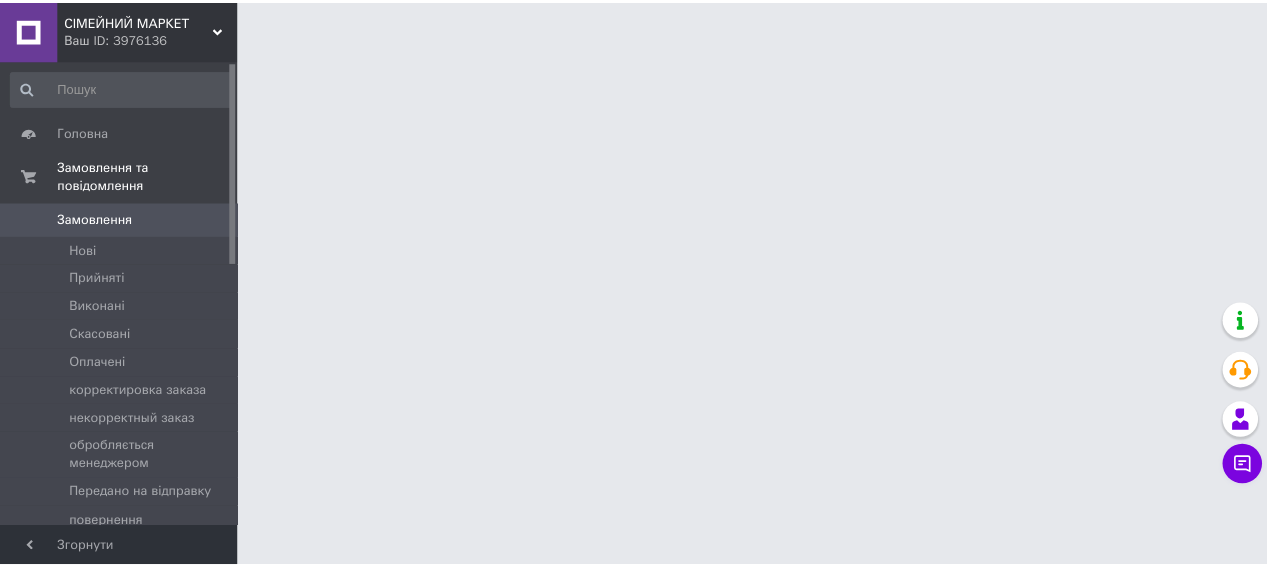 scroll, scrollTop: 0, scrollLeft: 0, axis: both 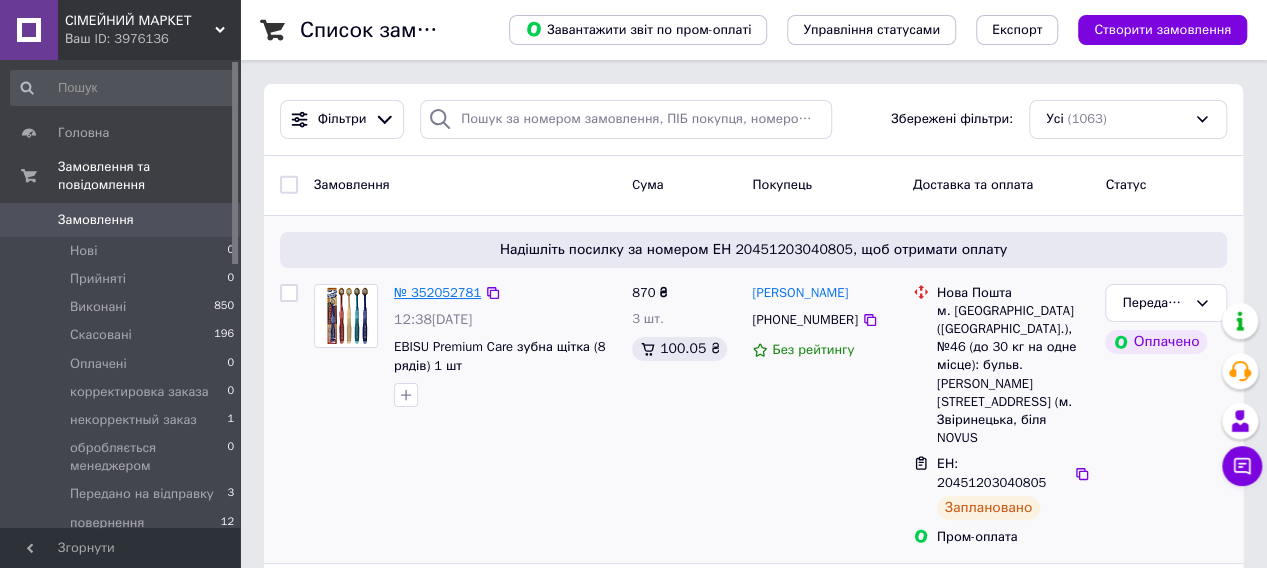 click on "№ 352052781" at bounding box center (437, 292) 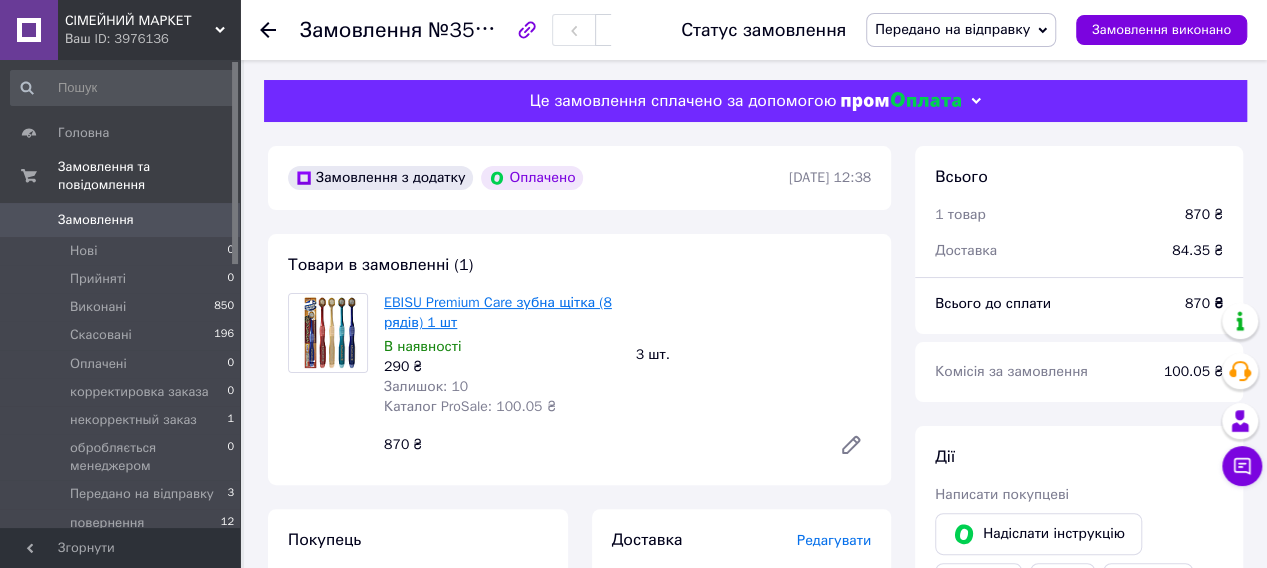 click on "EBISU Premium Care зубна щітка (8 рядів) 1 шт" at bounding box center (498, 312) 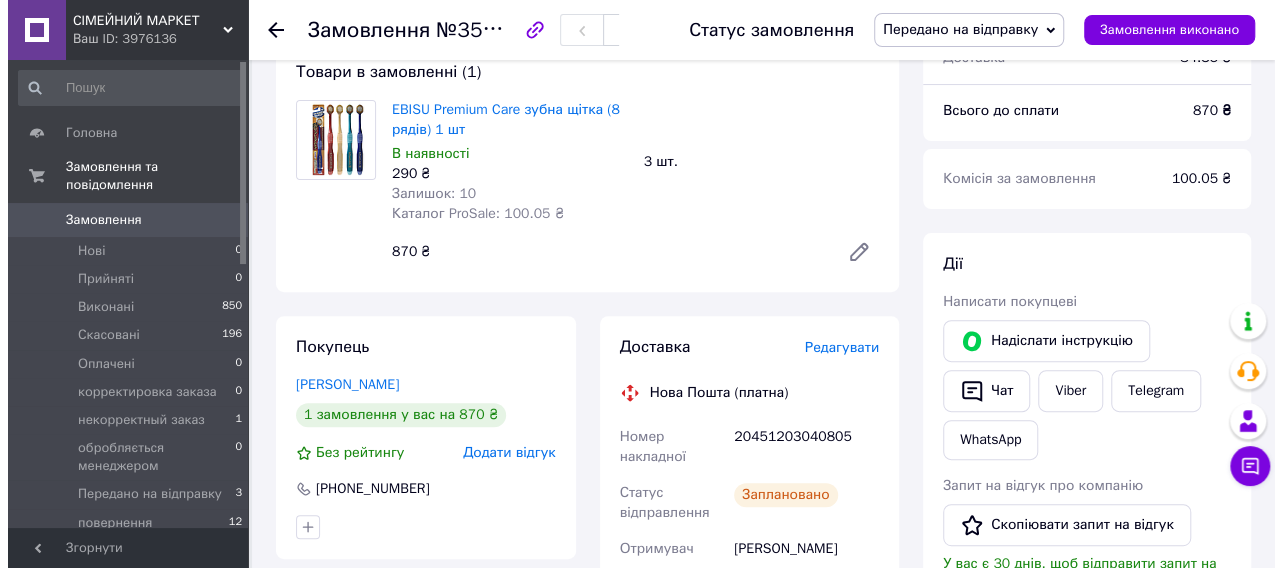 scroll, scrollTop: 200, scrollLeft: 0, axis: vertical 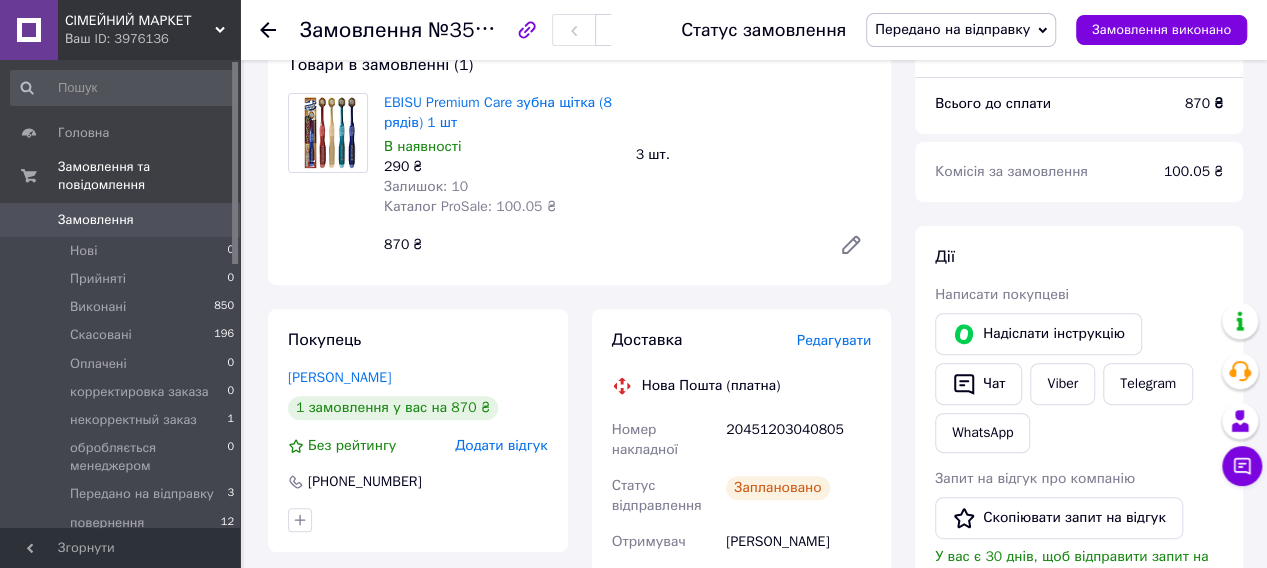 click on "Редагувати" at bounding box center [834, 340] 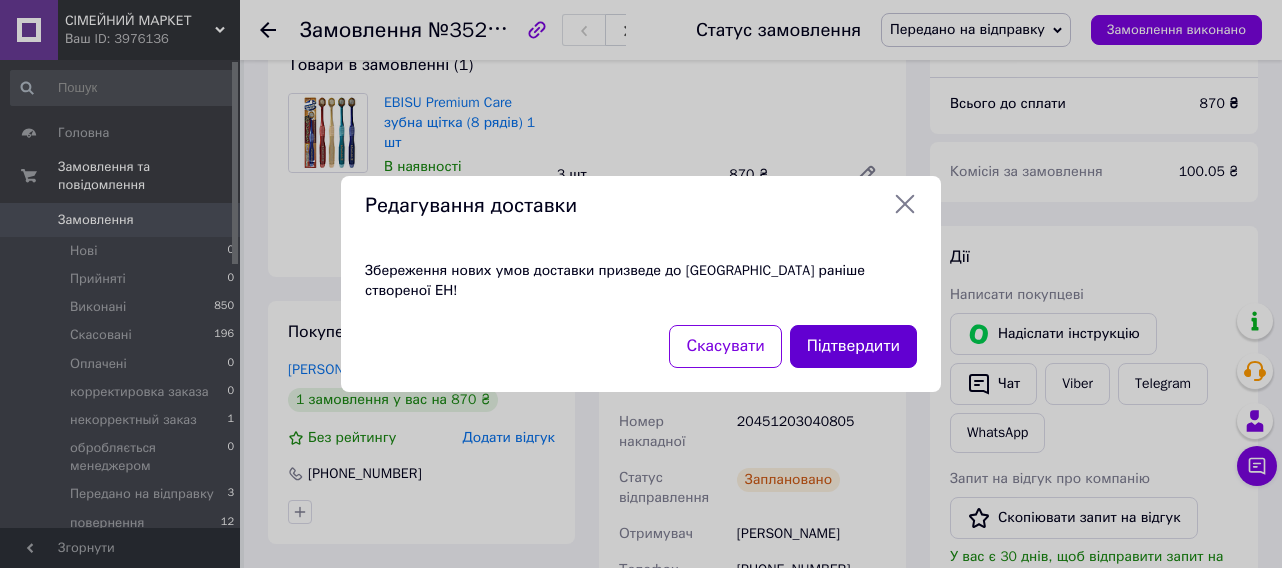 click on "Підтвердити" at bounding box center [853, 346] 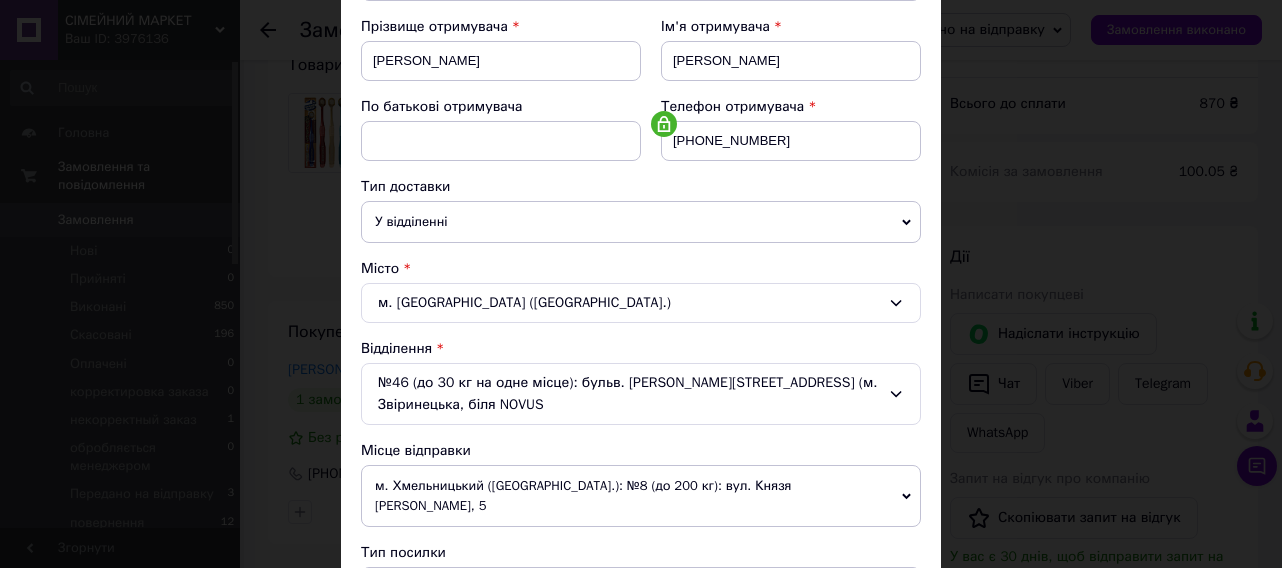 scroll, scrollTop: 400, scrollLeft: 0, axis: vertical 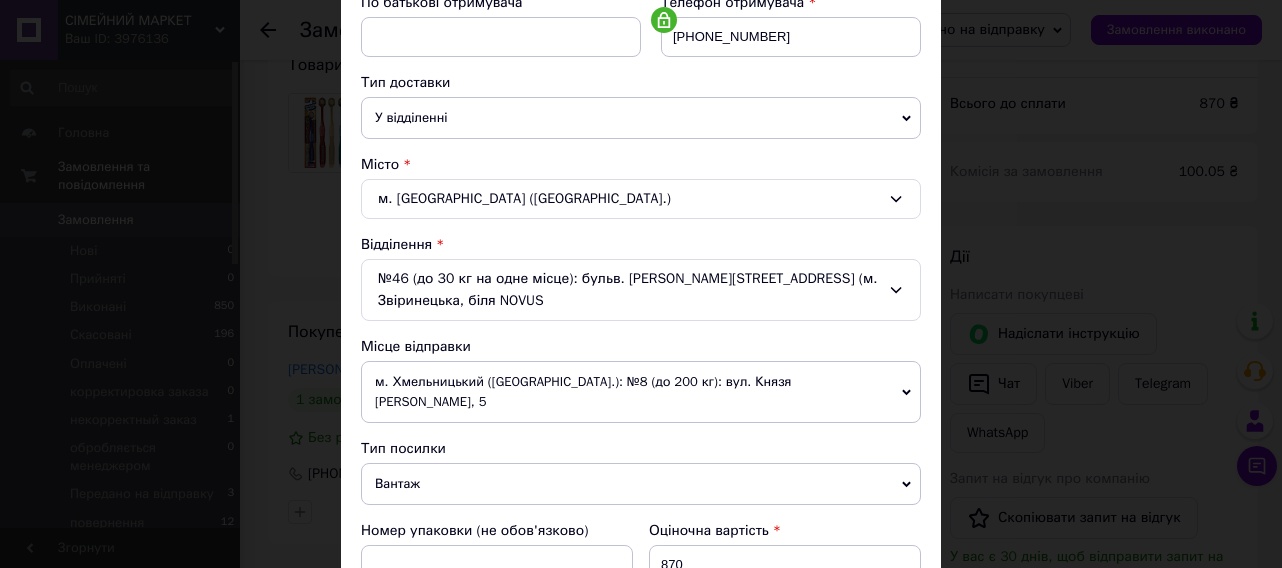 click 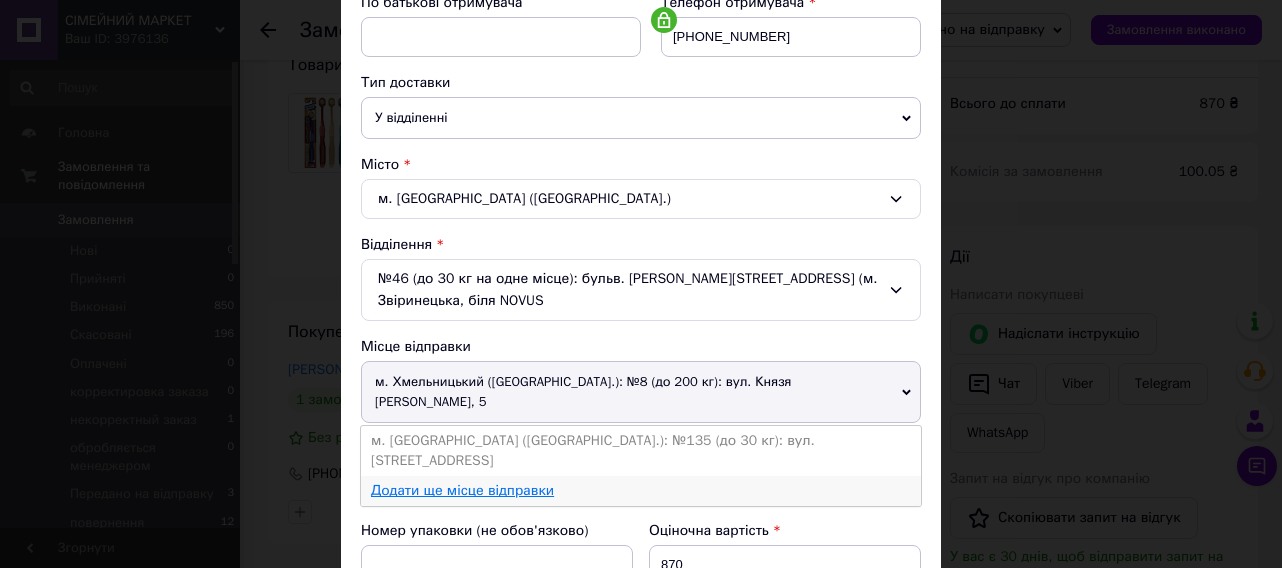 click on "Додати ще місце відправки" at bounding box center (462, 490) 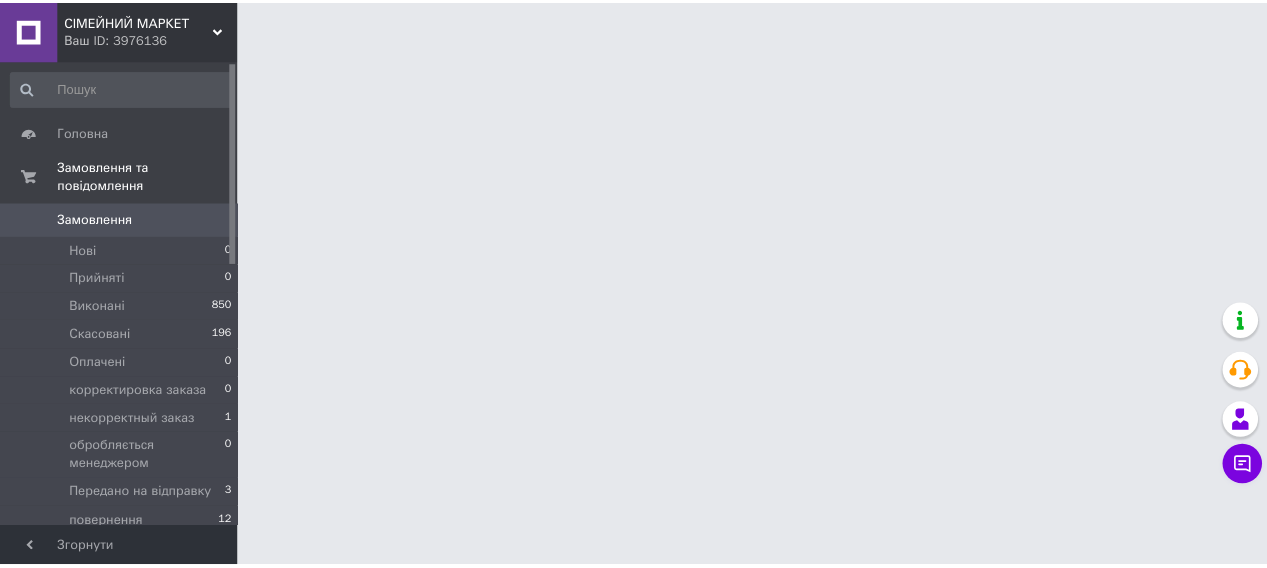 scroll, scrollTop: 0, scrollLeft: 0, axis: both 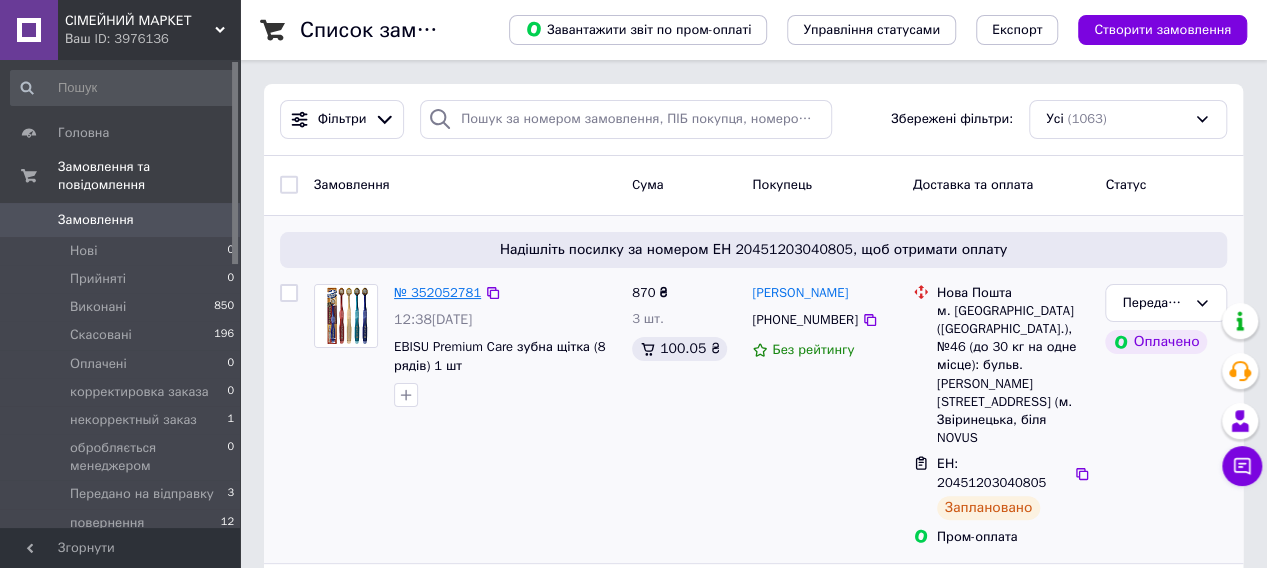 click on "№ 352052781" at bounding box center (437, 292) 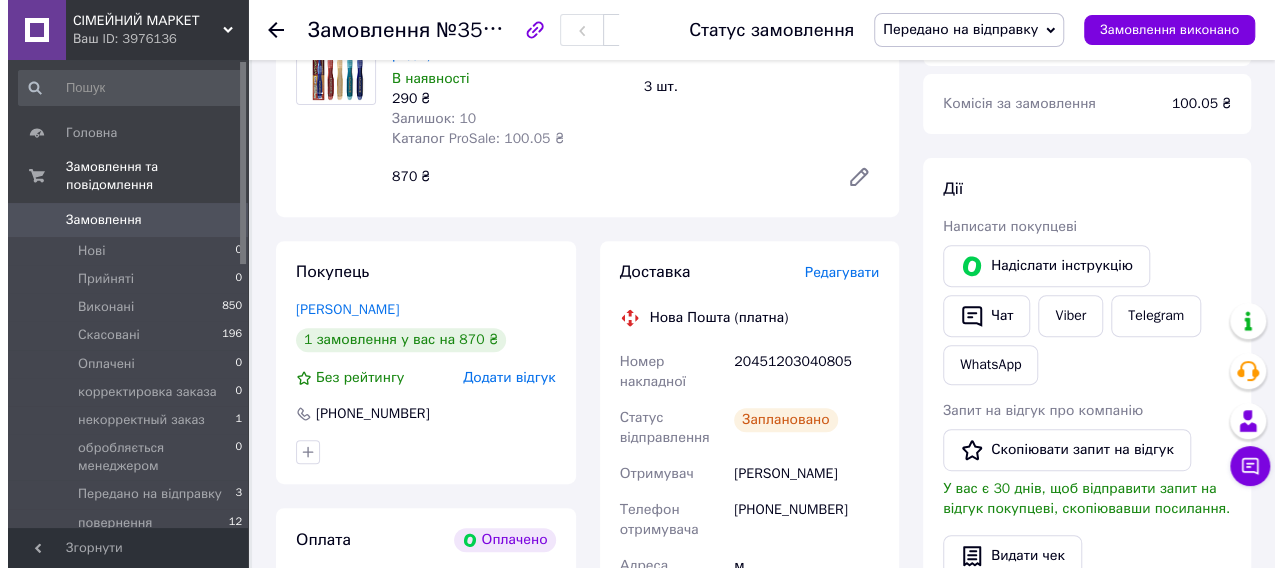 scroll, scrollTop: 300, scrollLeft: 0, axis: vertical 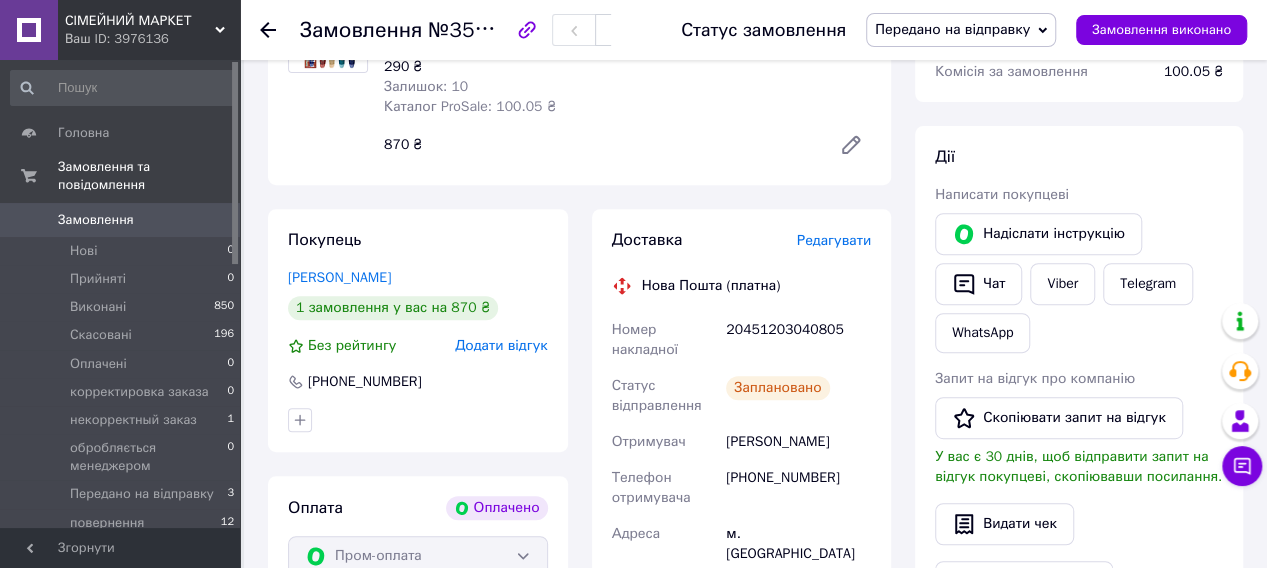 click on "Редагувати" at bounding box center (834, 240) 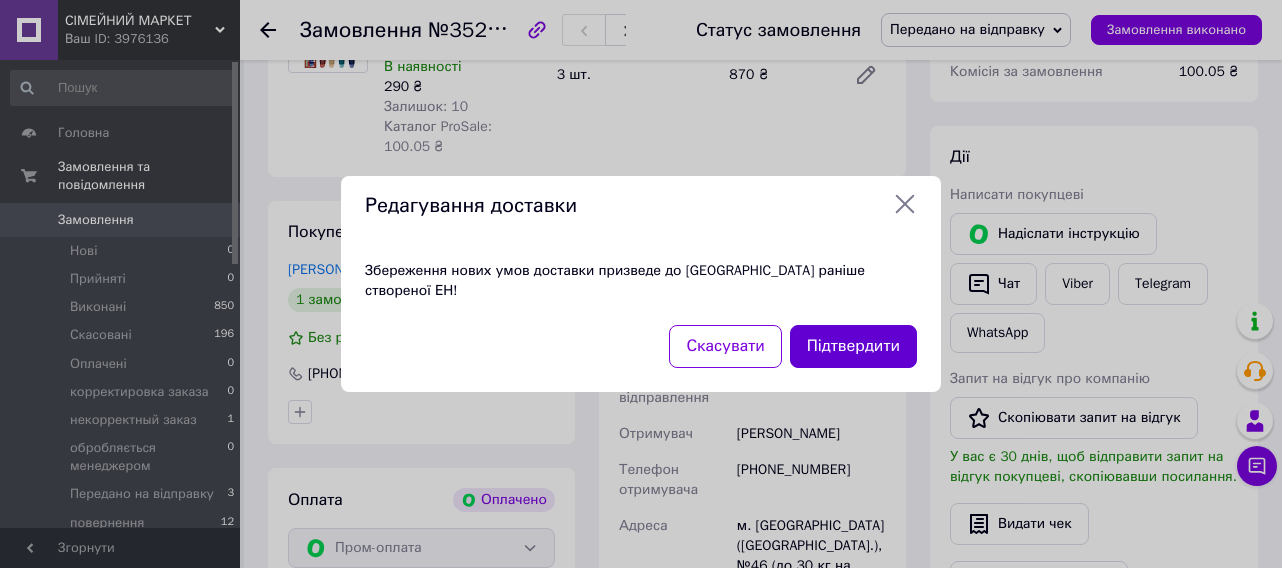 click on "Підтвердити" at bounding box center [853, 346] 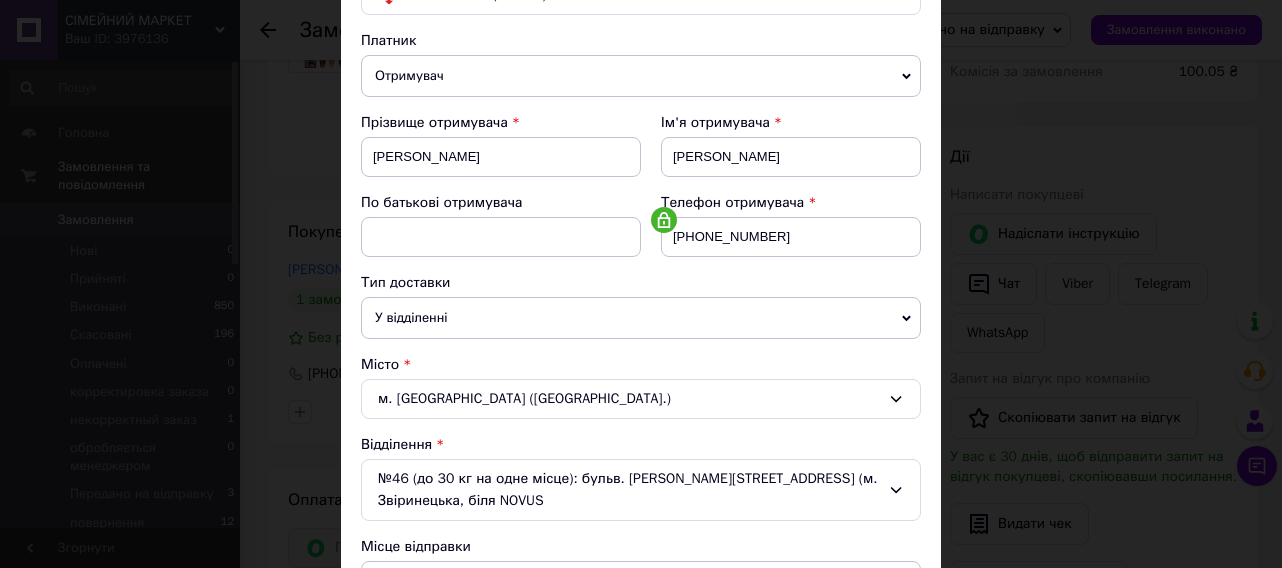 scroll, scrollTop: 400, scrollLeft: 0, axis: vertical 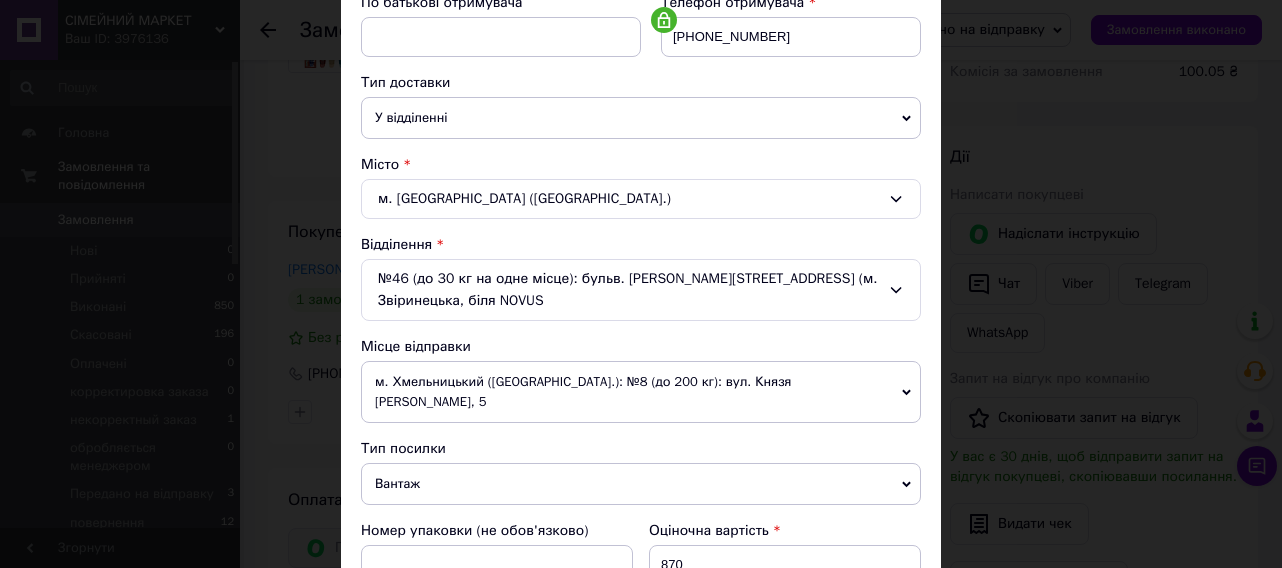 click 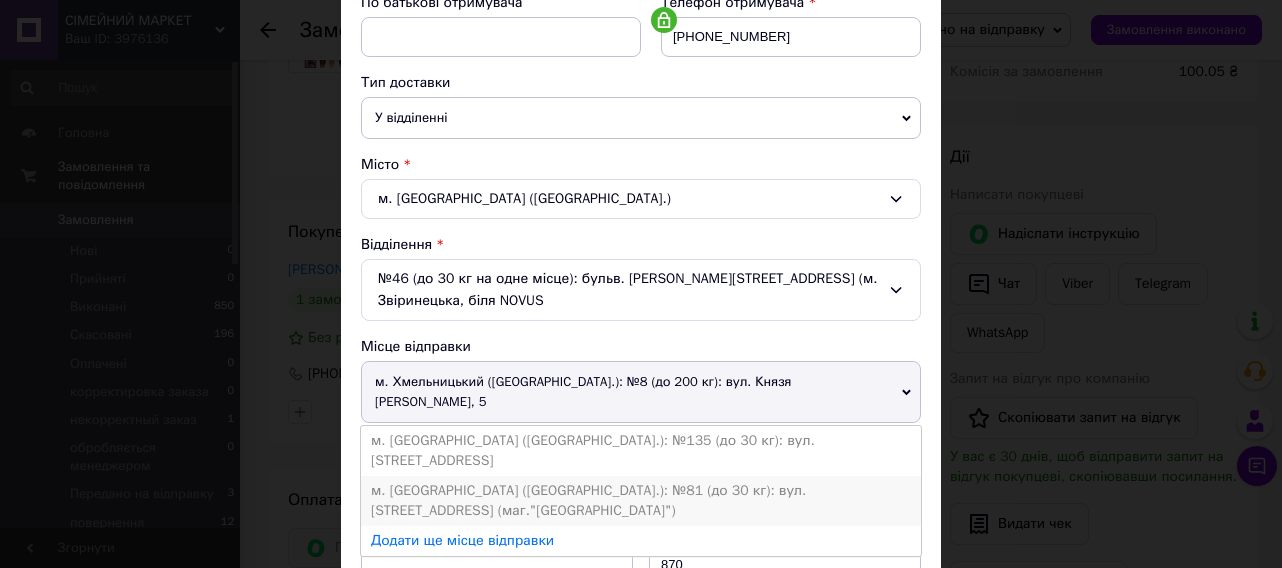 click on "м. Київ (Київська обл.): №81 (до 30 кг): вул. Деміївська, 39 (маг."Велика Кишеня")" at bounding box center (641, 501) 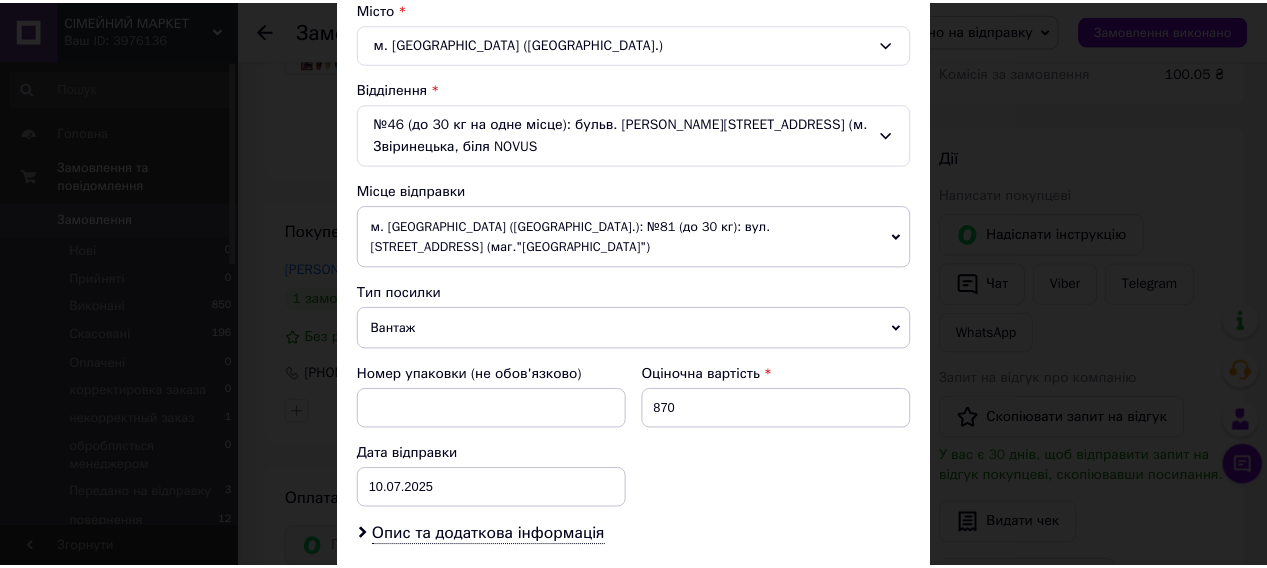 scroll, scrollTop: 700, scrollLeft: 0, axis: vertical 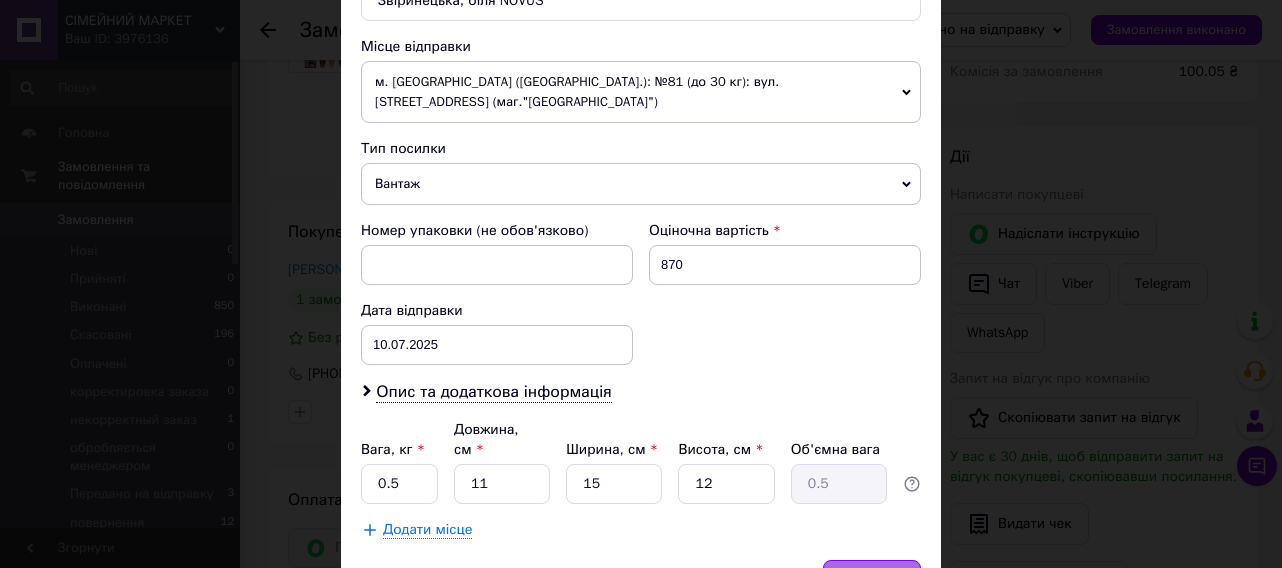 click on "Зберегти" at bounding box center [872, 580] 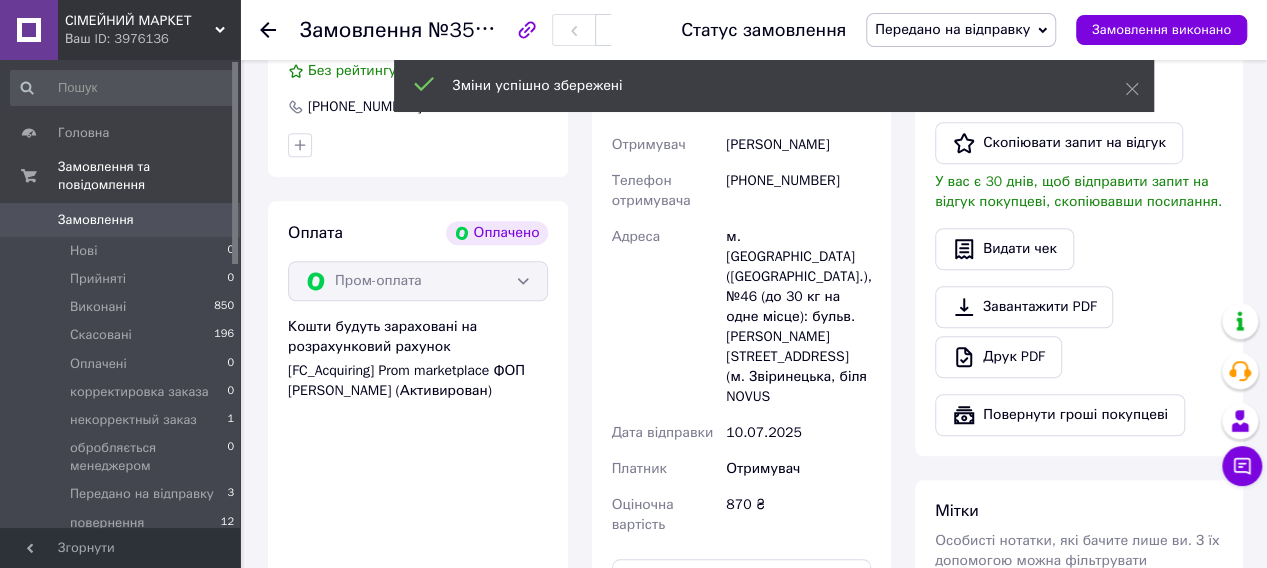 scroll, scrollTop: 700, scrollLeft: 0, axis: vertical 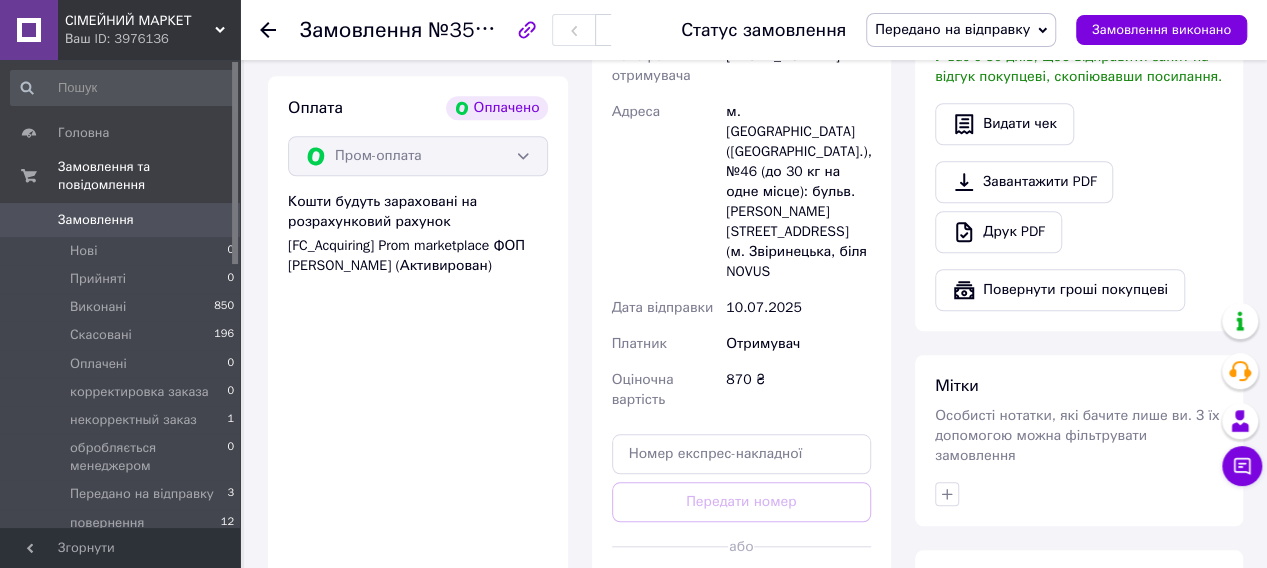 click on "Згенерувати ЕН" at bounding box center (742, 591) 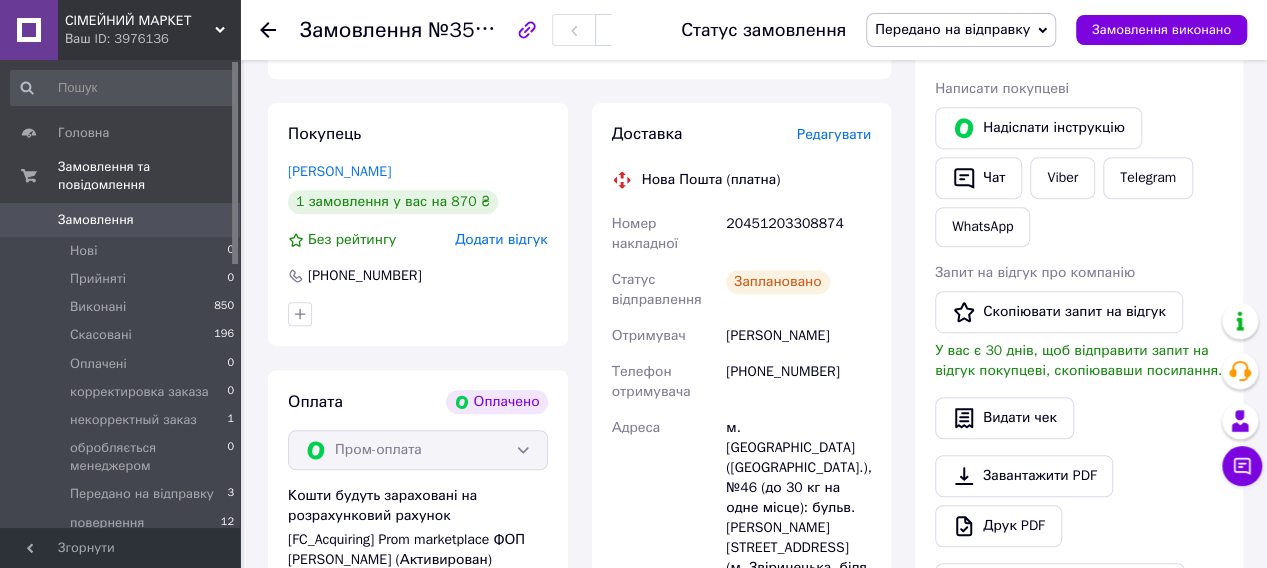 scroll, scrollTop: 400, scrollLeft: 0, axis: vertical 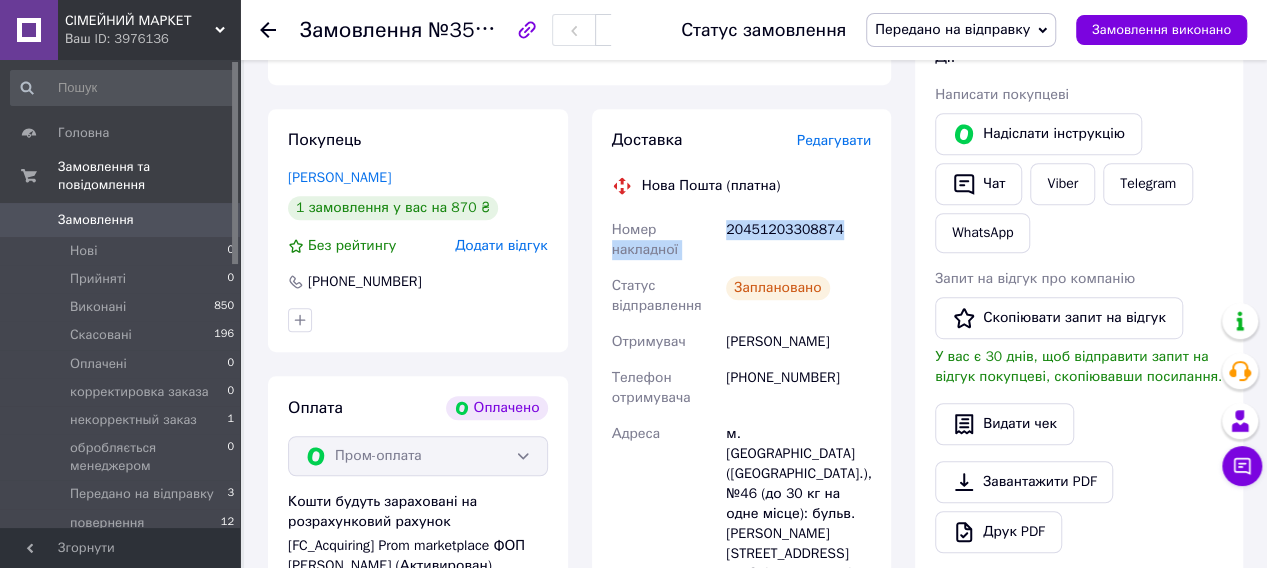 drag, startPoint x: 852, startPoint y: 225, endPoint x: 722, endPoint y: 223, distance: 130.01538 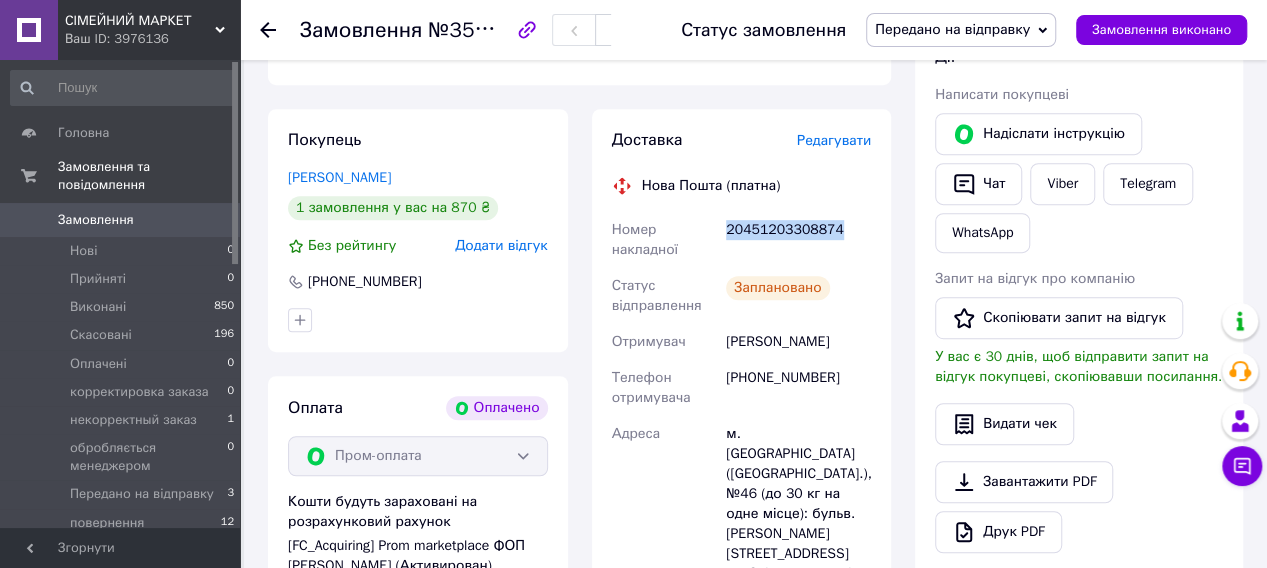 drag, startPoint x: 834, startPoint y: 221, endPoint x: 728, endPoint y: 224, distance: 106.04244 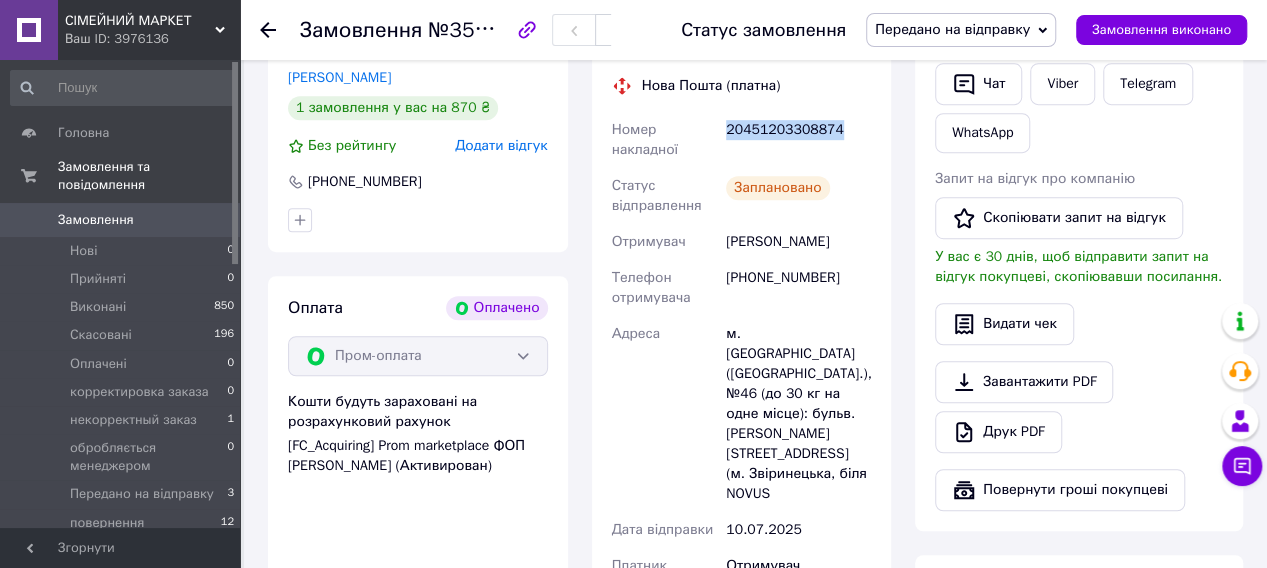 scroll, scrollTop: 200, scrollLeft: 0, axis: vertical 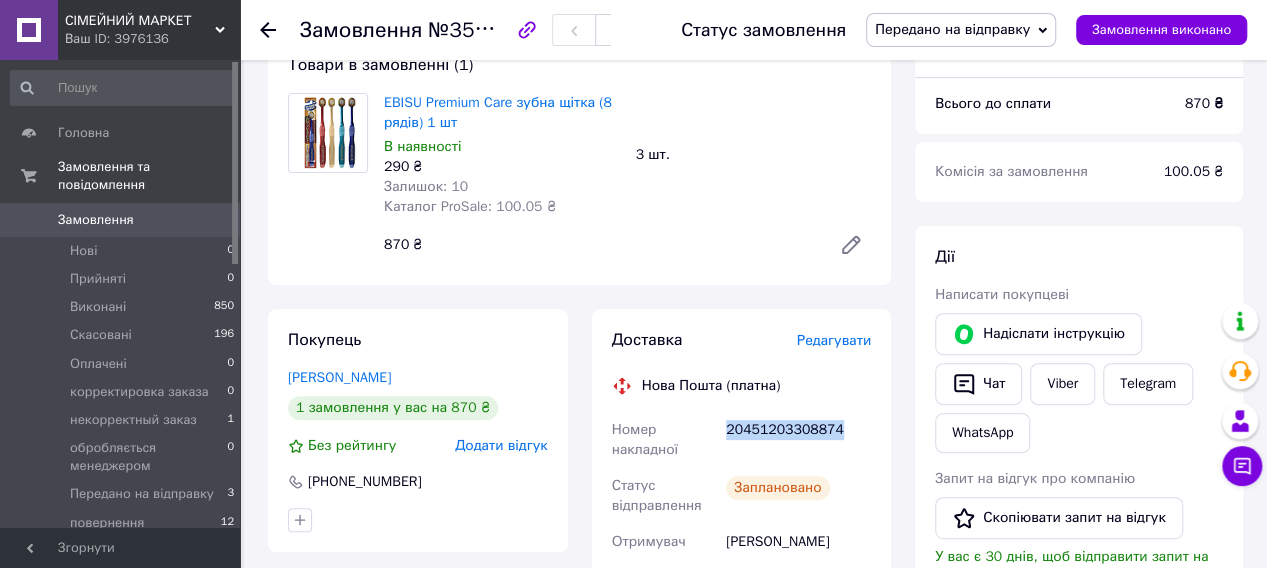copy on "20451203308874" 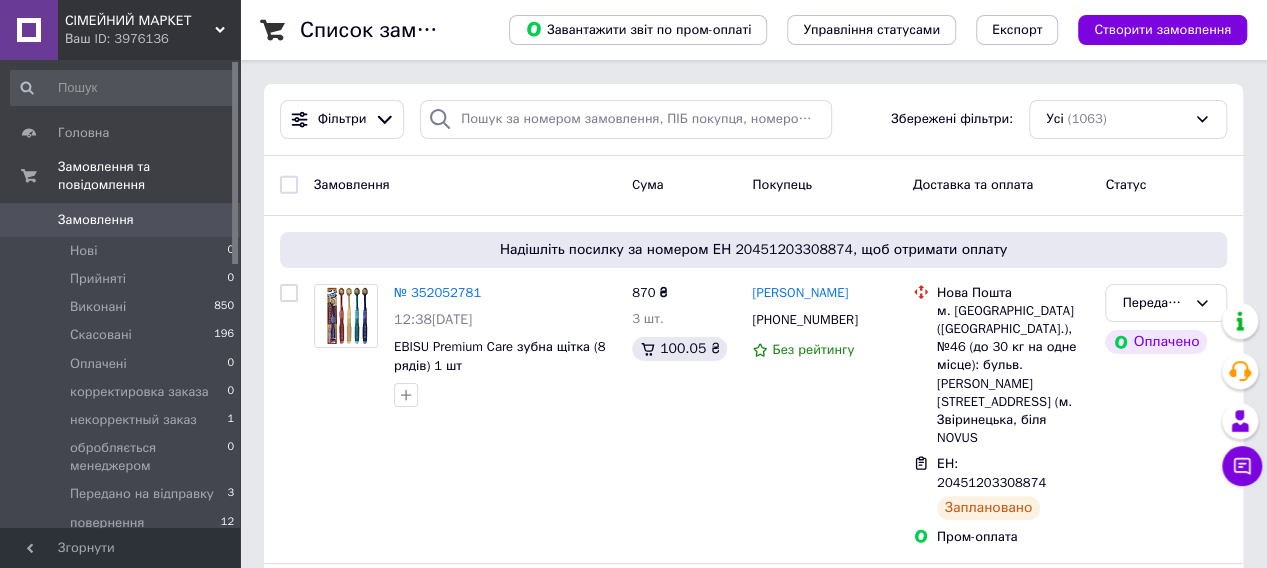 scroll, scrollTop: 200, scrollLeft: 0, axis: vertical 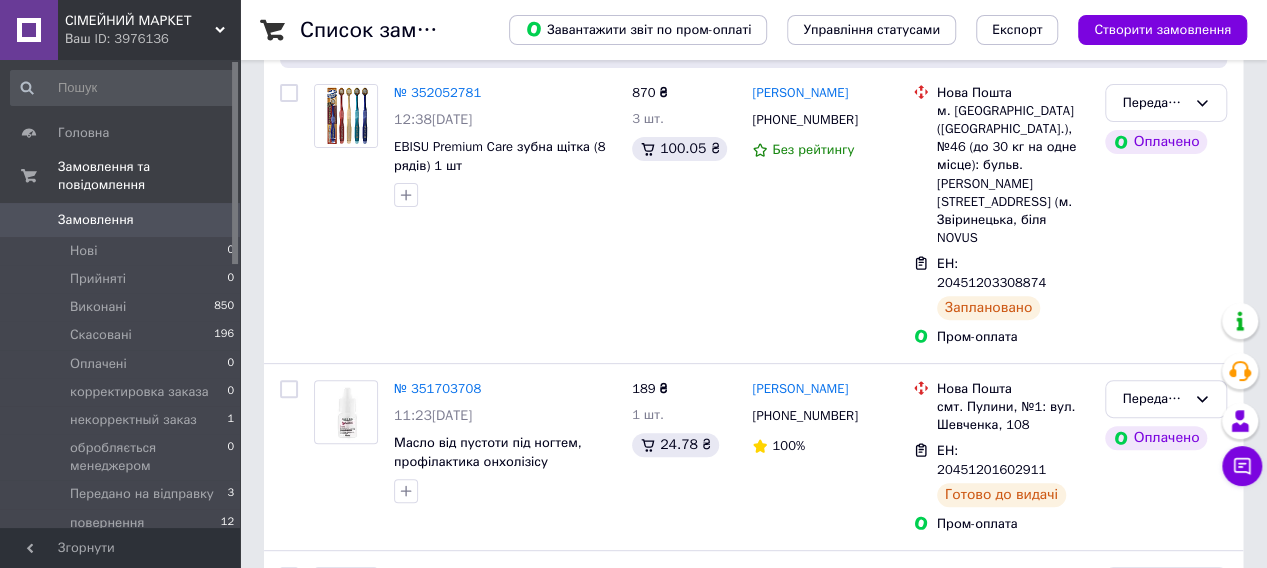 click 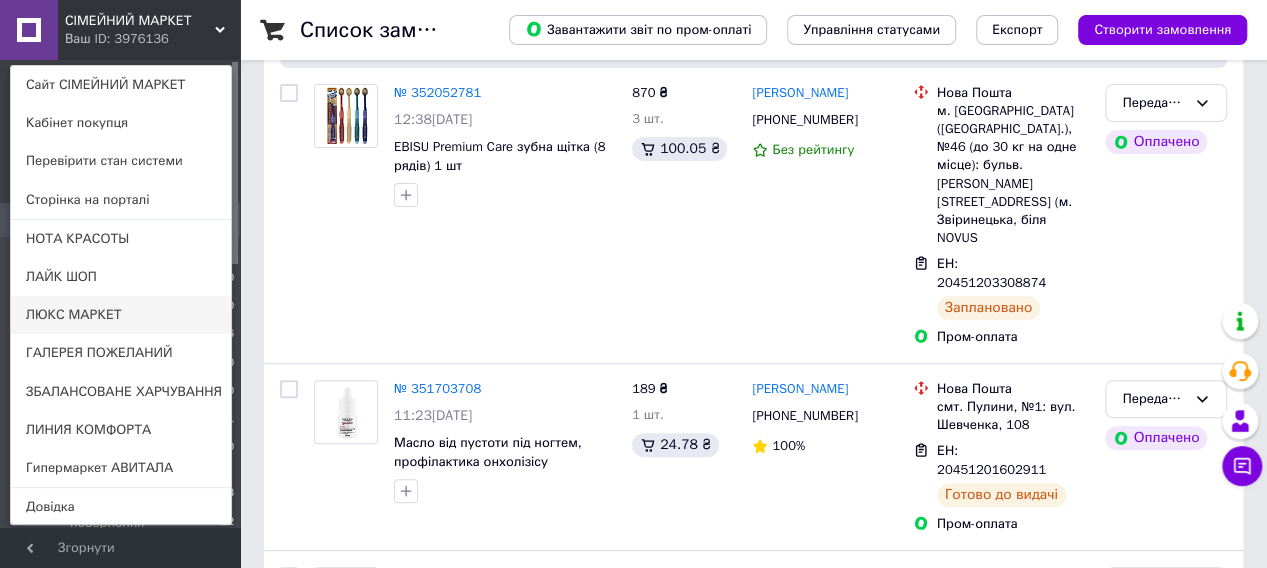 click on "ЛЮКС  МАРКЕТ" at bounding box center (121, 315) 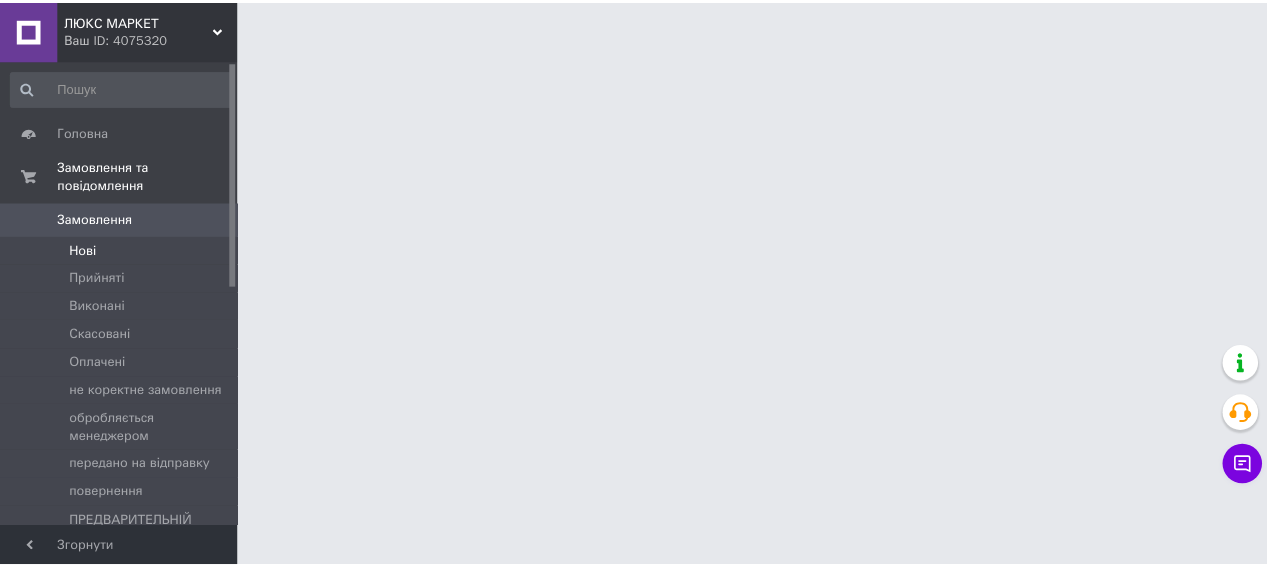 scroll, scrollTop: 0, scrollLeft: 0, axis: both 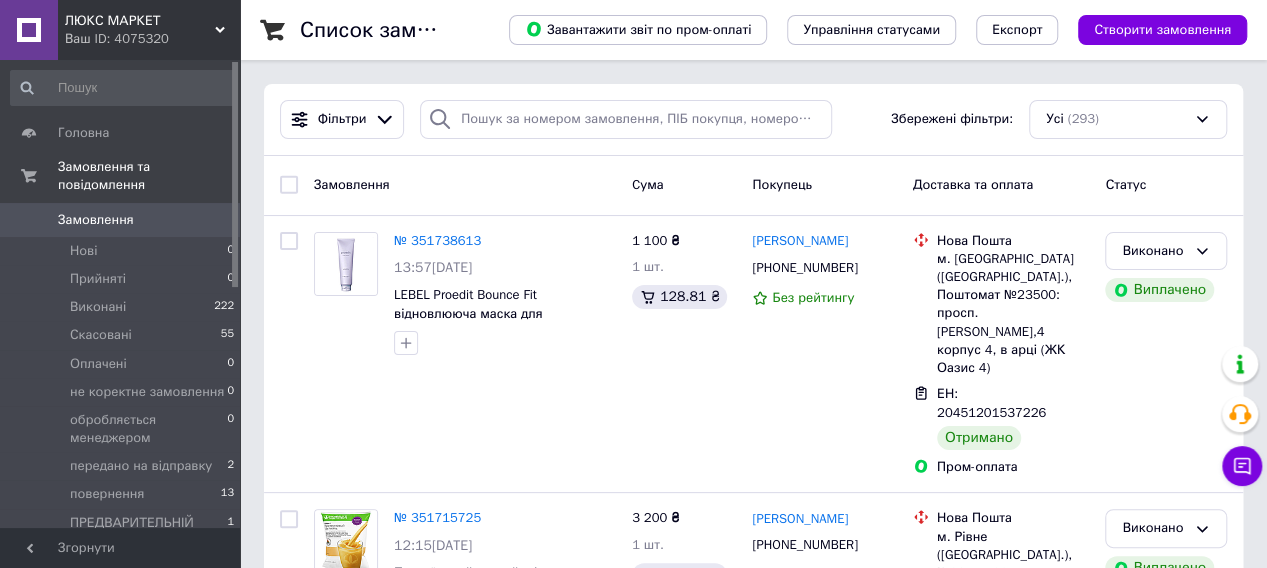 click 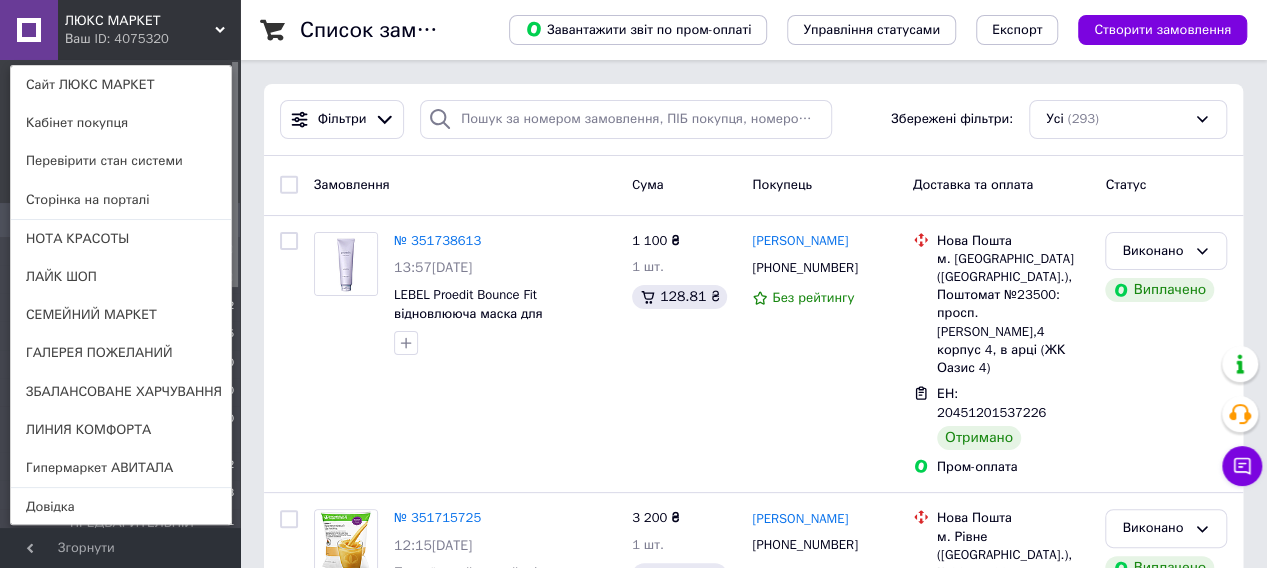 click on "ЛАЙК  ШОП" at bounding box center [121, 277] 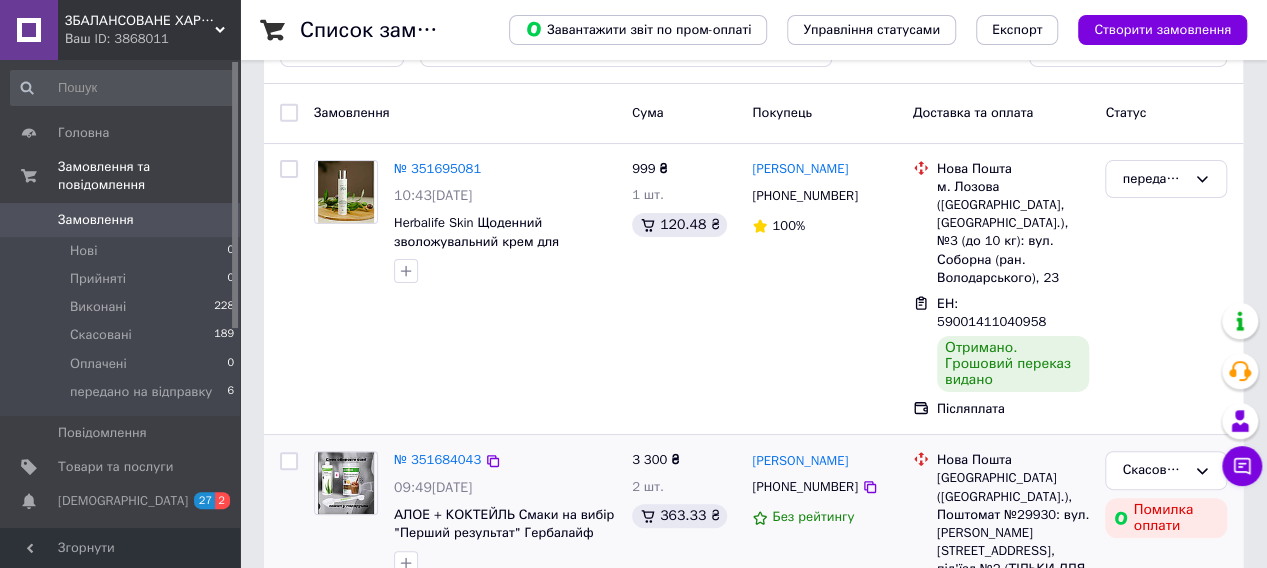 scroll, scrollTop: 100, scrollLeft: 0, axis: vertical 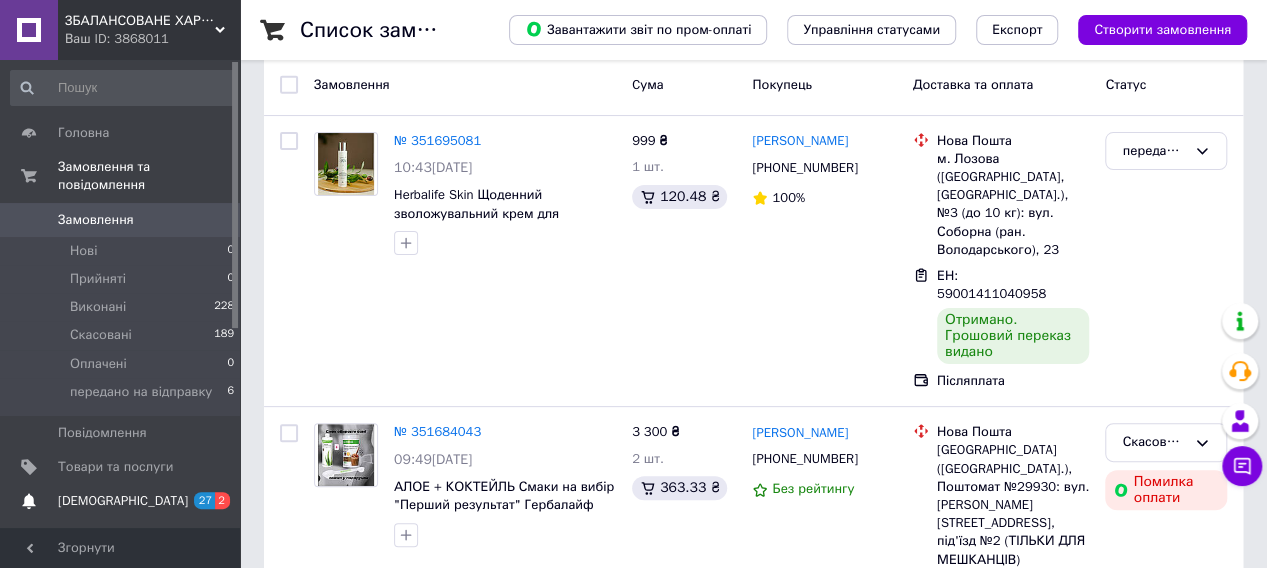click on "[DEMOGRAPHIC_DATA]" at bounding box center [123, 501] 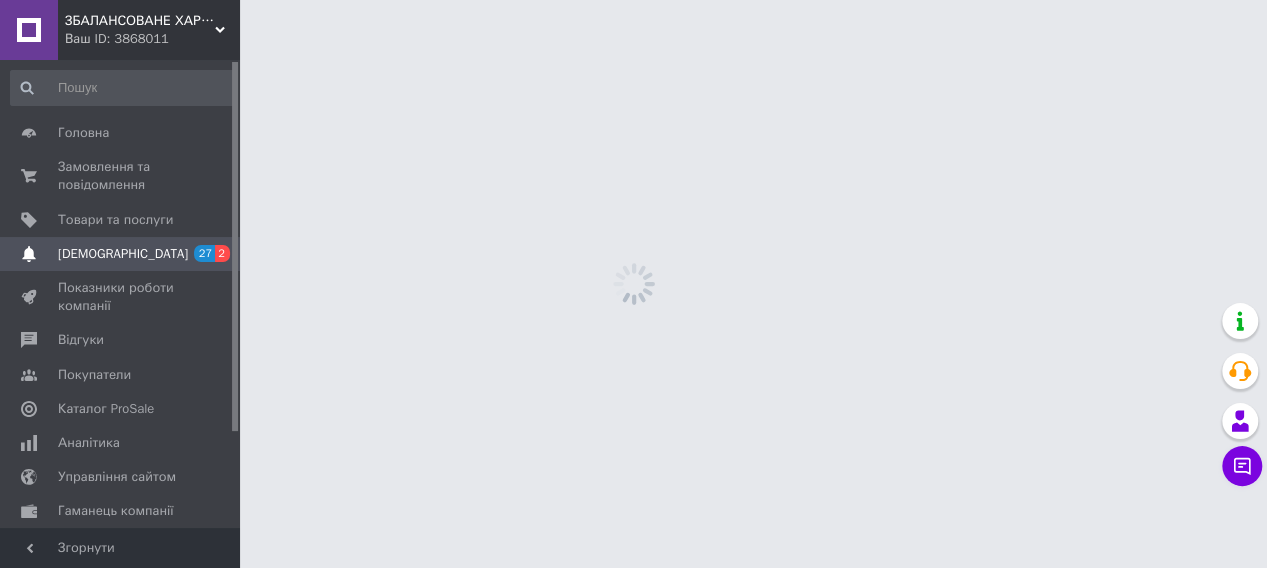 scroll, scrollTop: 0, scrollLeft: 0, axis: both 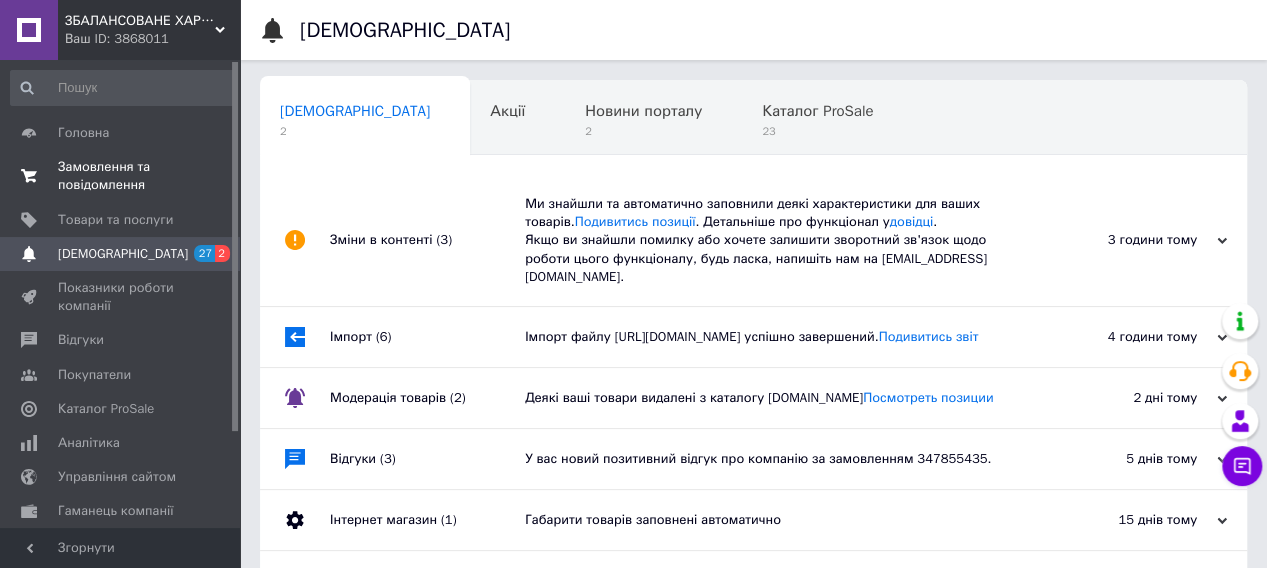 click on "Замовлення та повідомлення" at bounding box center [121, 176] 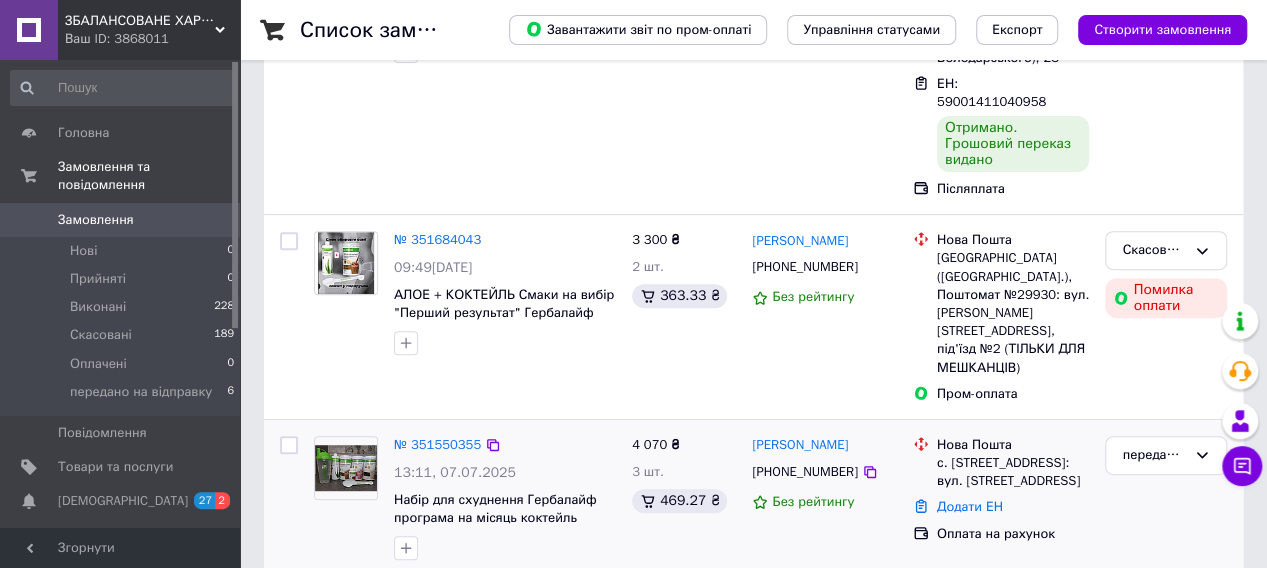 scroll, scrollTop: 300, scrollLeft: 0, axis: vertical 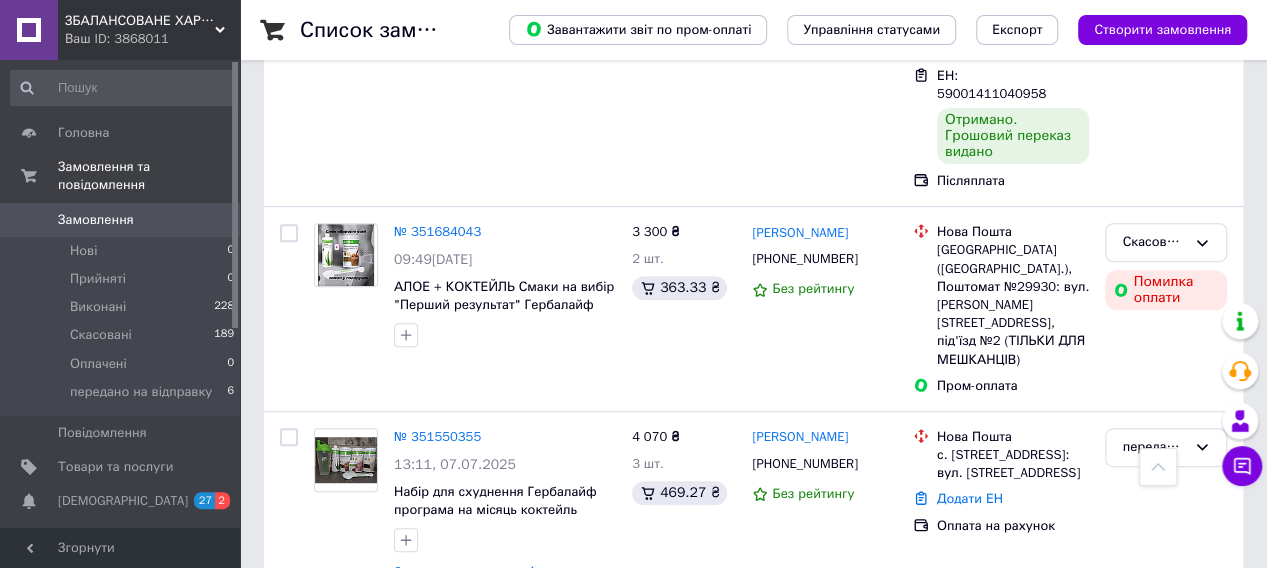 click 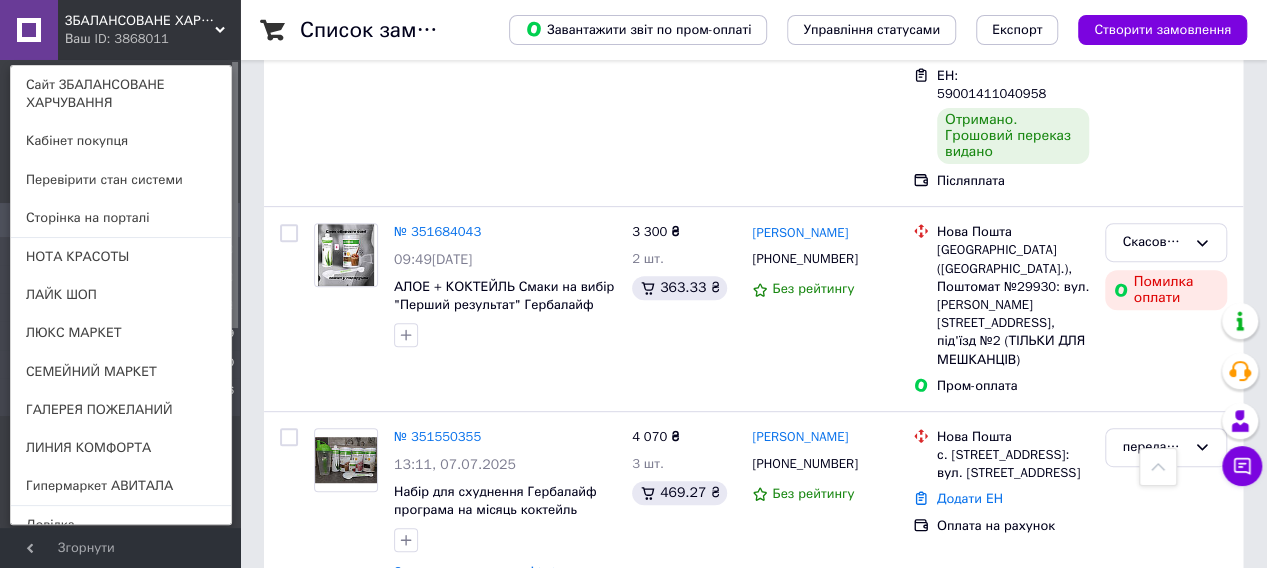 click 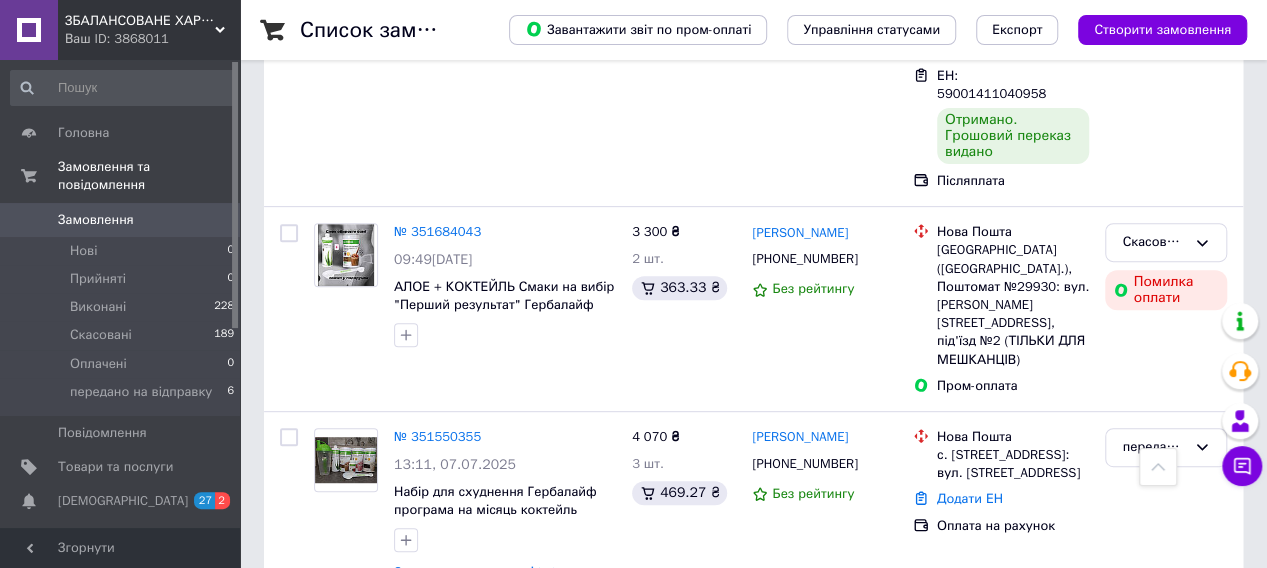 click 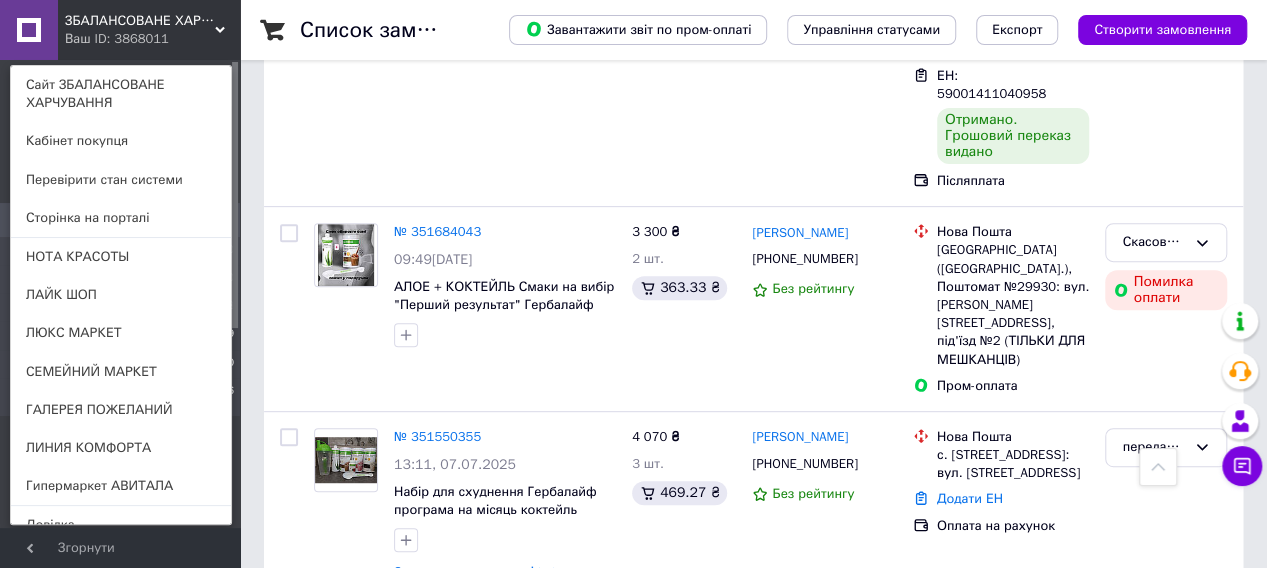 click 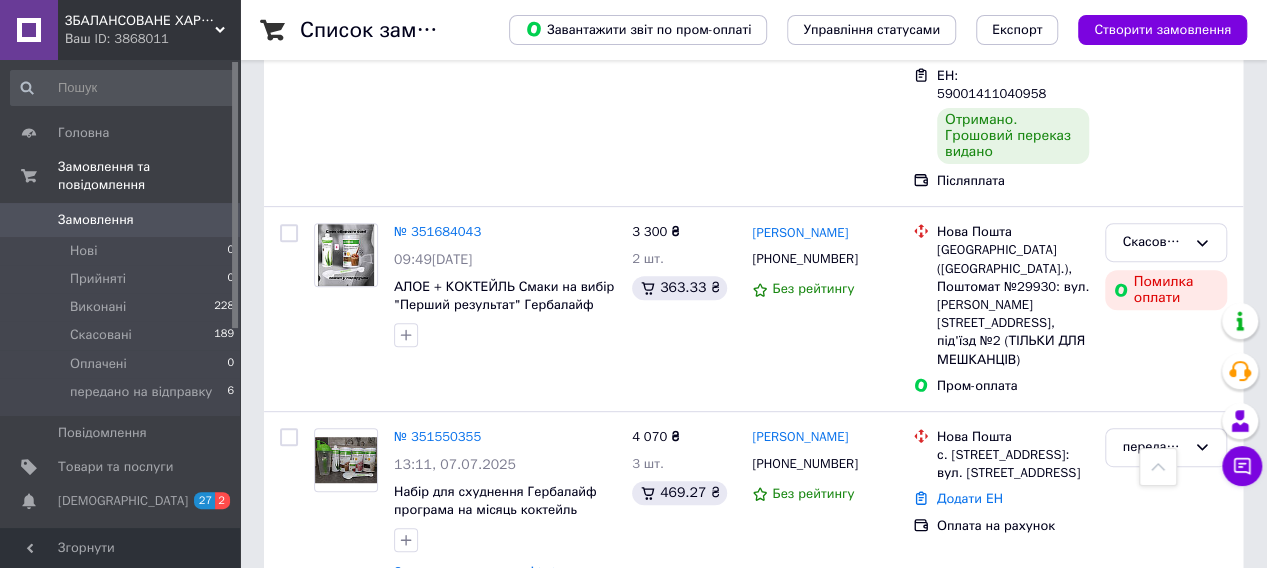 click on "Замовлення" at bounding box center (96, 220) 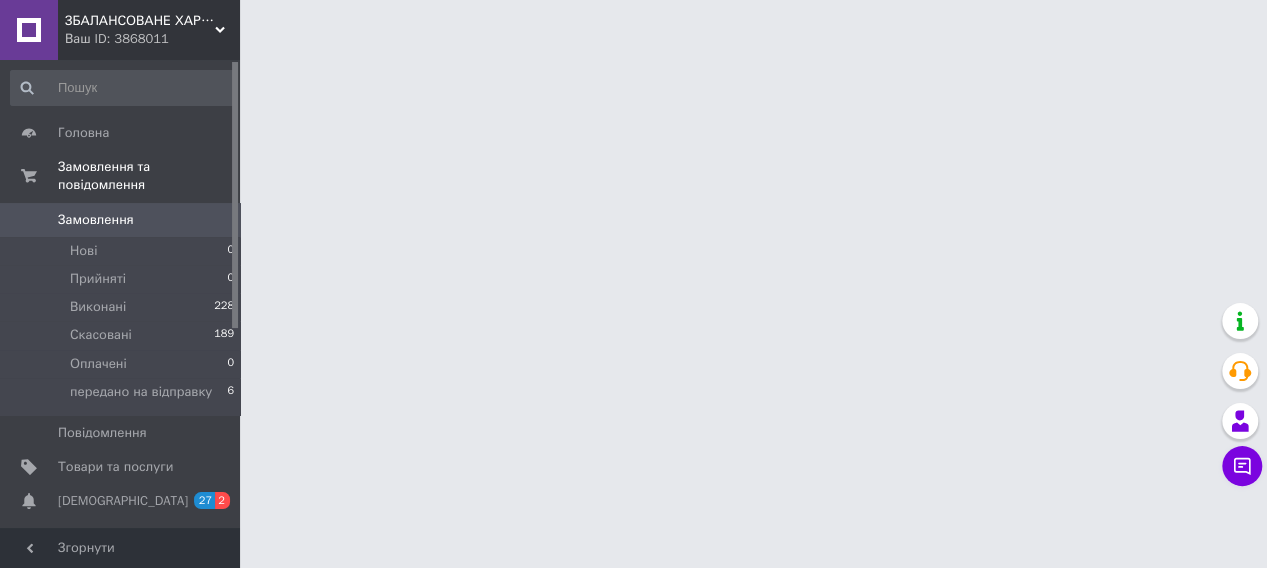 scroll, scrollTop: 0, scrollLeft: 0, axis: both 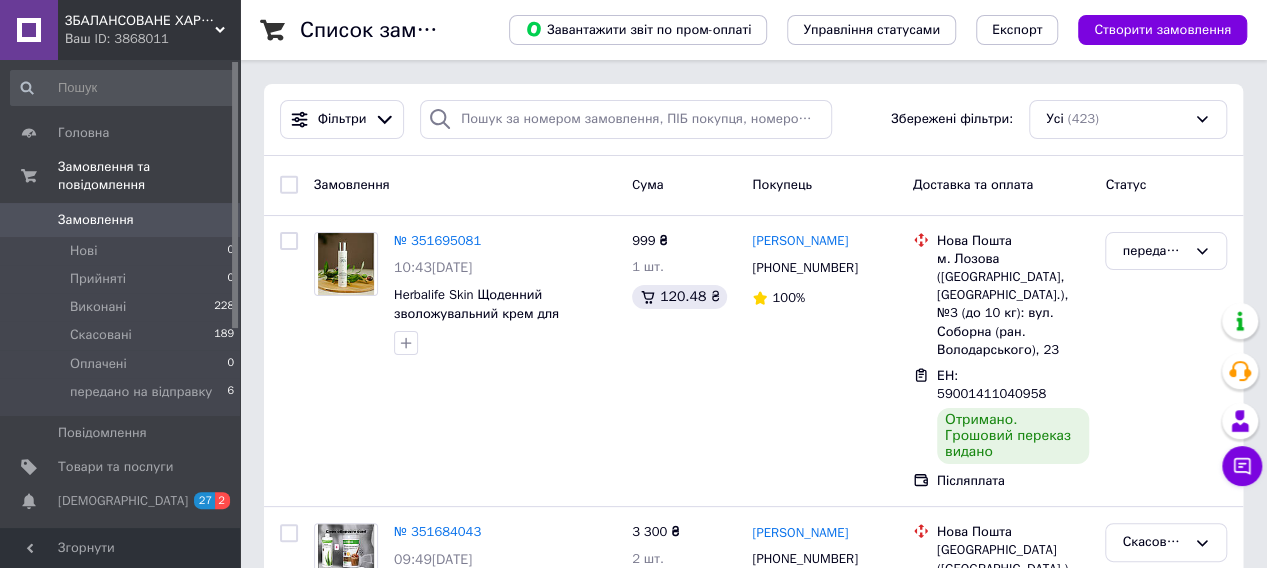 click 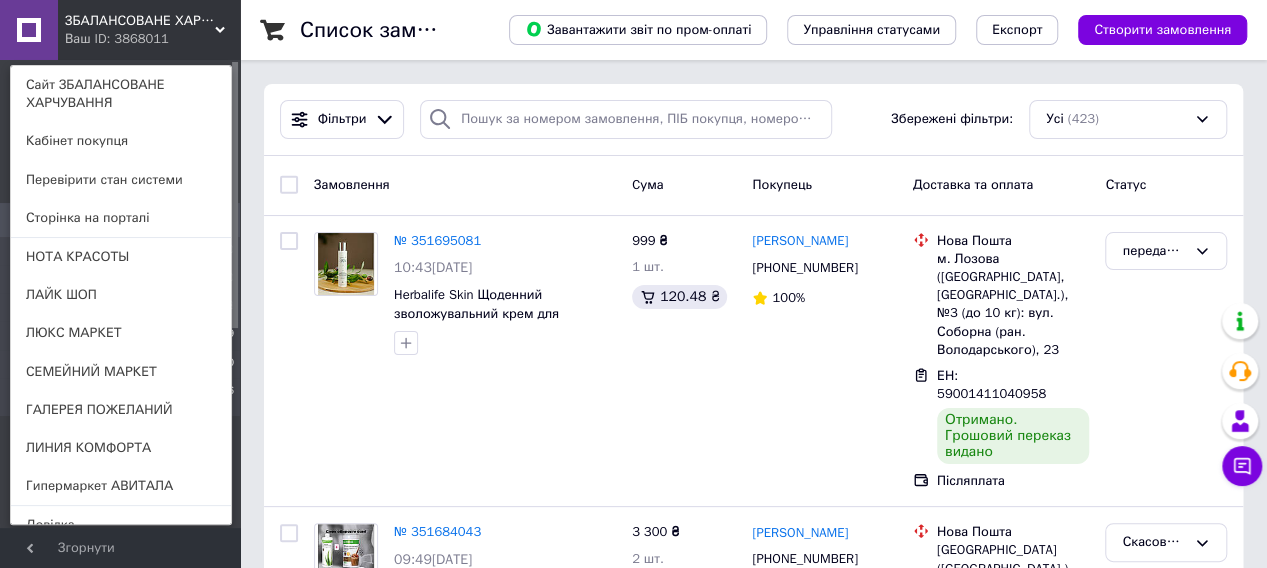 click on "Гипермаркет АВИТАЛА" at bounding box center [121, 486] 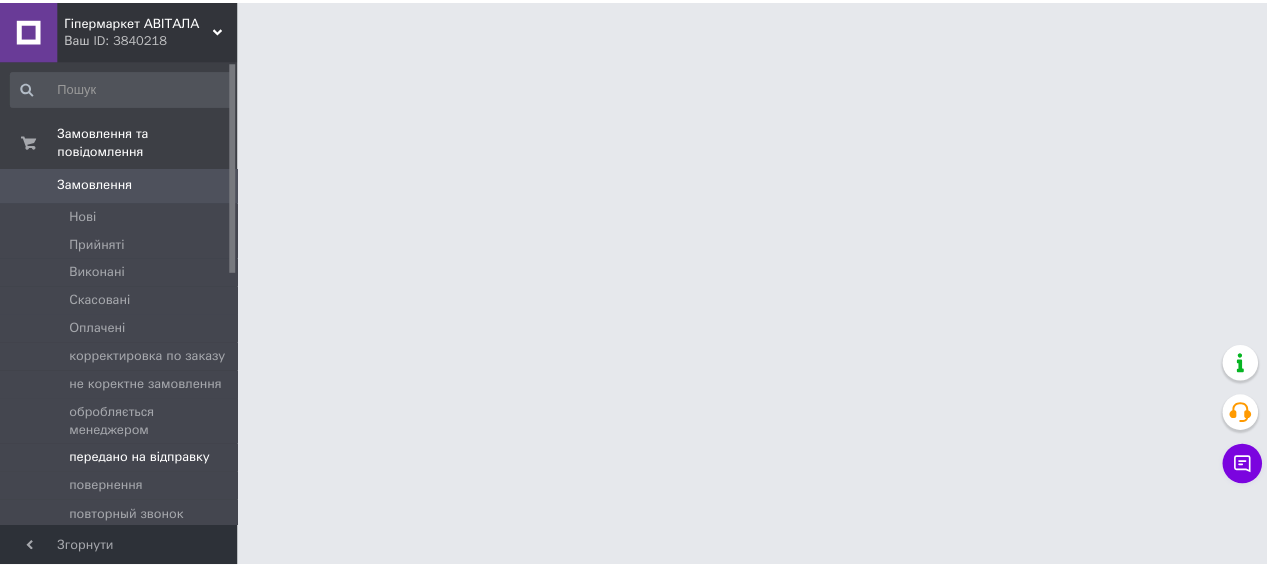 scroll, scrollTop: 0, scrollLeft: 0, axis: both 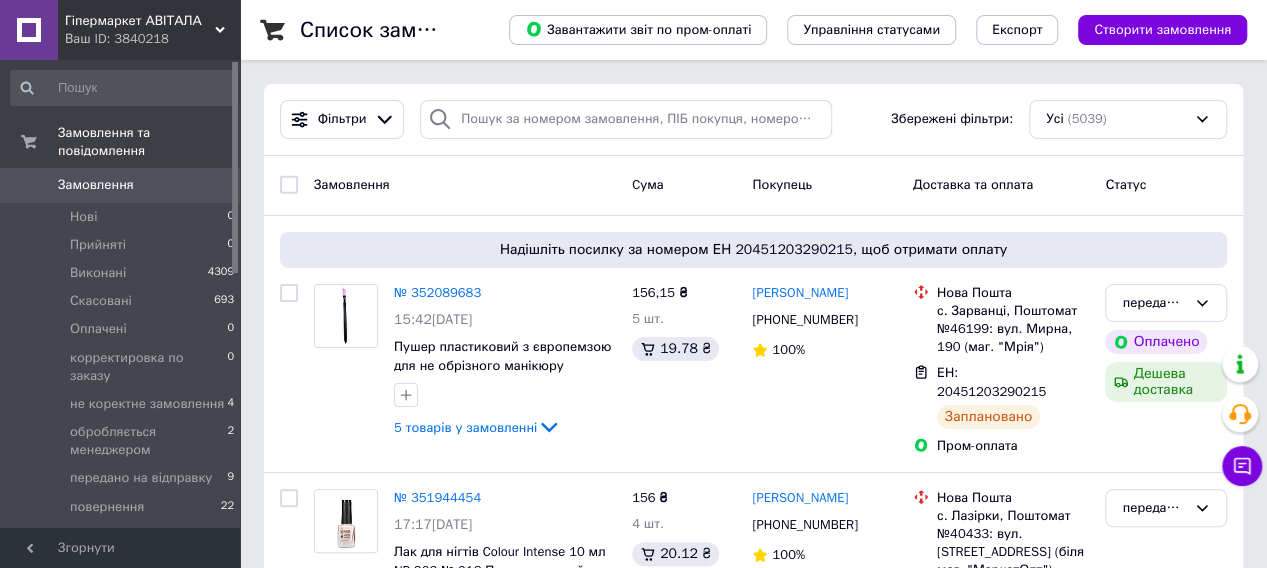 click on "Замовлення" at bounding box center [96, 185] 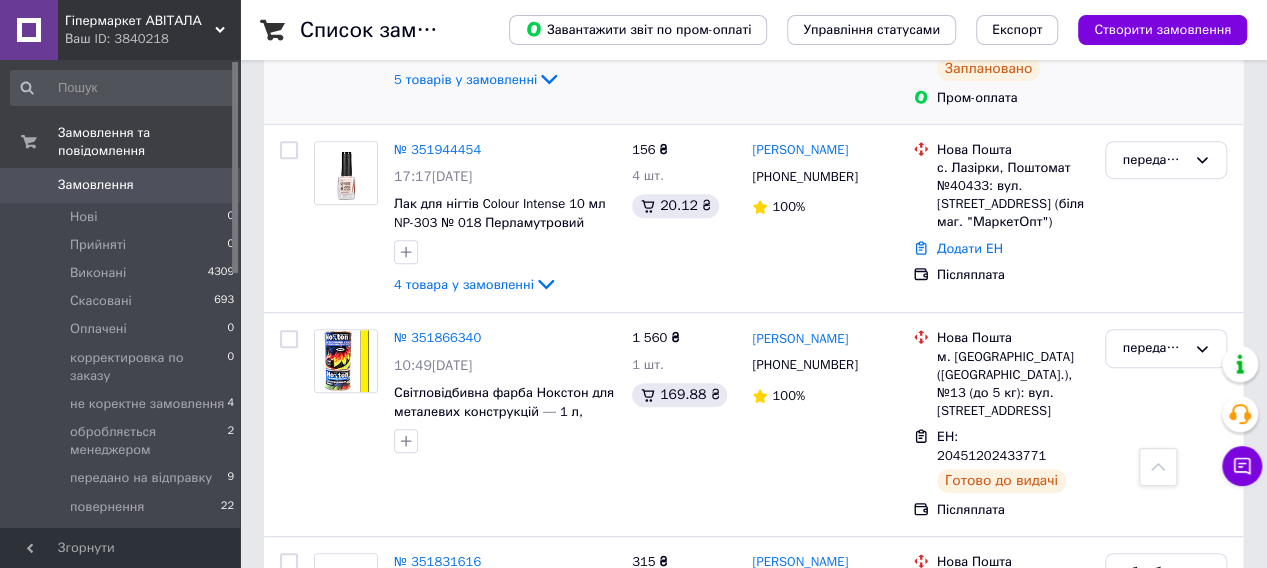 scroll, scrollTop: 700, scrollLeft: 0, axis: vertical 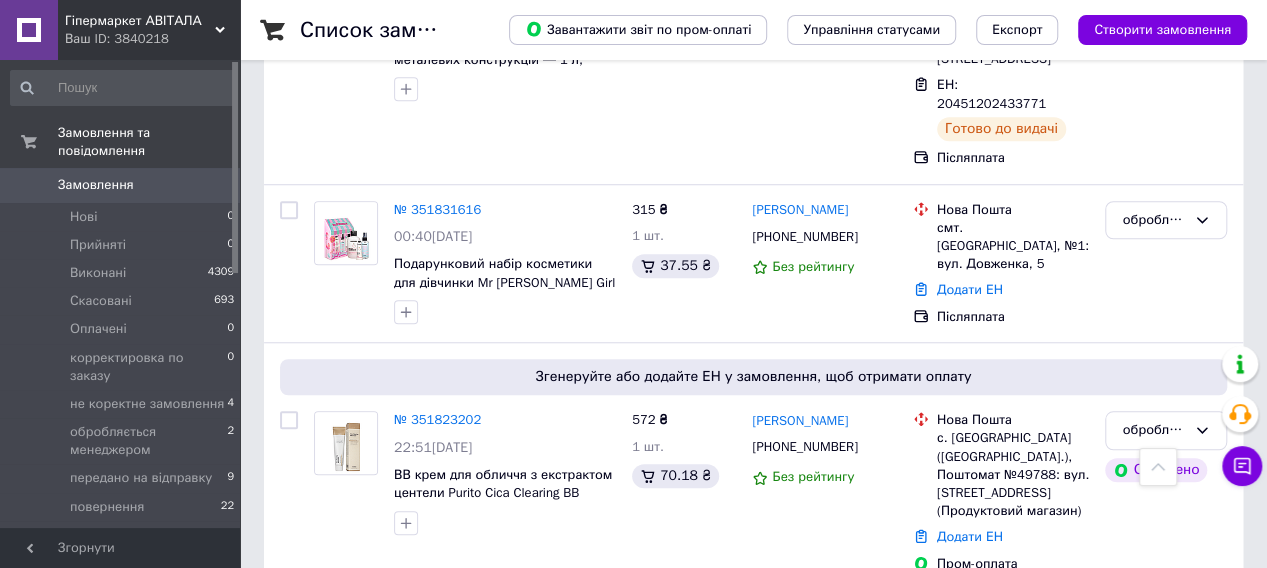 click 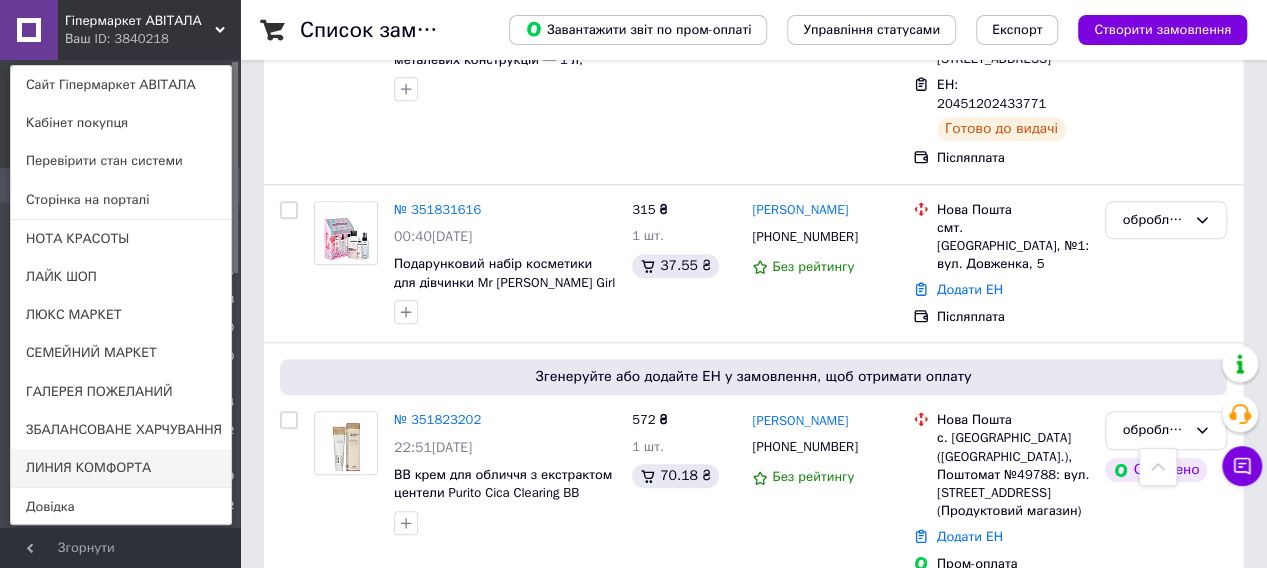 click on "ЛИНИЯ КОМФОРТА" at bounding box center [121, 468] 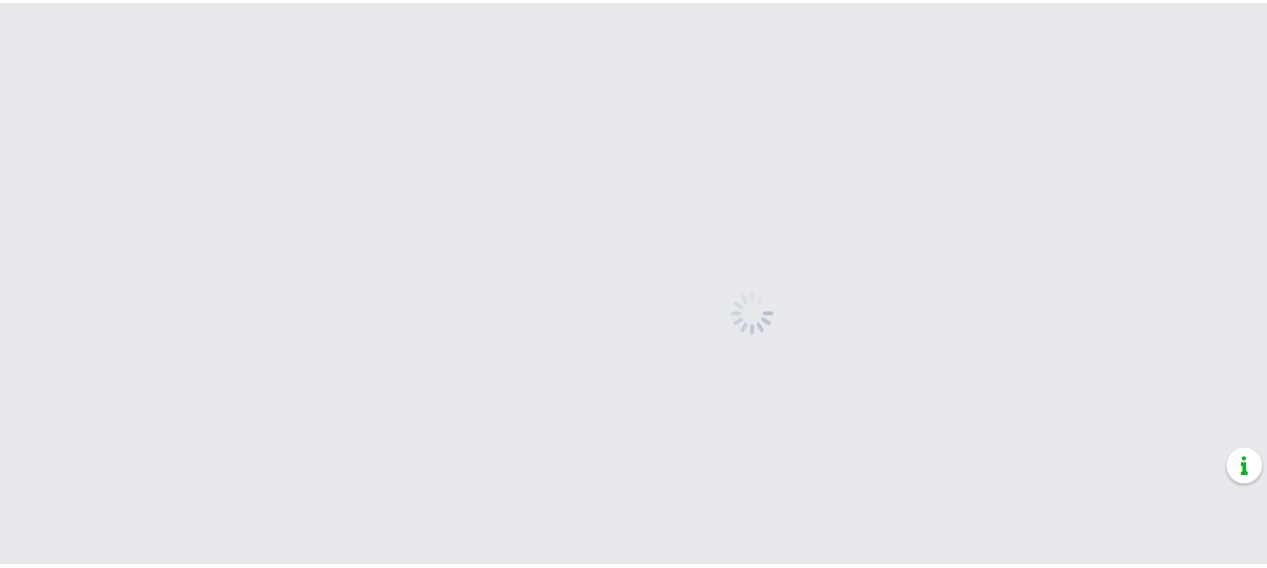 scroll, scrollTop: 0, scrollLeft: 0, axis: both 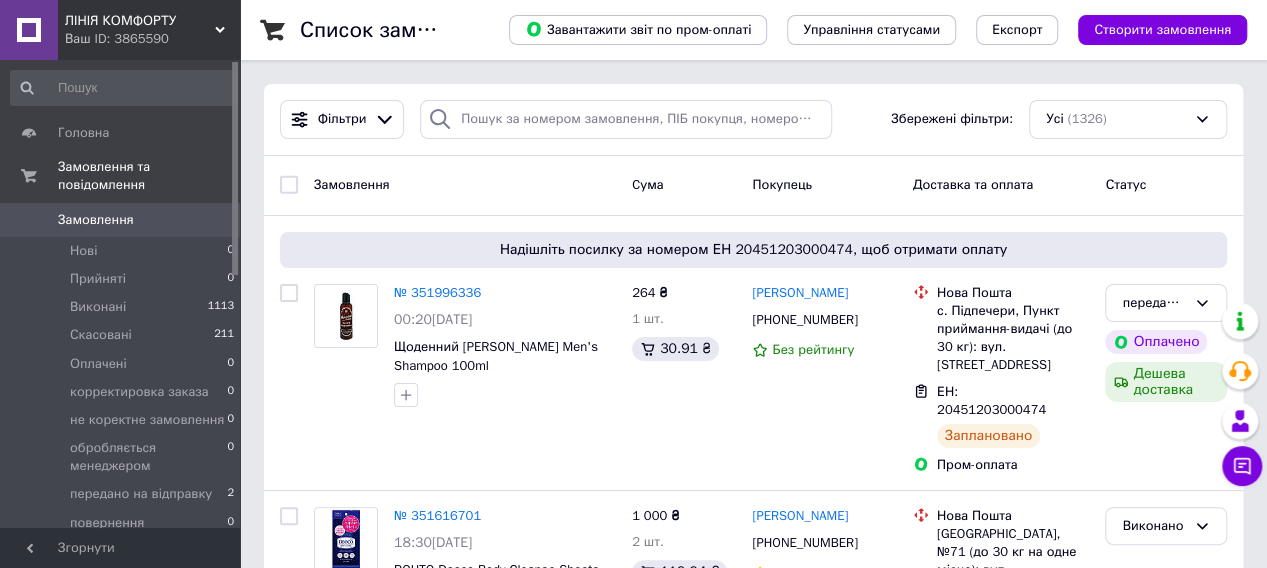 click 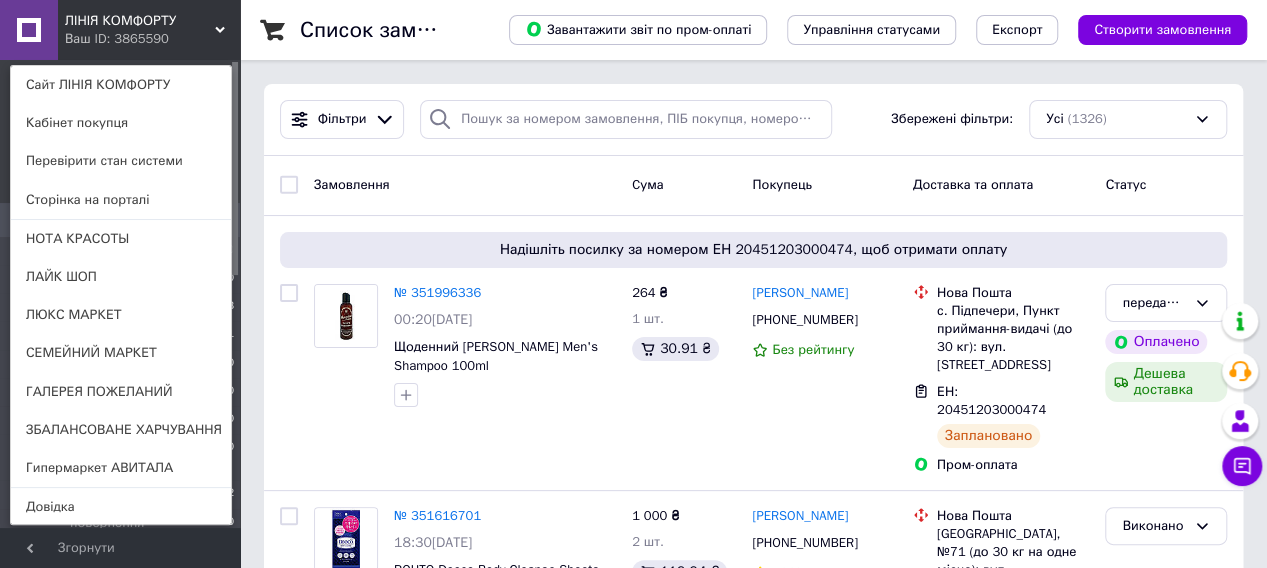 click 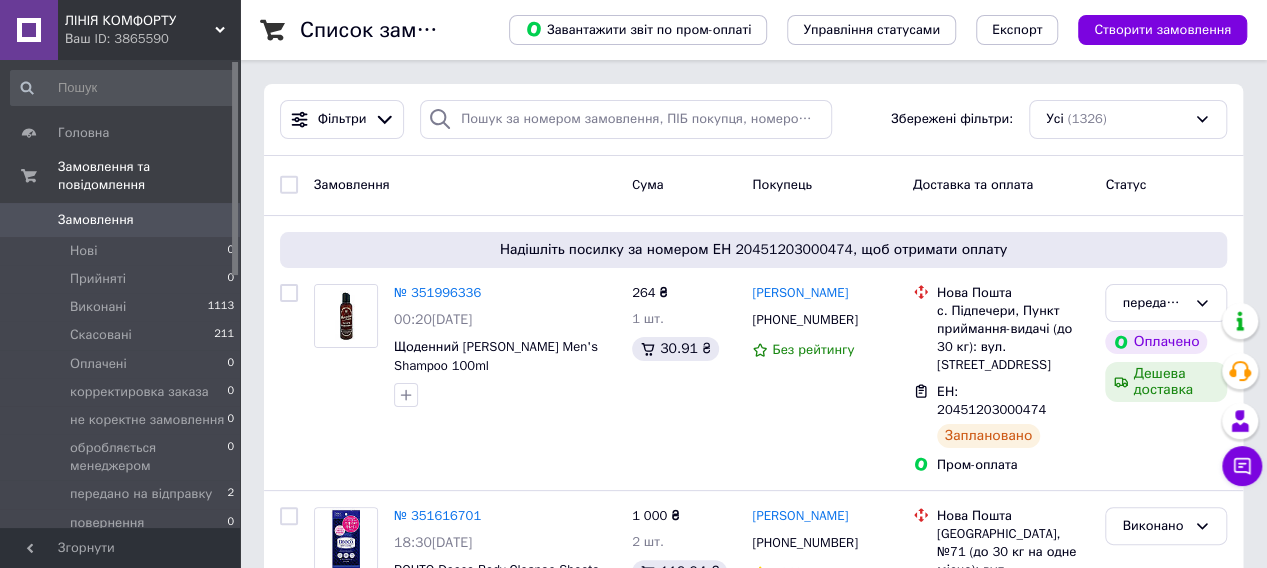click 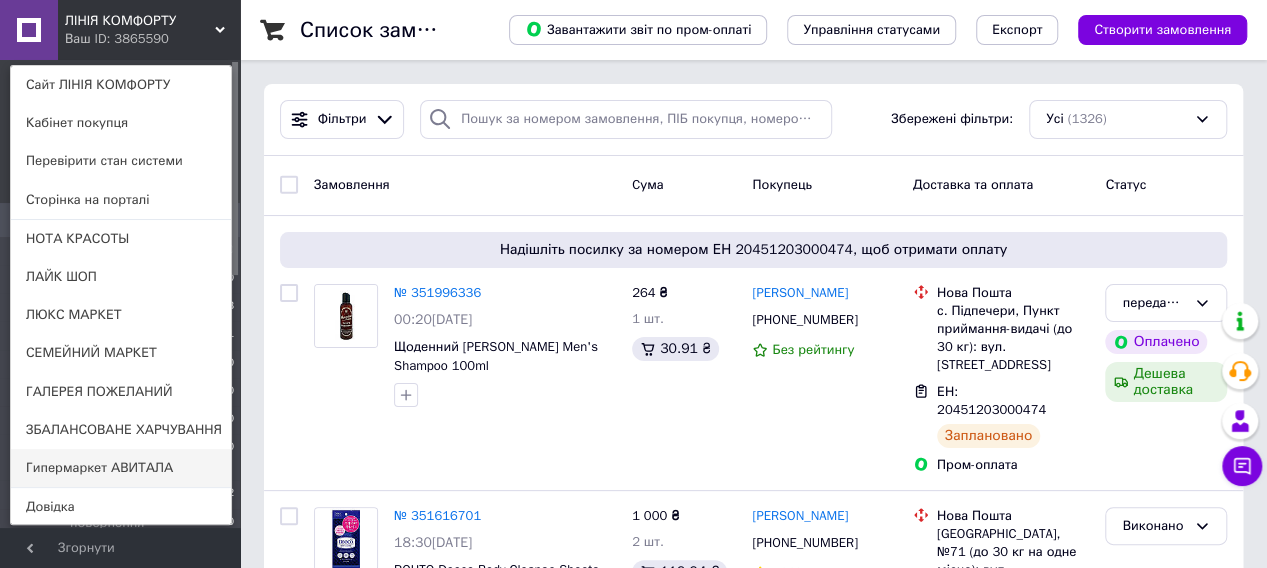 click on "Гипермаркет АВИТАЛА" at bounding box center (121, 468) 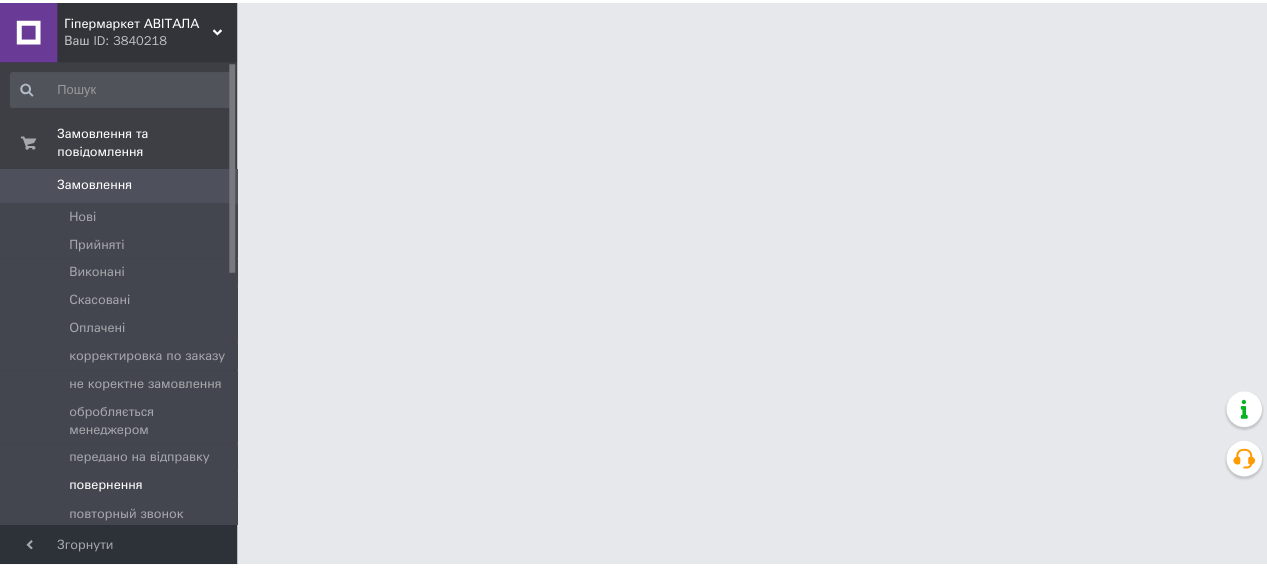 scroll, scrollTop: 0, scrollLeft: 0, axis: both 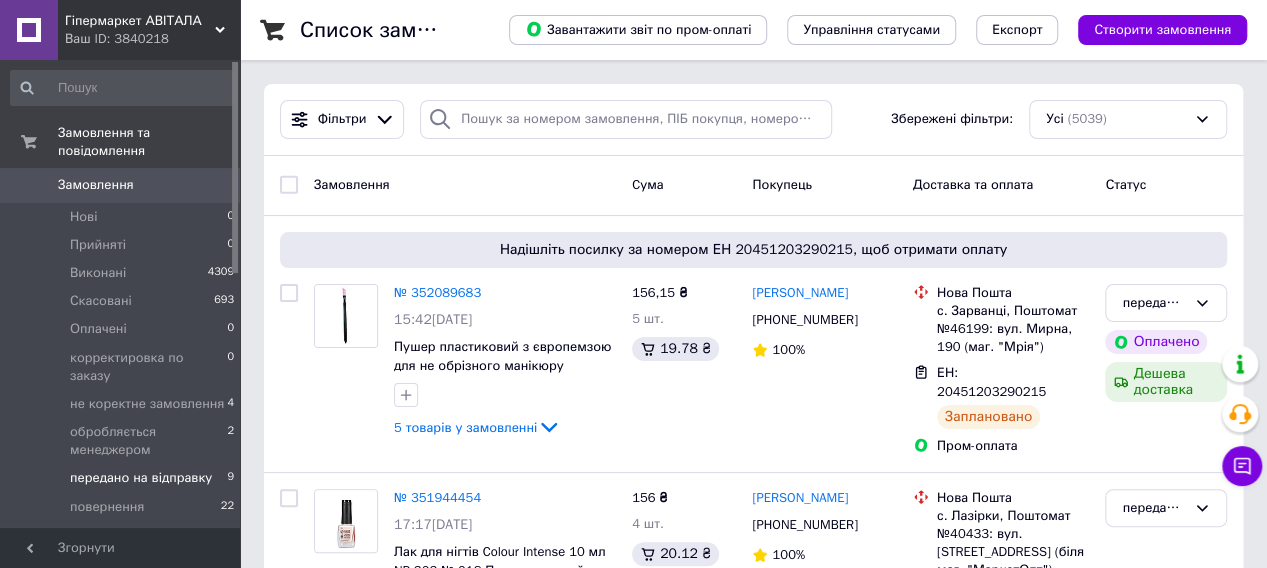 click on "передано на відправку" at bounding box center [141, 478] 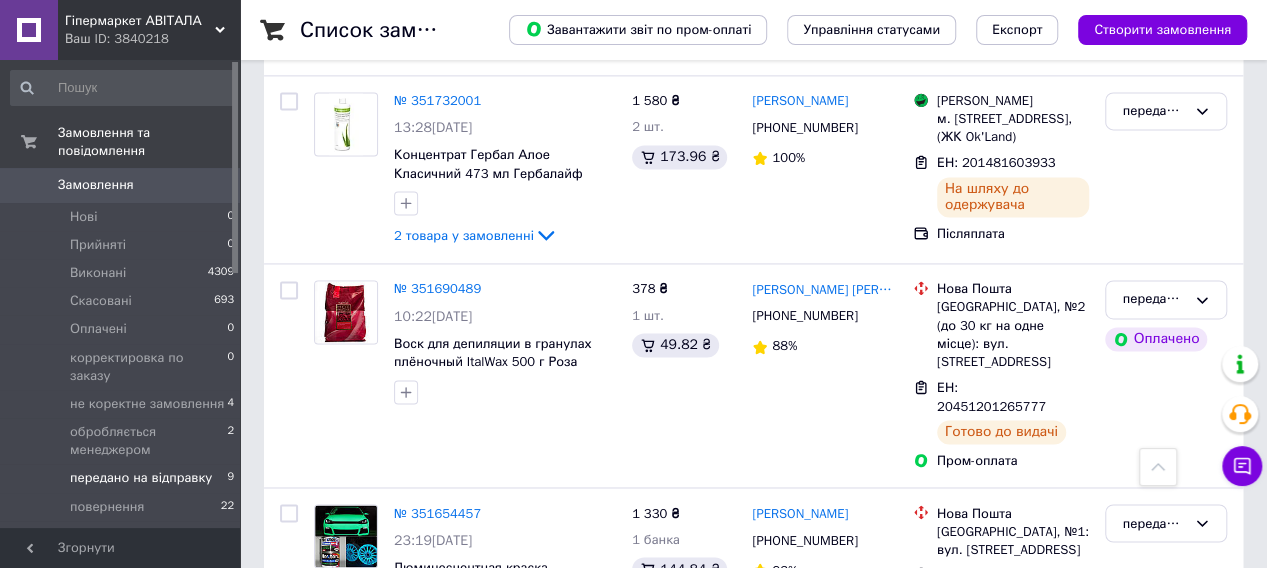 scroll, scrollTop: 1489, scrollLeft: 0, axis: vertical 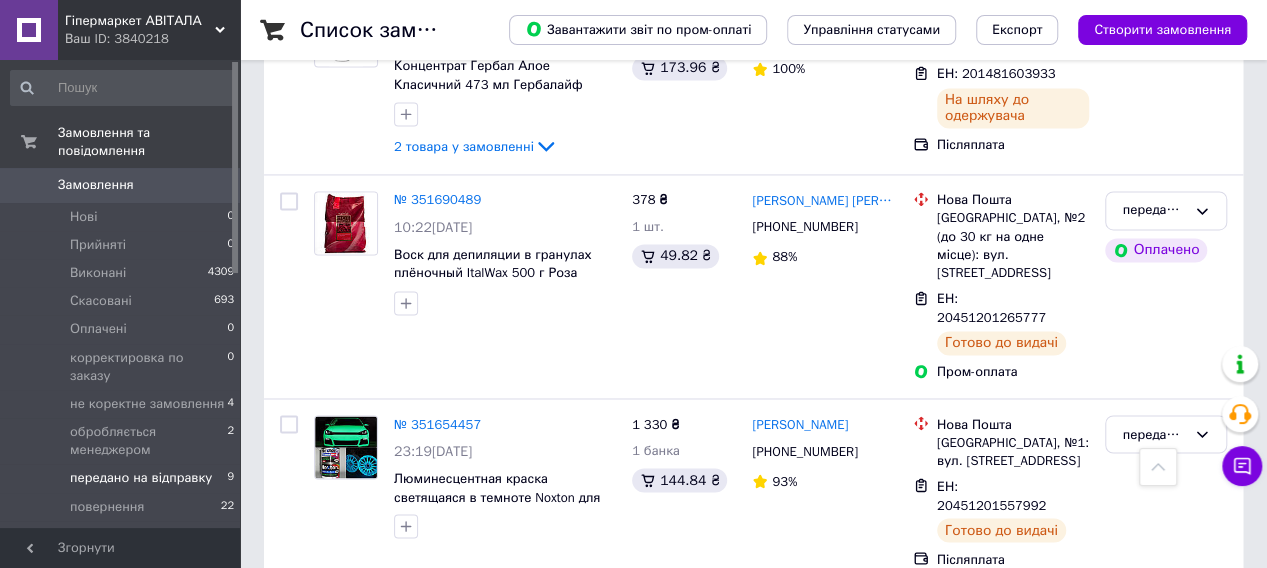 click 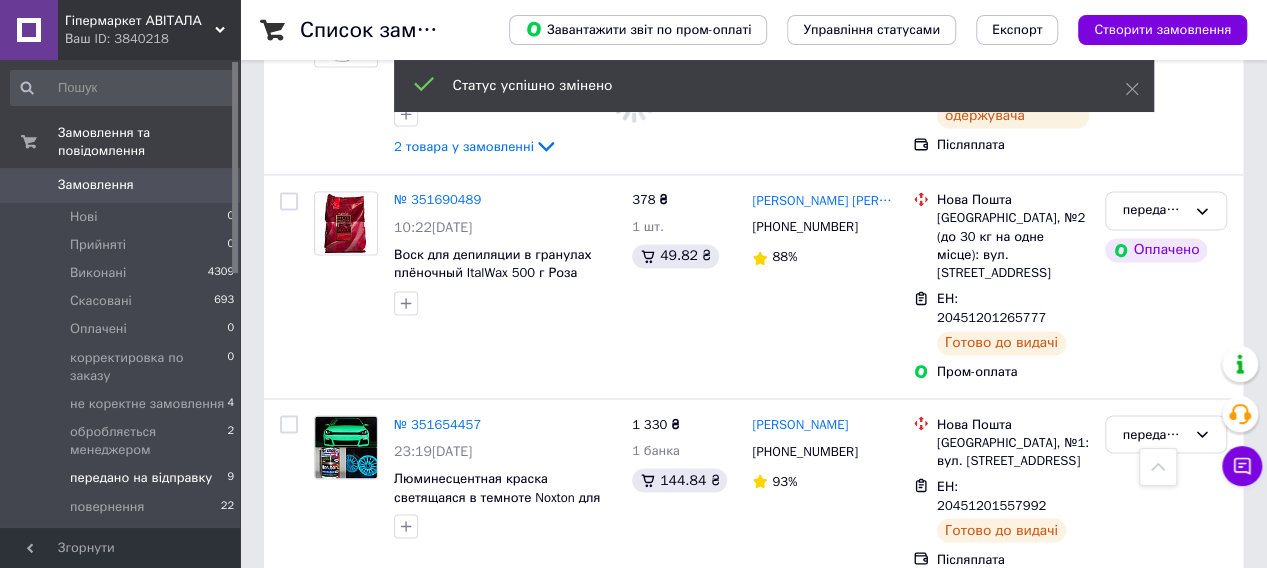 click 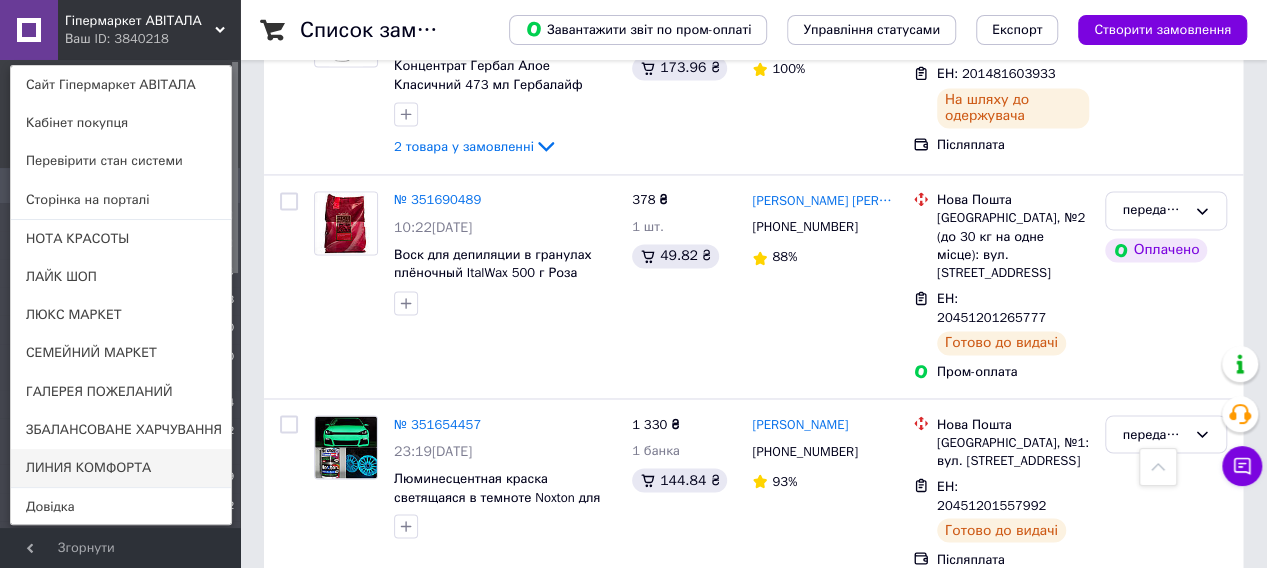 click on "ЛИНИЯ КОМФОРТА" at bounding box center [121, 468] 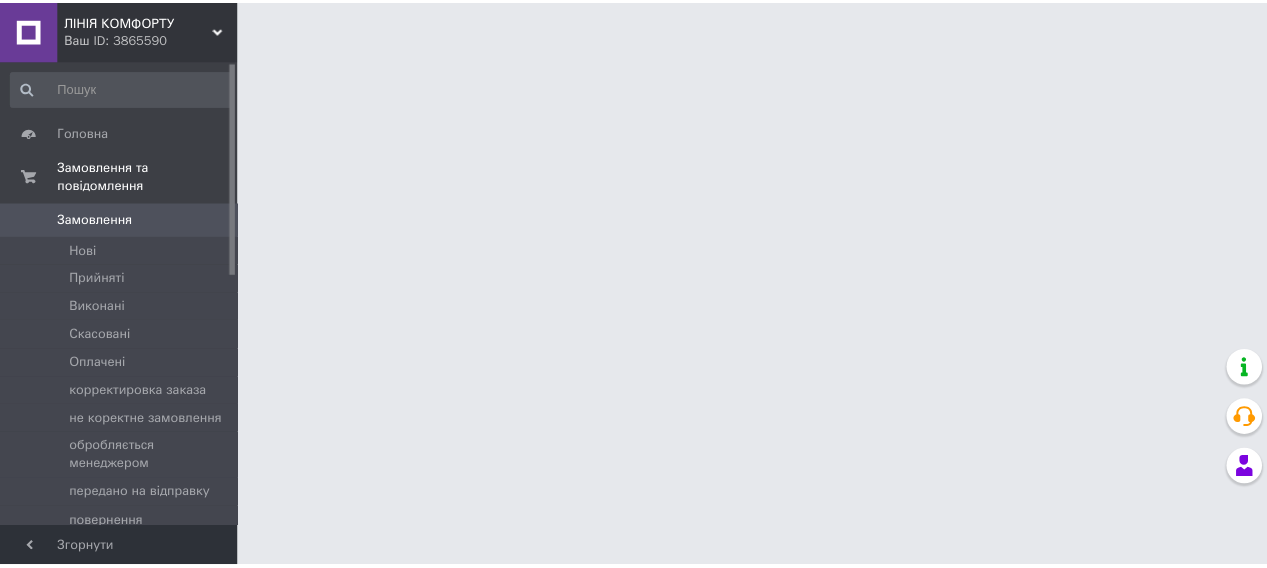 scroll, scrollTop: 0, scrollLeft: 0, axis: both 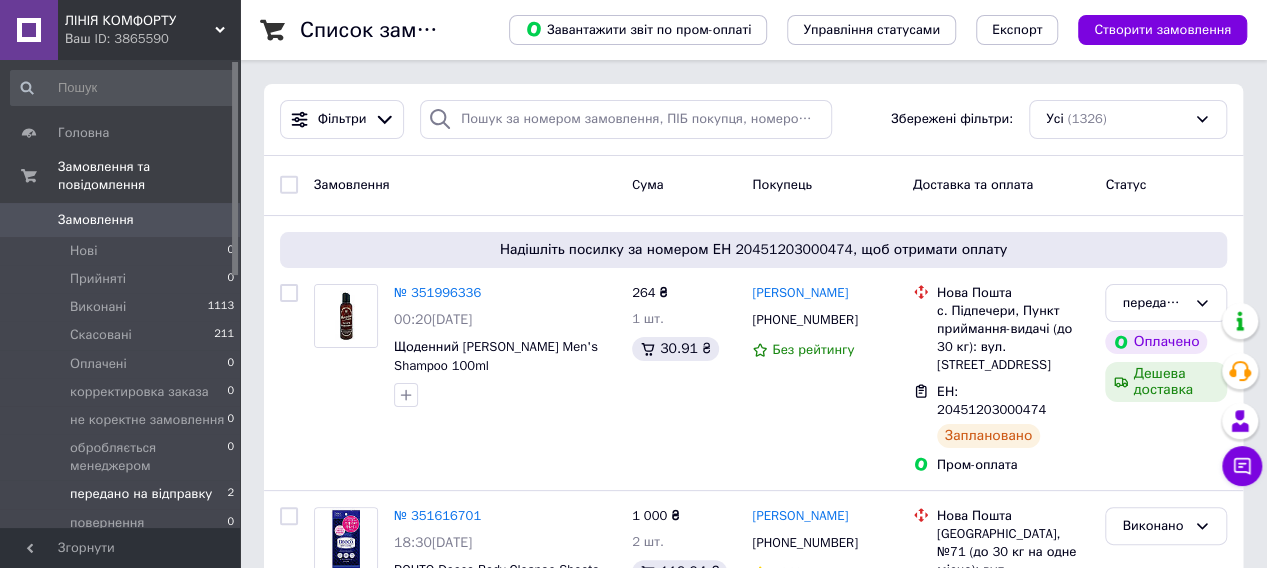 click on "передано на відправку" at bounding box center [141, 494] 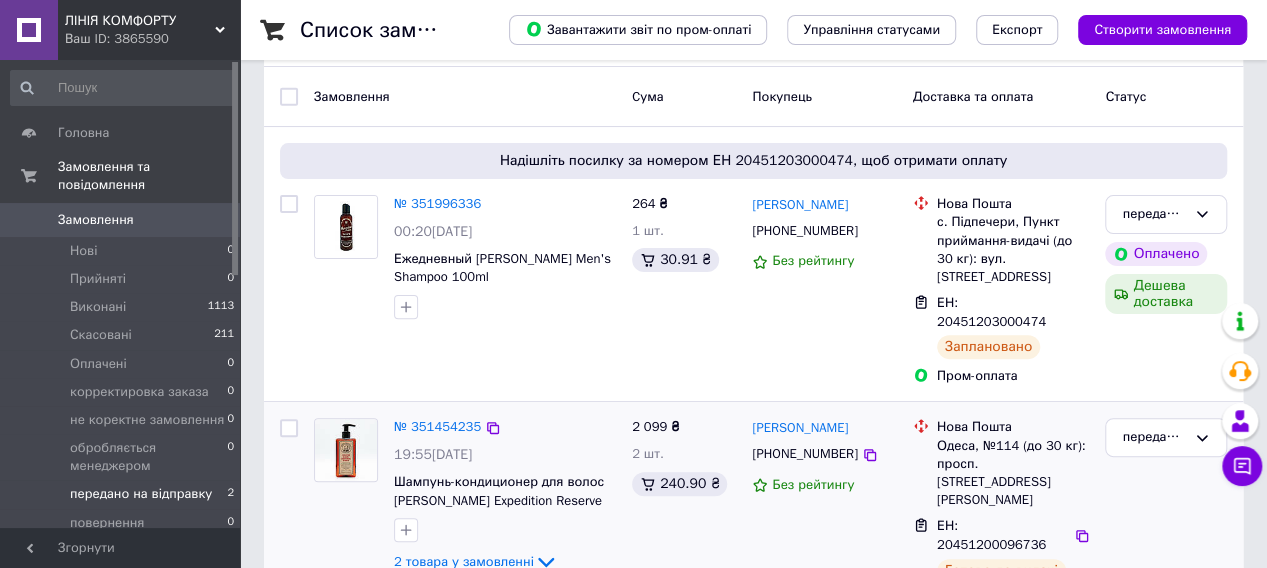 scroll, scrollTop: 185, scrollLeft: 0, axis: vertical 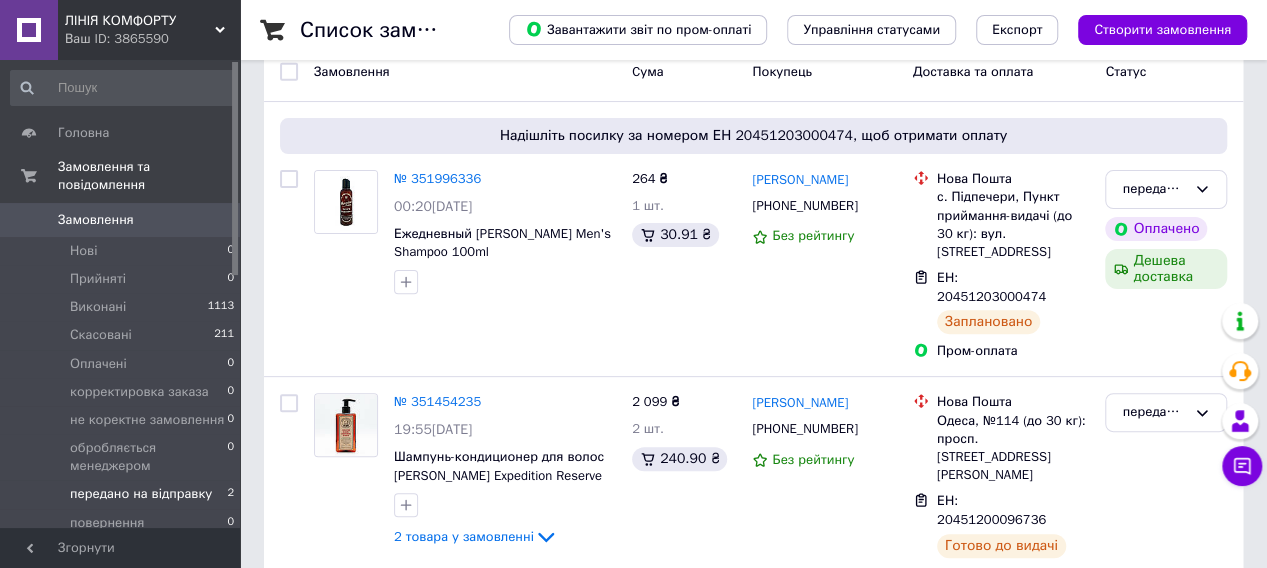 click 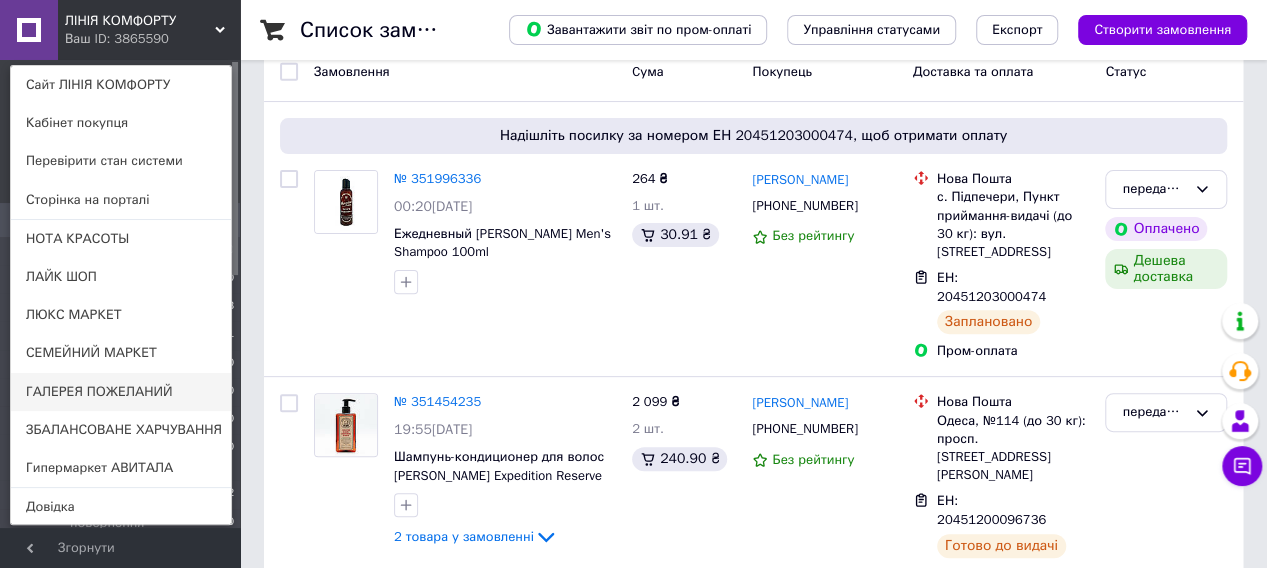 click on "ГАЛЕРЕЯ ПОЖЕЛАНИЙ" at bounding box center [121, 392] 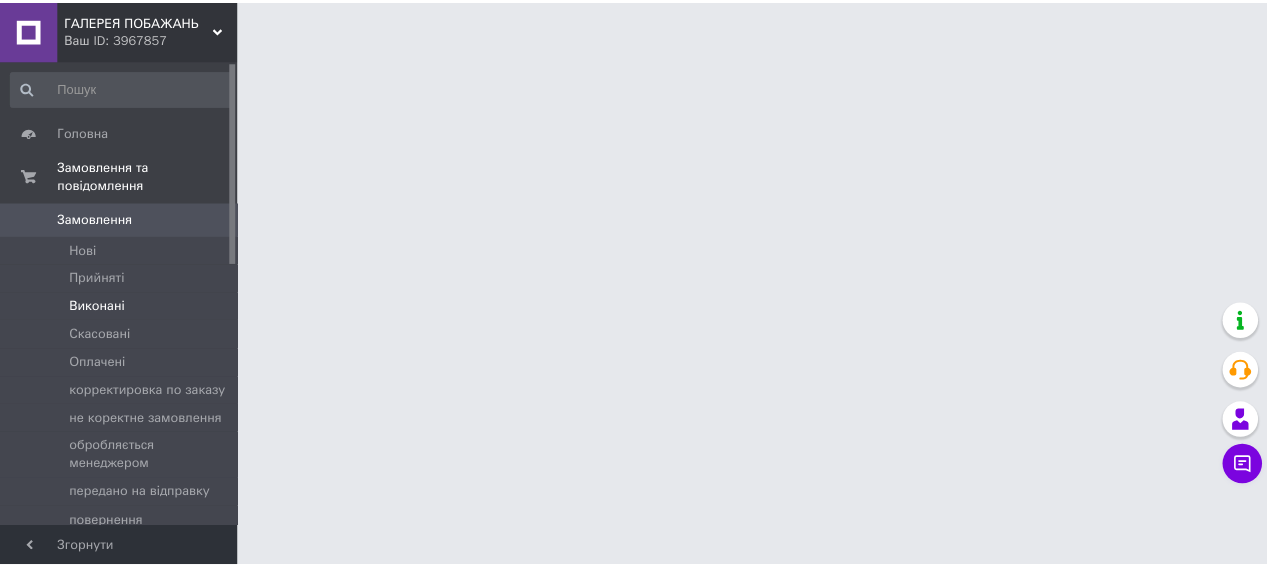 scroll, scrollTop: 0, scrollLeft: 0, axis: both 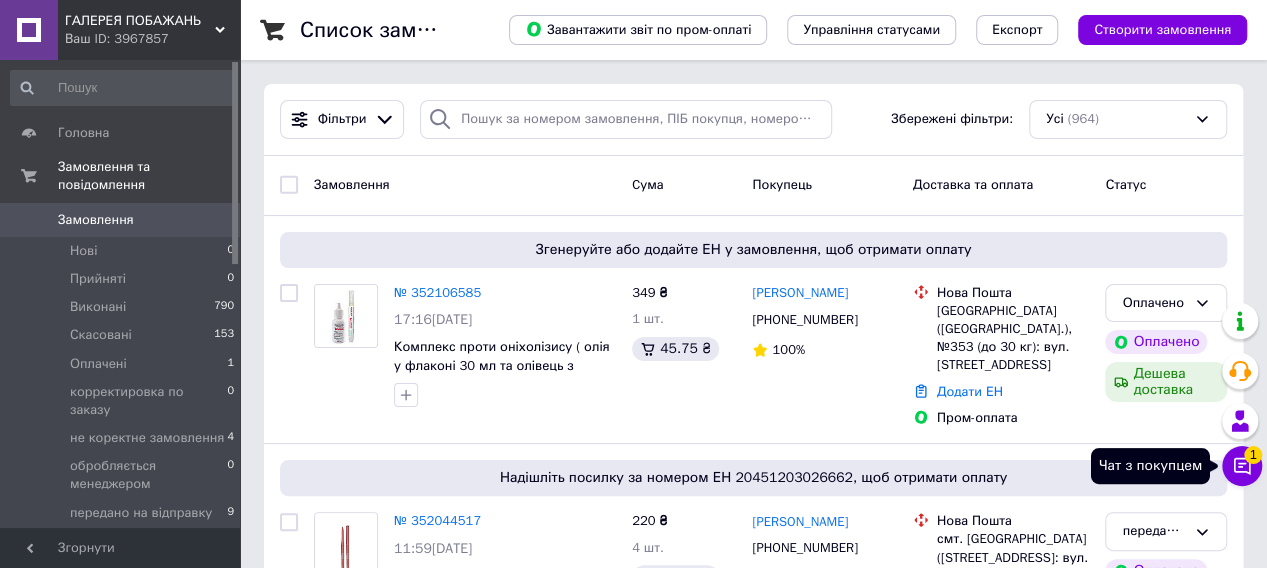 click 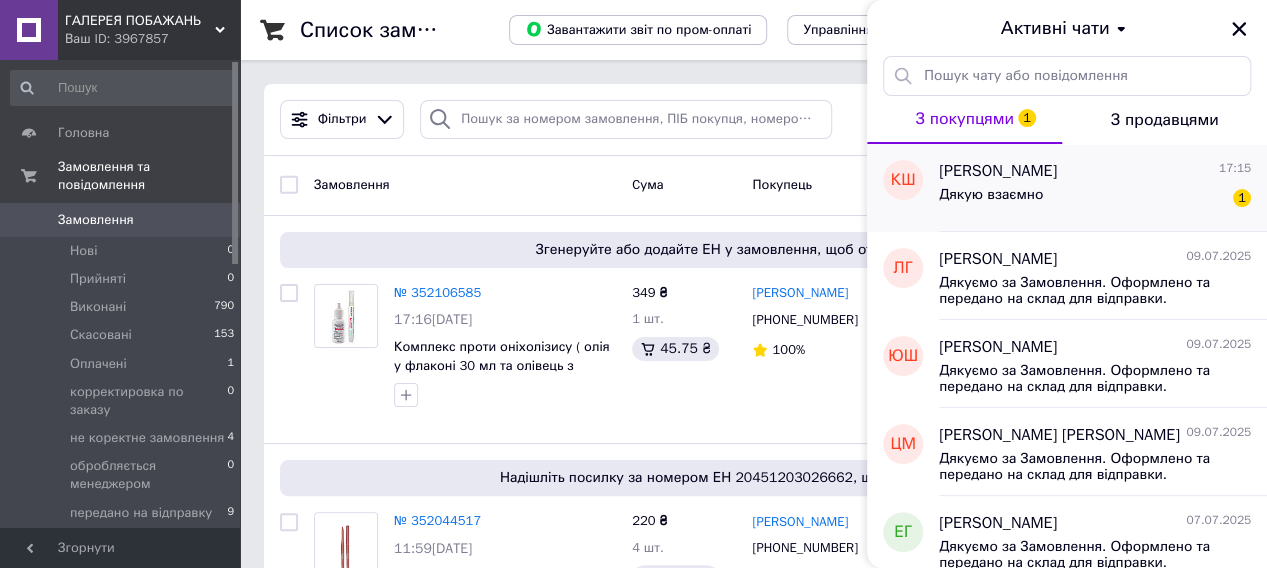 click on "Дякую взаємно 1" at bounding box center (1095, 199) 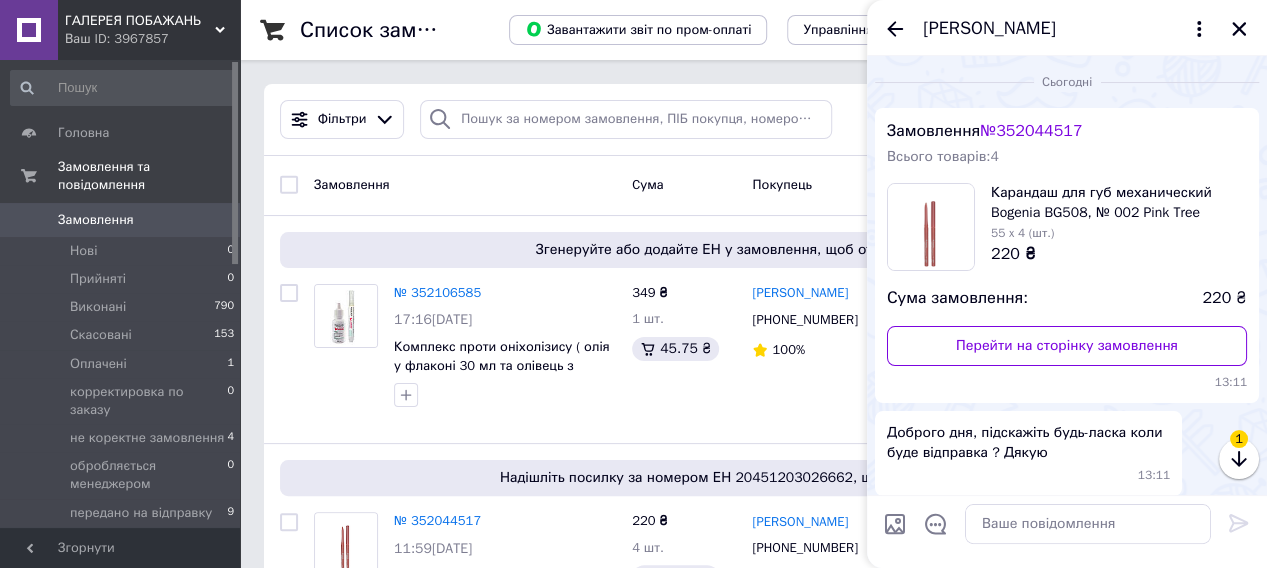 scroll, scrollTop: 284, scrollLeft: 0, axis: vertical 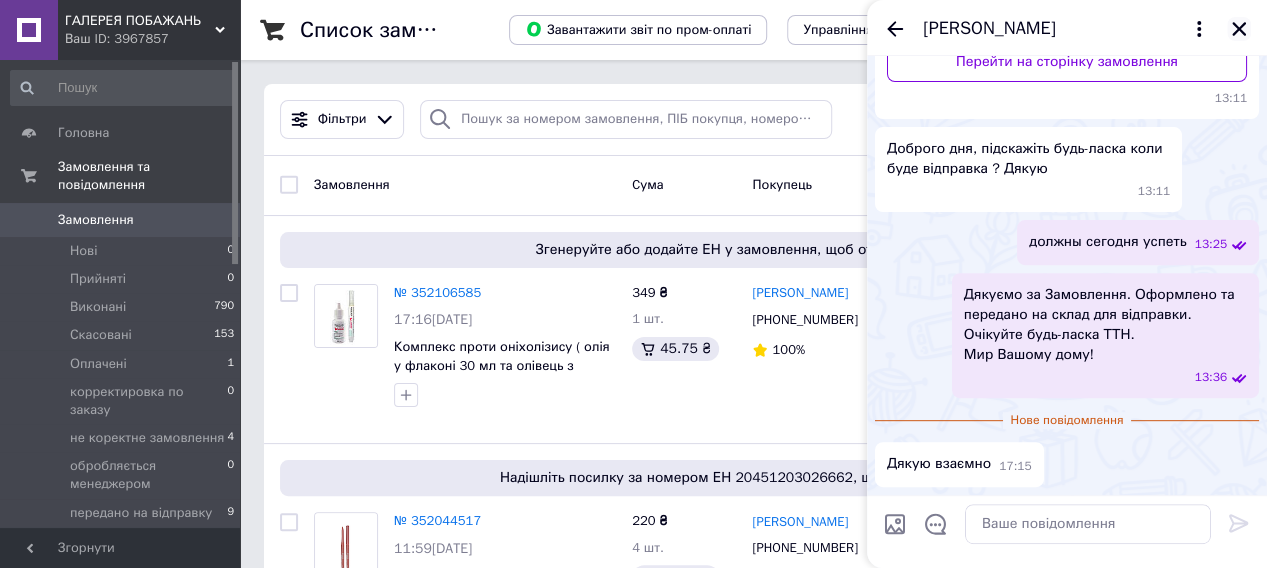 click 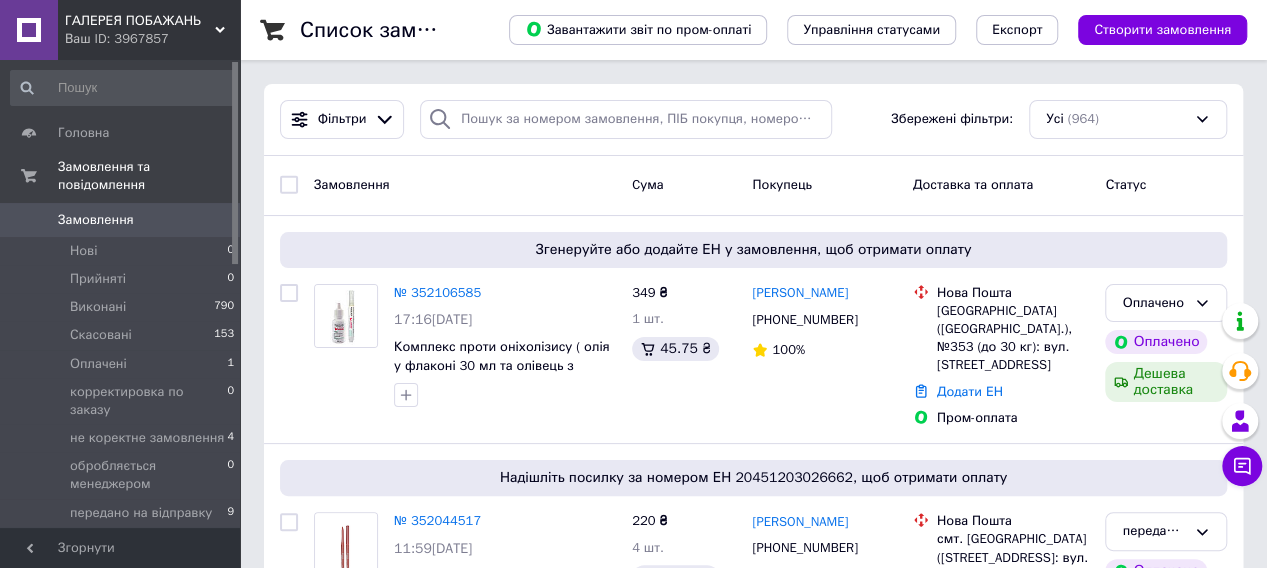 click on "Замовлення" at bounding box center [96, 220] 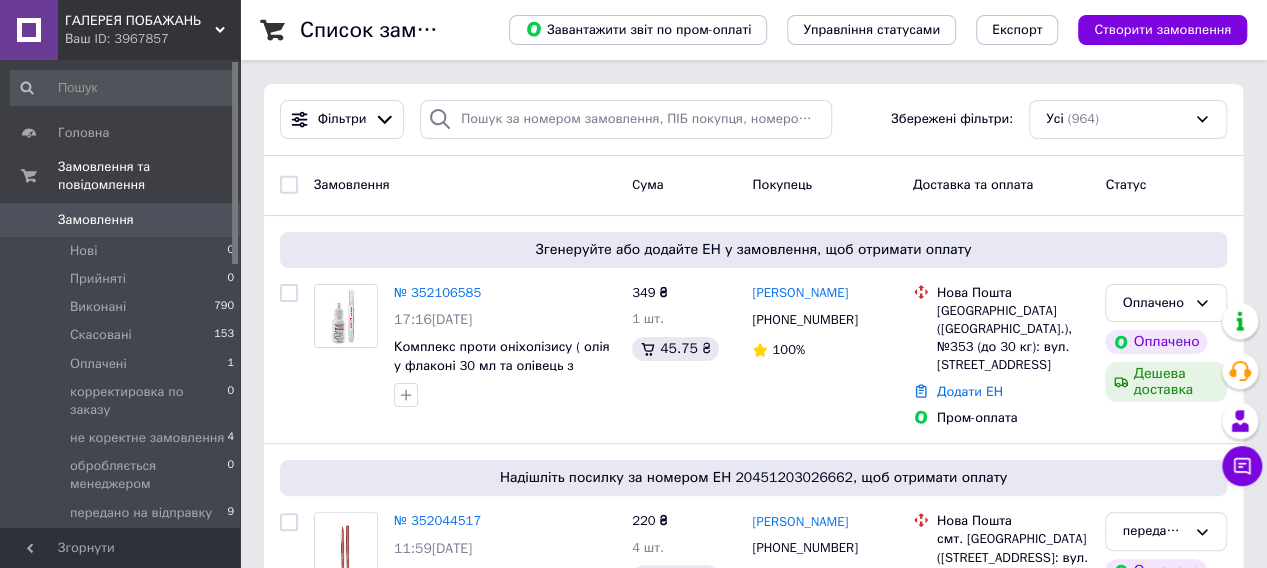 click 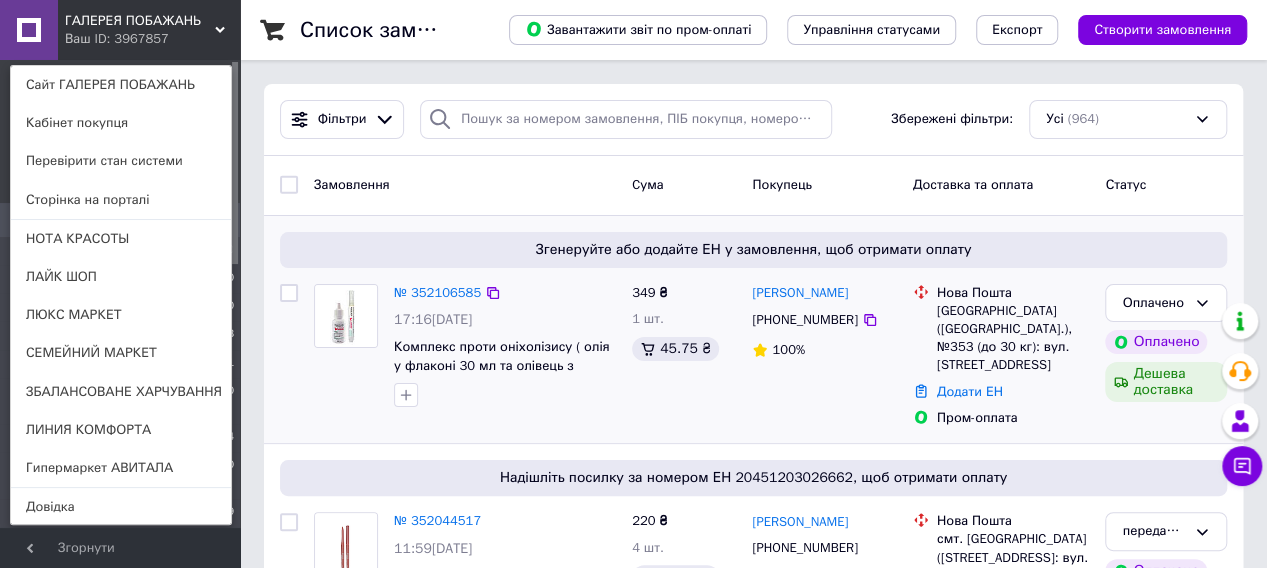scroll, scrollTop: 100, scrollLeft: 0, axis: vertical 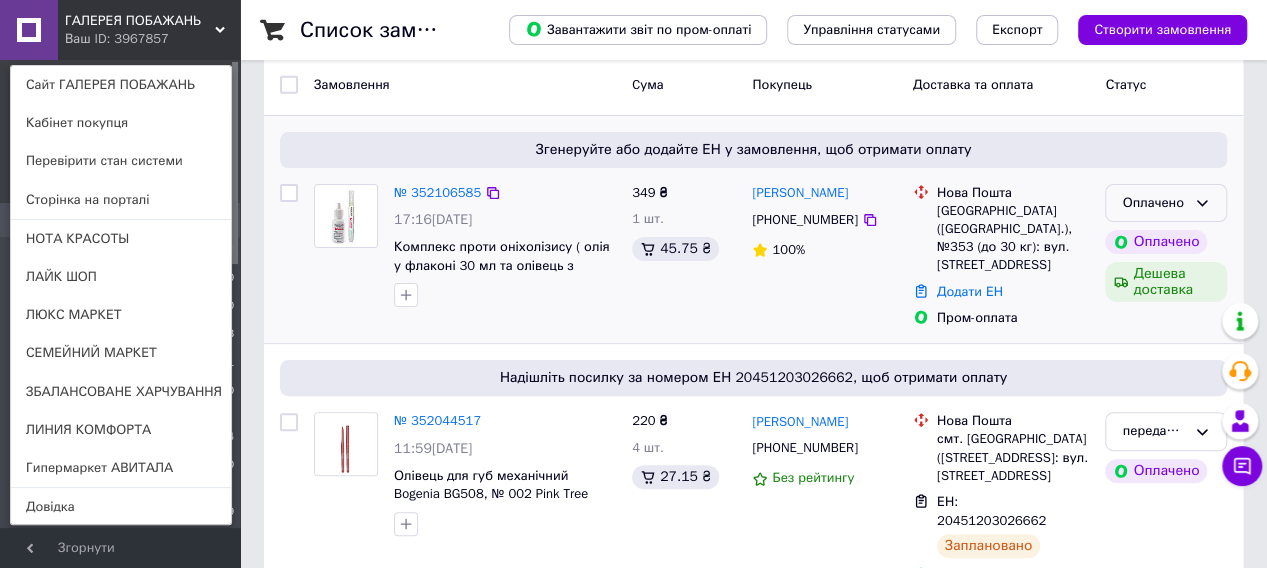 click 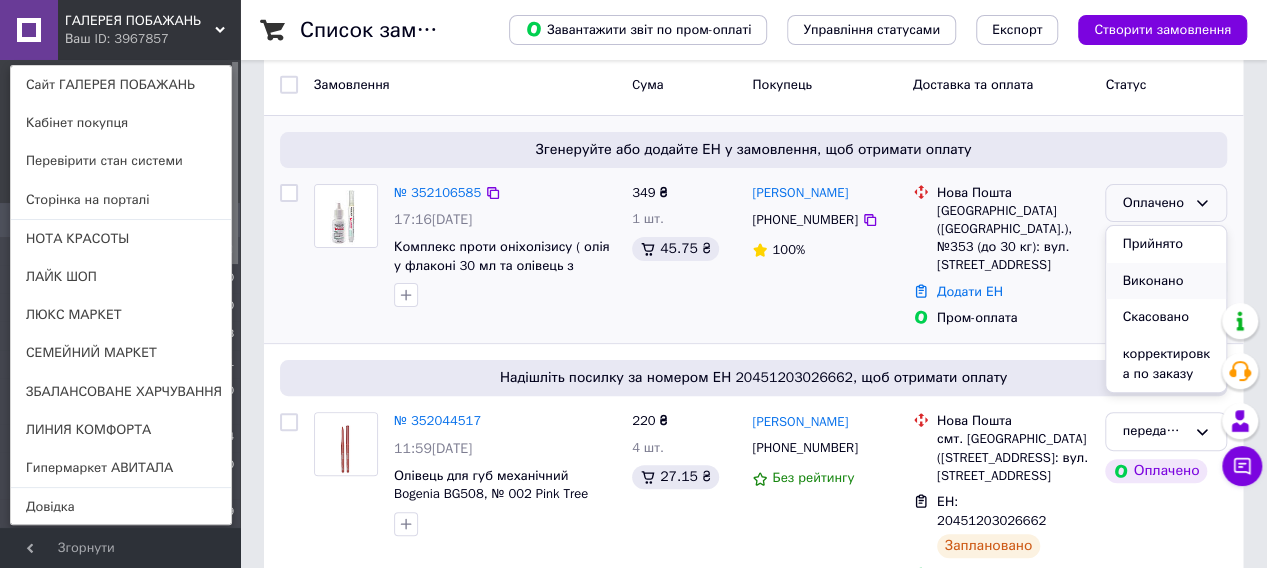 scroll, scrollTop: 100, scrollLeft: 0, axis: vertical 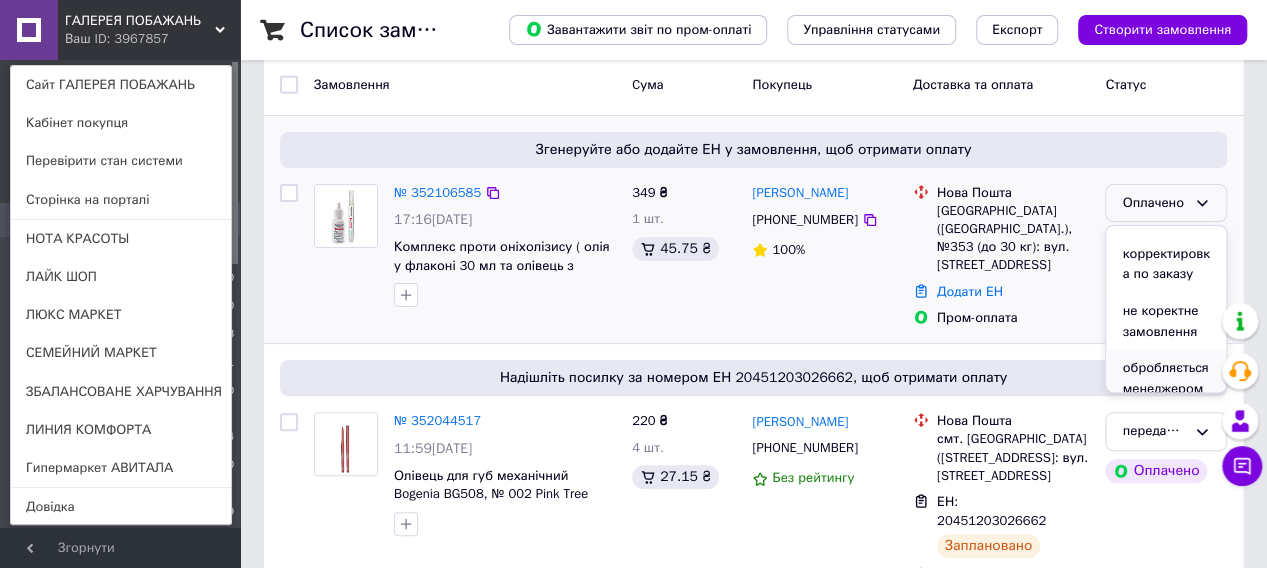 click on "обробляється менеджером" at bounding box center (1166, 378) 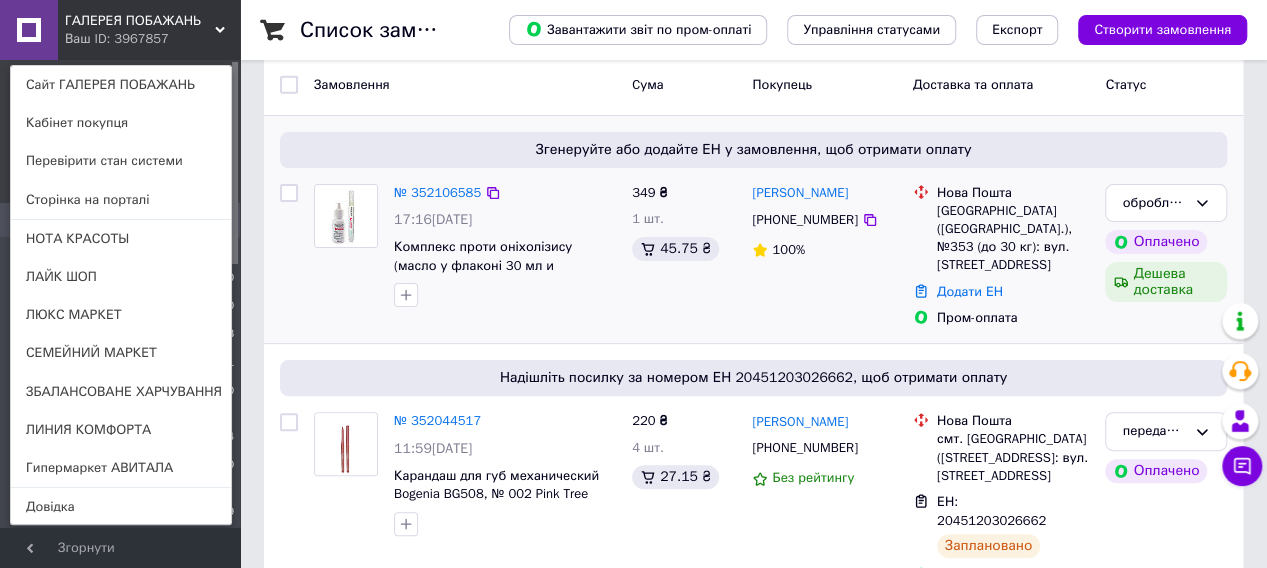 click 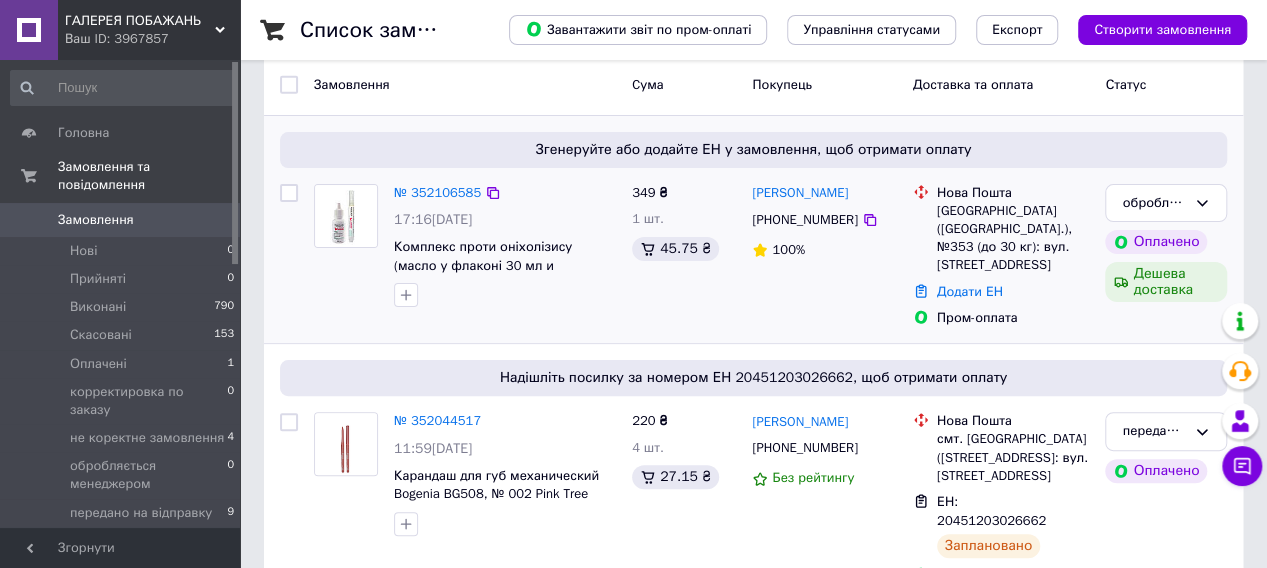 click 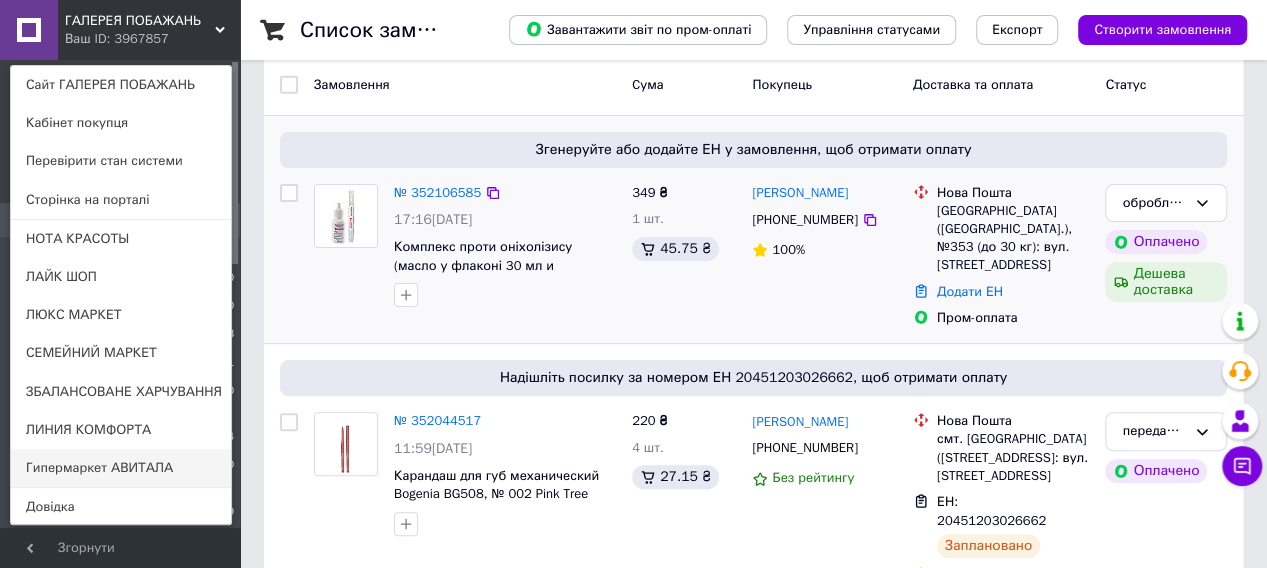 click on "Гипермаркет АВИТАЛА" at bounding box center (121, 468) 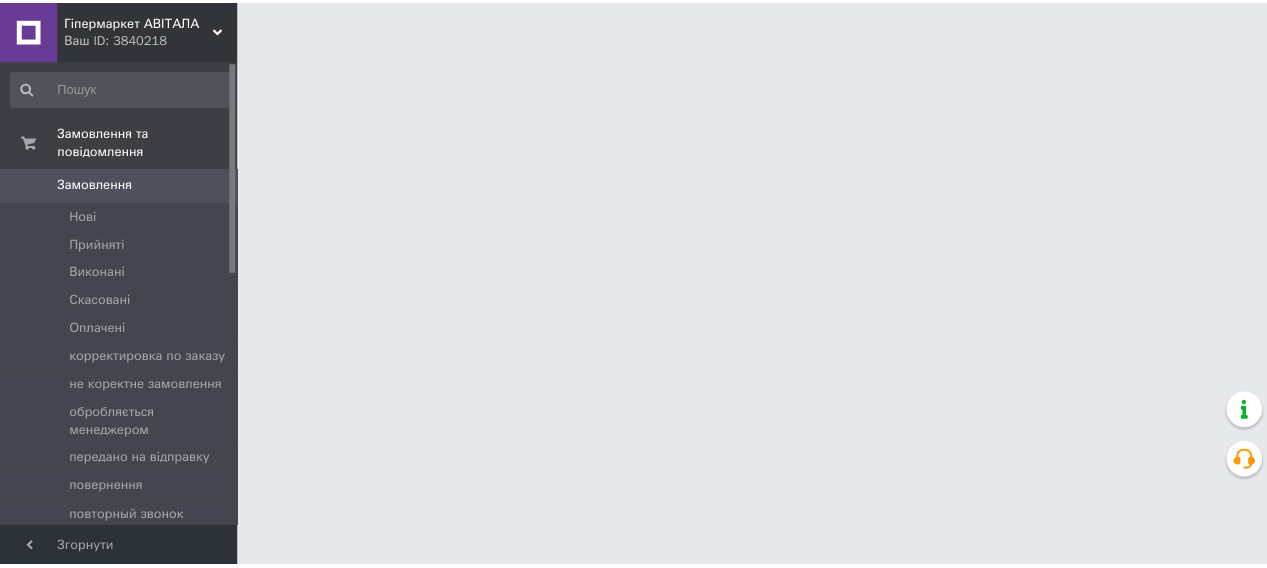 scroll, scrollTop: 0, scrollLeft: 0, axis: both 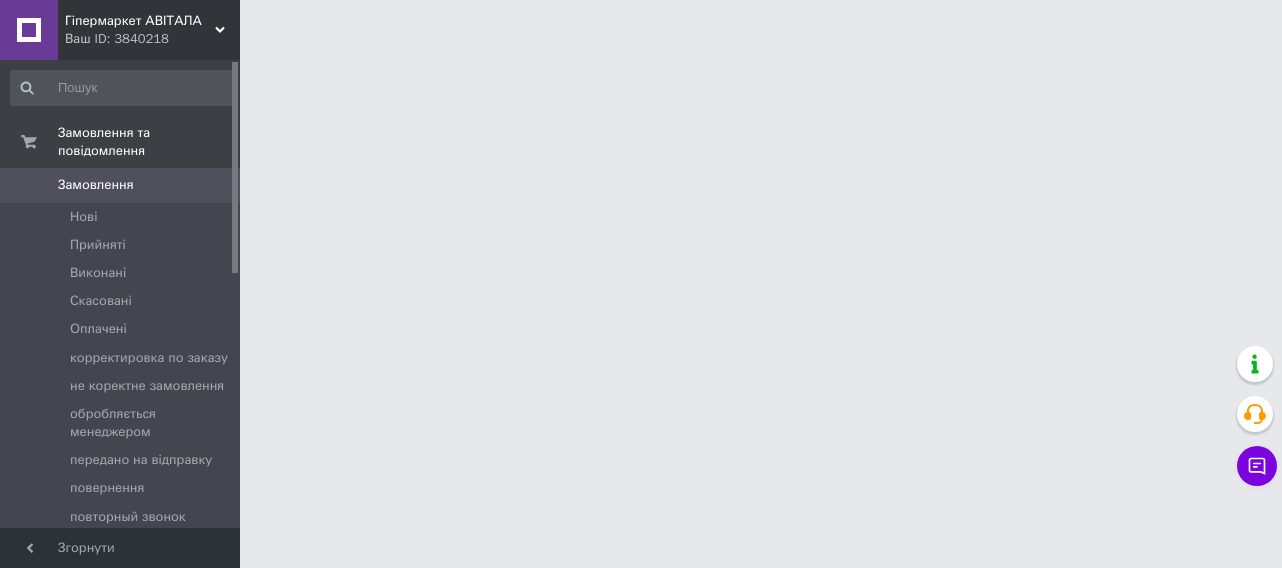 click on "Замовлення" at bounding box center (96, 185) 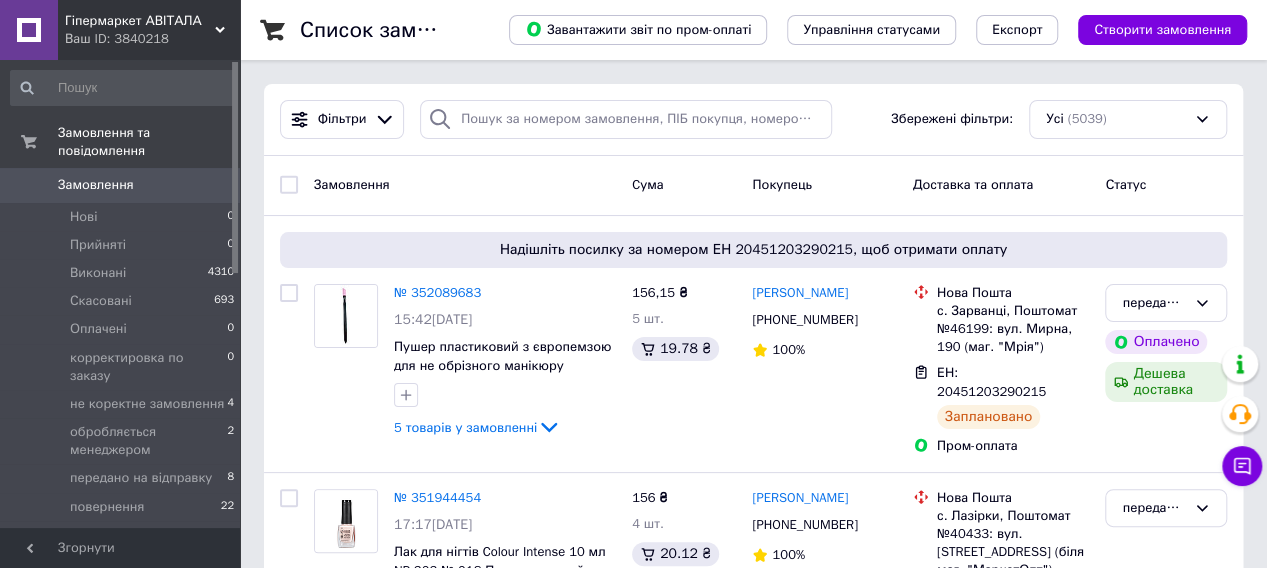 click on "Замовлення" at bounding box center (96, 185) 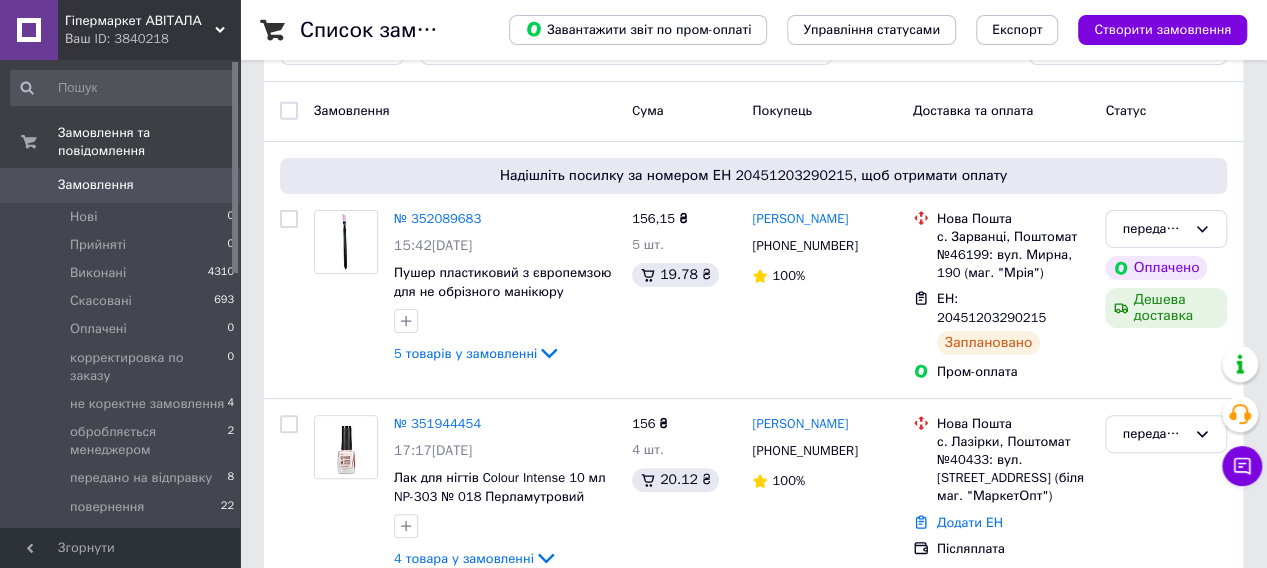 scroll, scrollTop: 100, scrollLeft: 0, axis: vertical 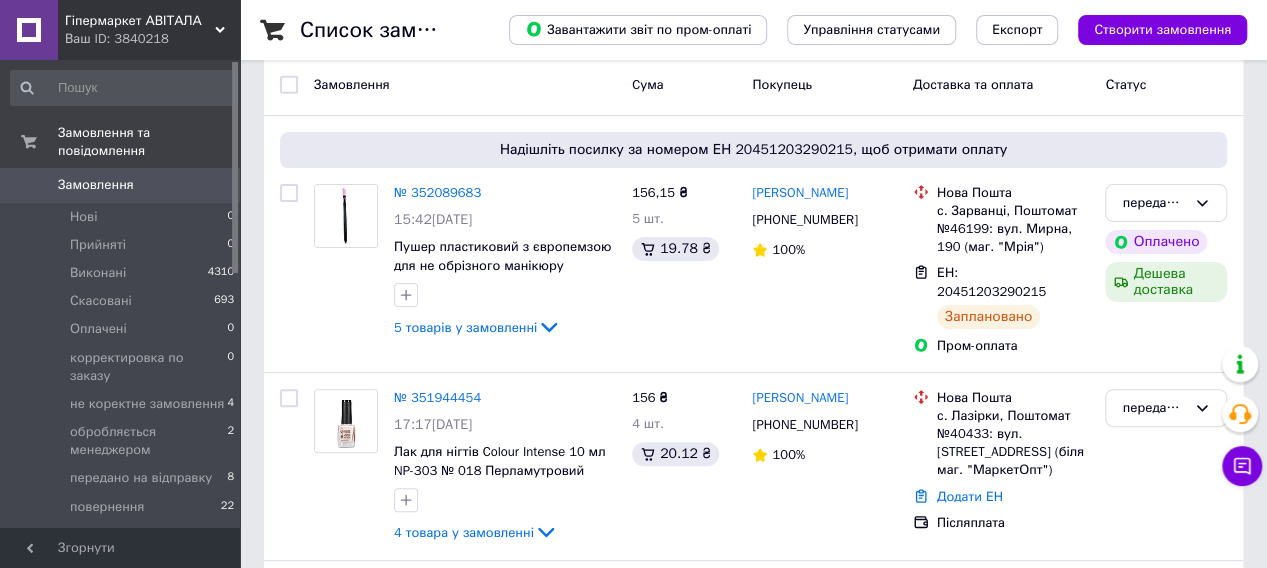 click 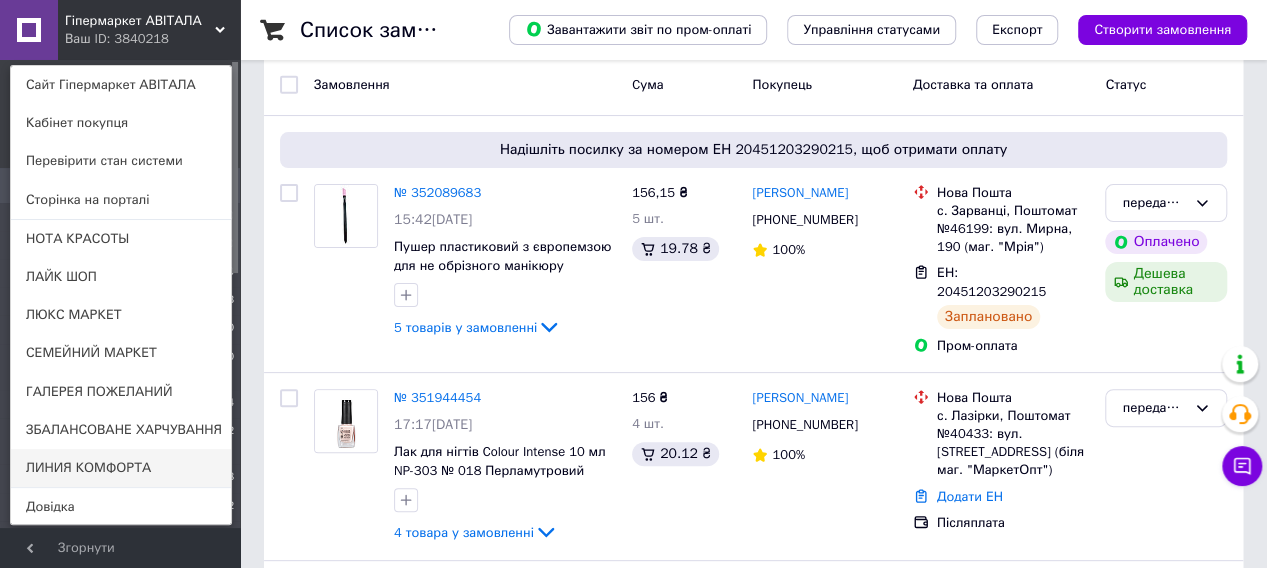 click on "ЛИНИЯ КОМФОРТА" at bounding box center (121, 468) 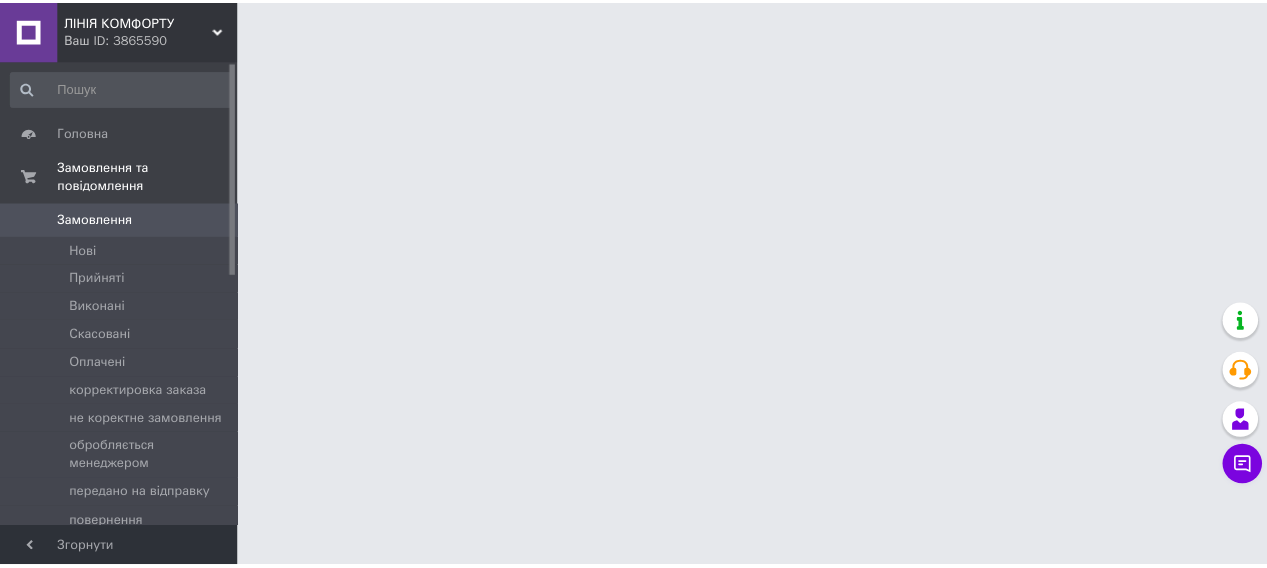 scroll, scrollTop: 0, scrollLeft: 0, axis: both 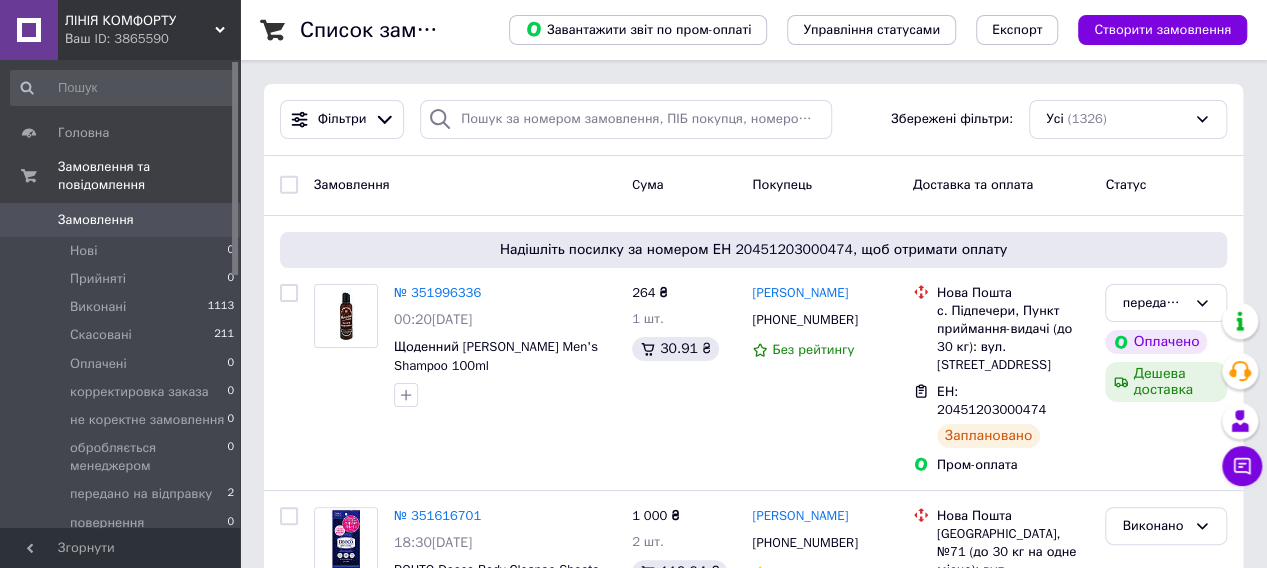 click 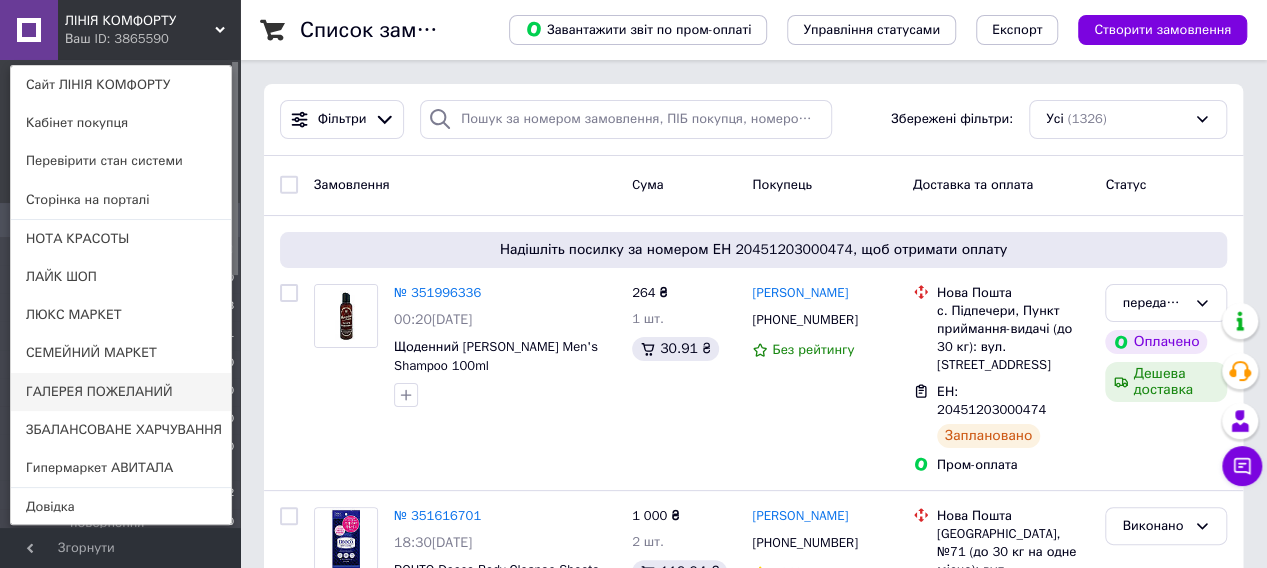 click on "ГАЛЕРЕЯ ПОЖЕЛАНИЙ" at bounding box center [121, 392] 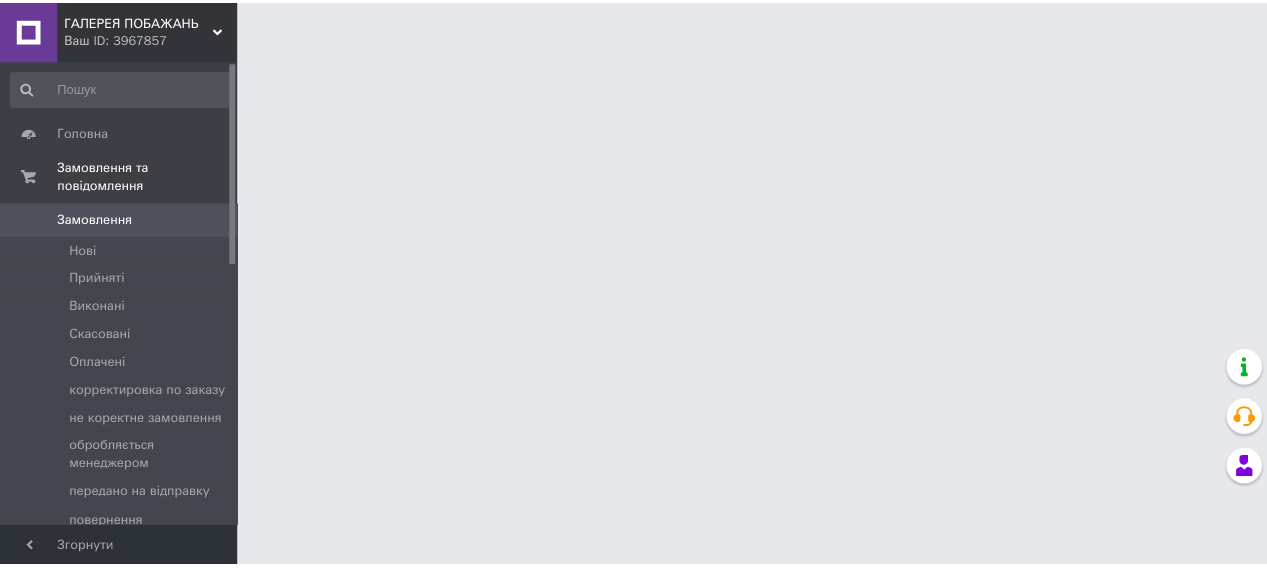 scroll, scrollTop: 0, scrollLeft: 0, axis: both 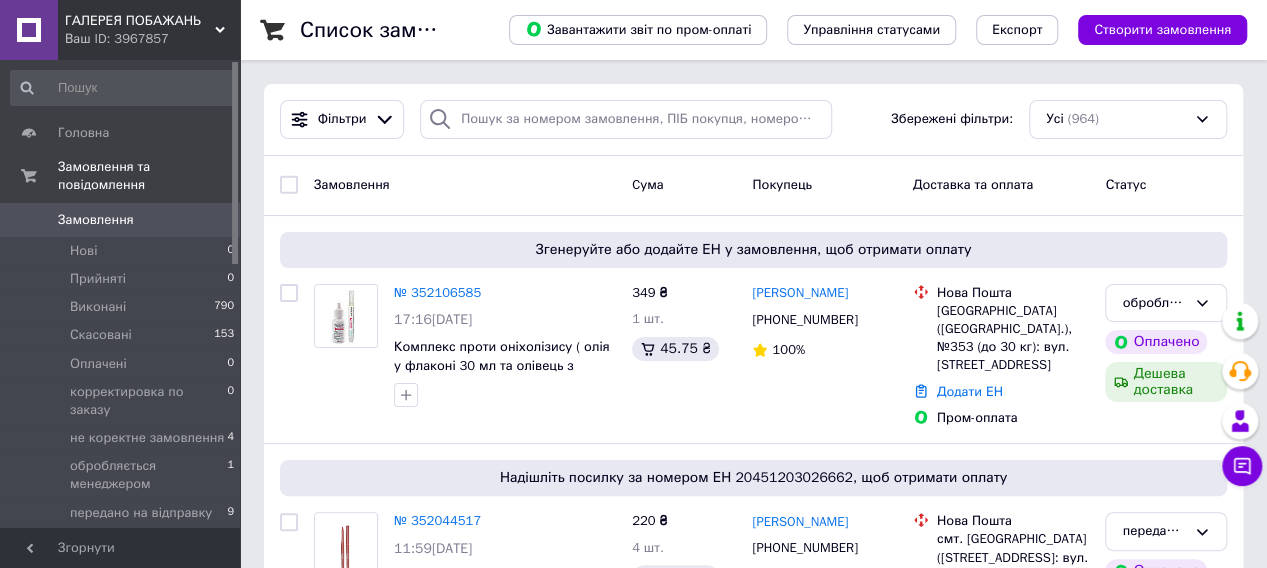 click 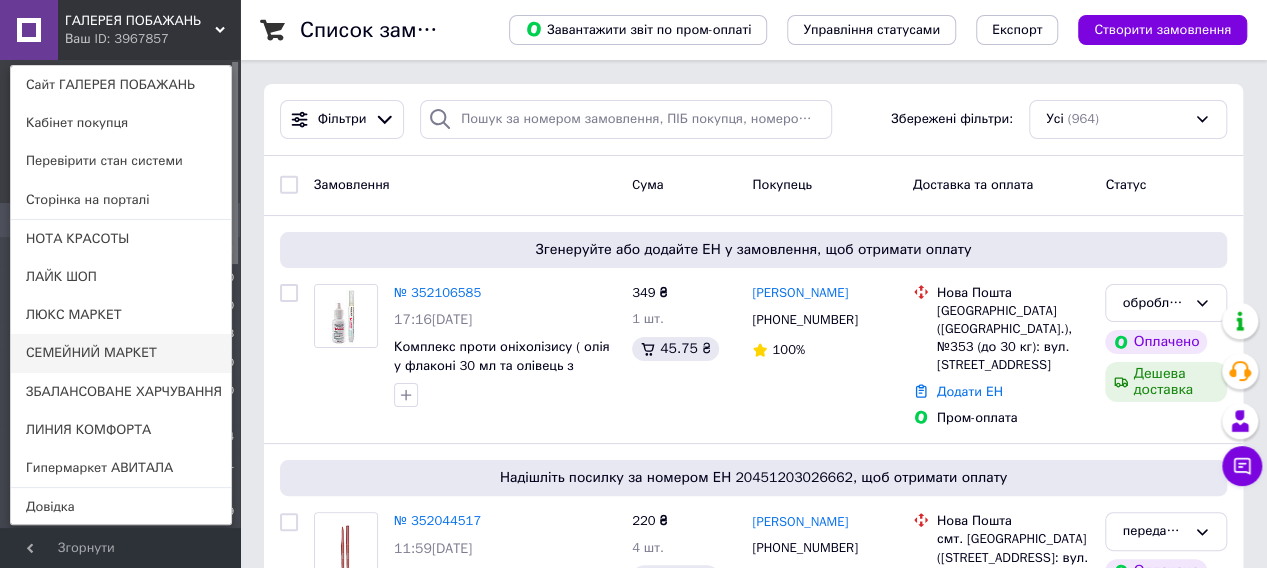 click on "СЕМЕЙНИЙ МАРКЕТ" at bounding box center (121, 353) 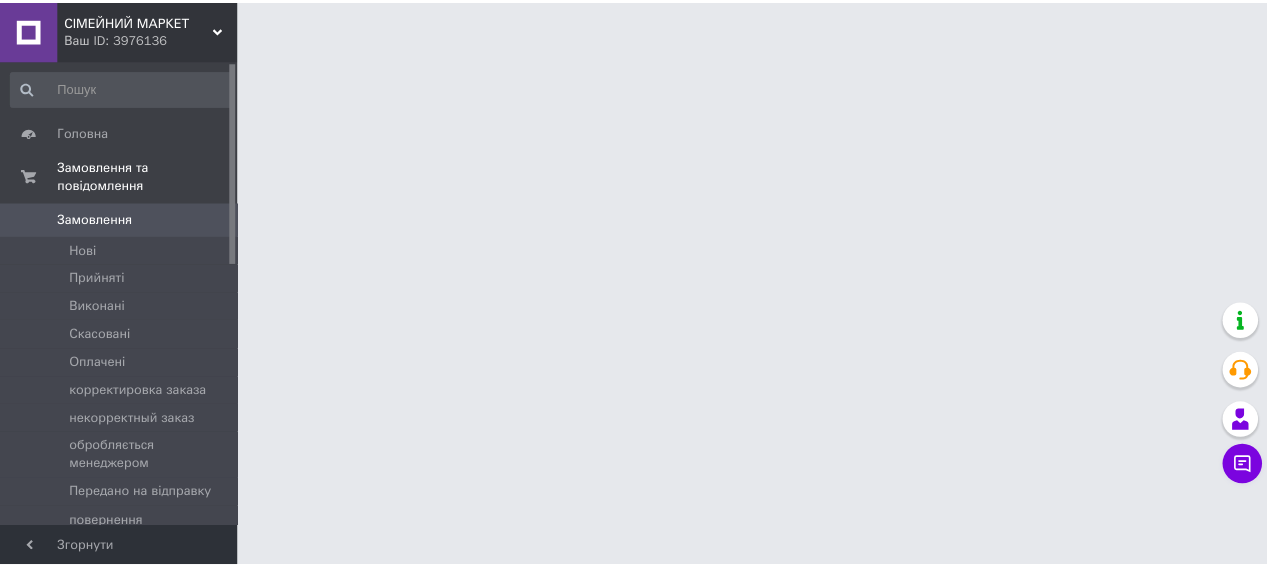 scroll, scrollTop: 0, scrollLeft: 0, axis: both 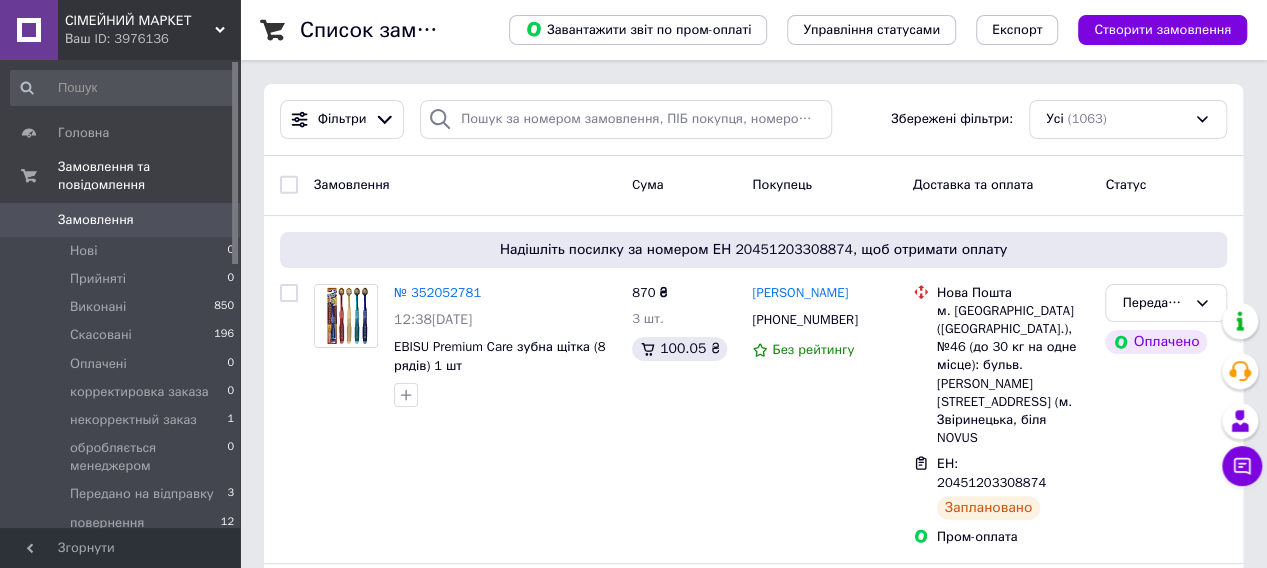 click 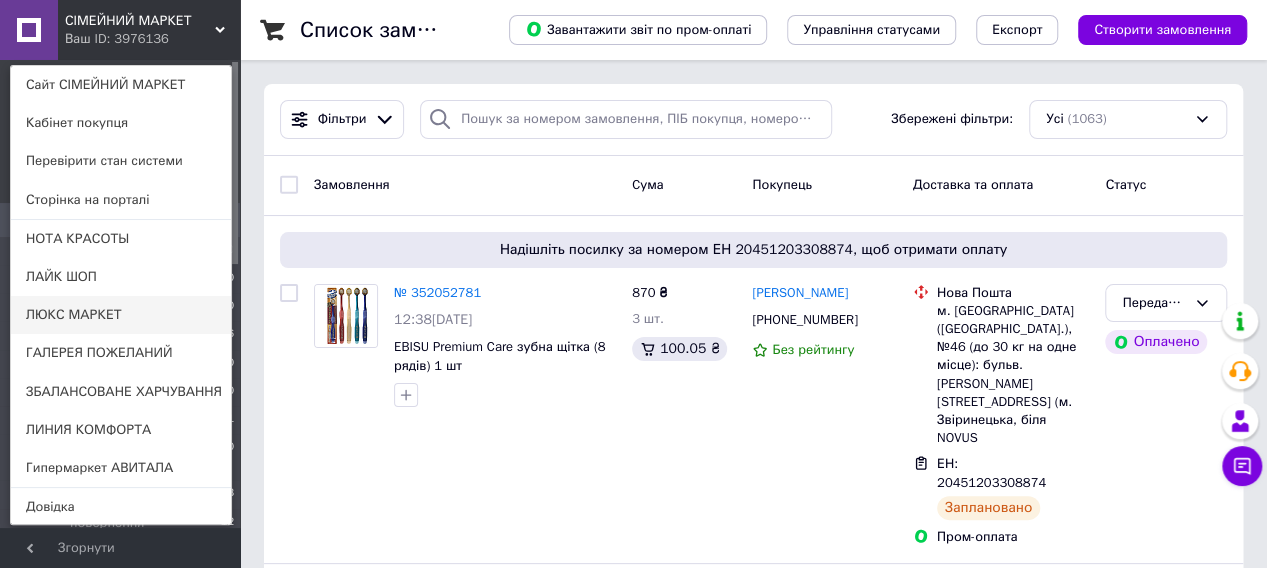 click on "ЛЮКС  МАРКЕТ" at bounding box center [121, 315] 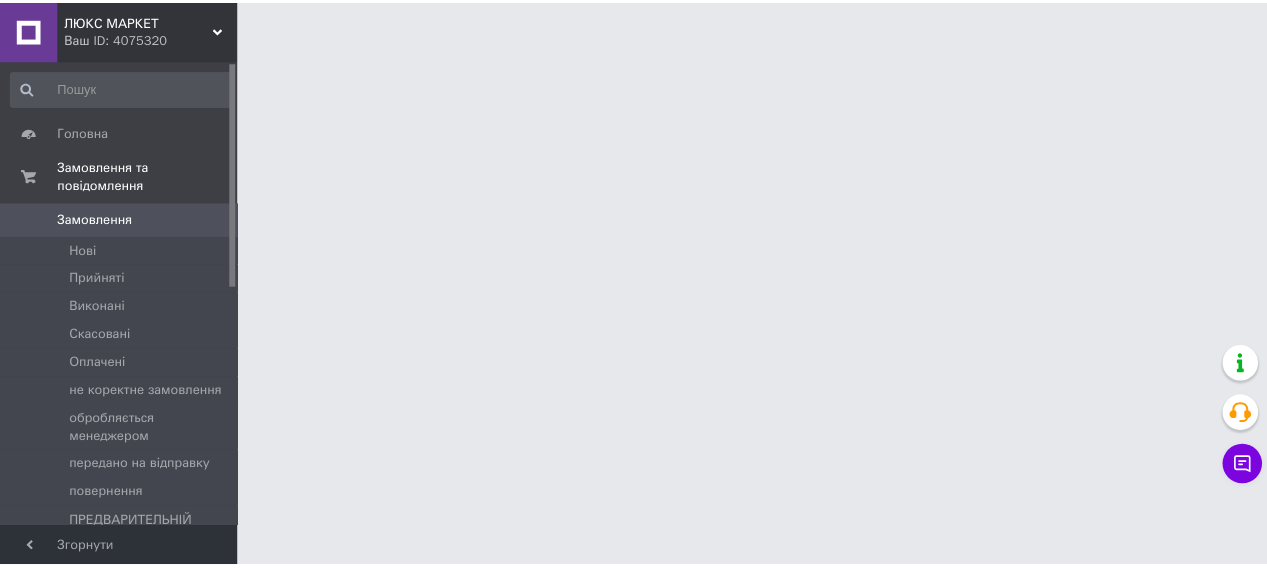 scroll, scrollTop: 0, scrollLeft: 0, axis: both 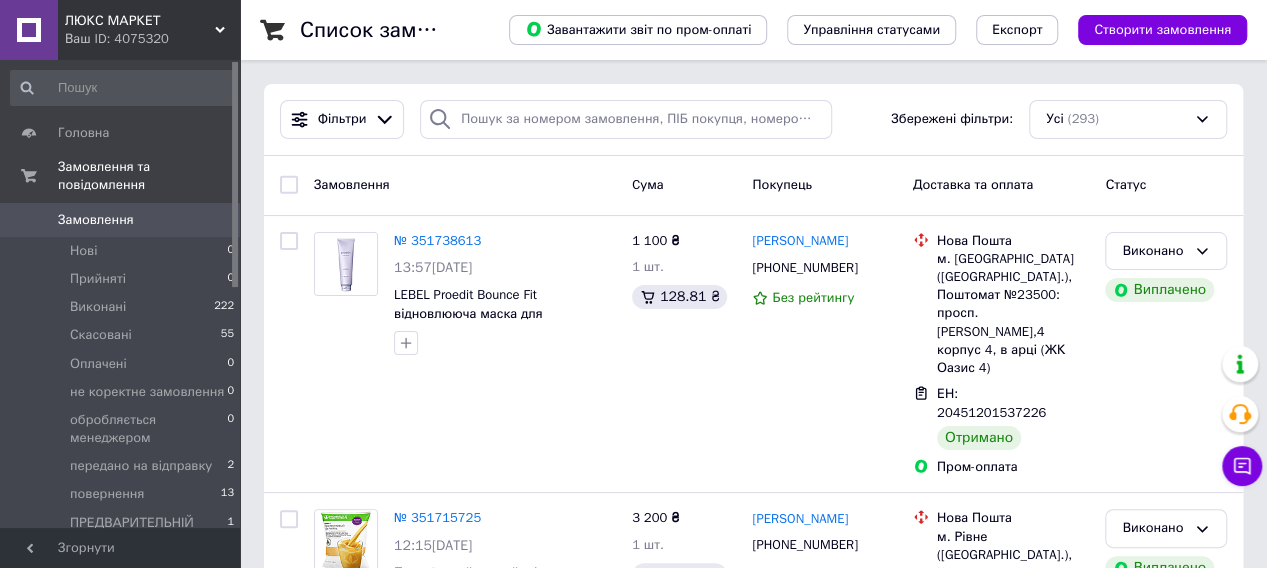 click 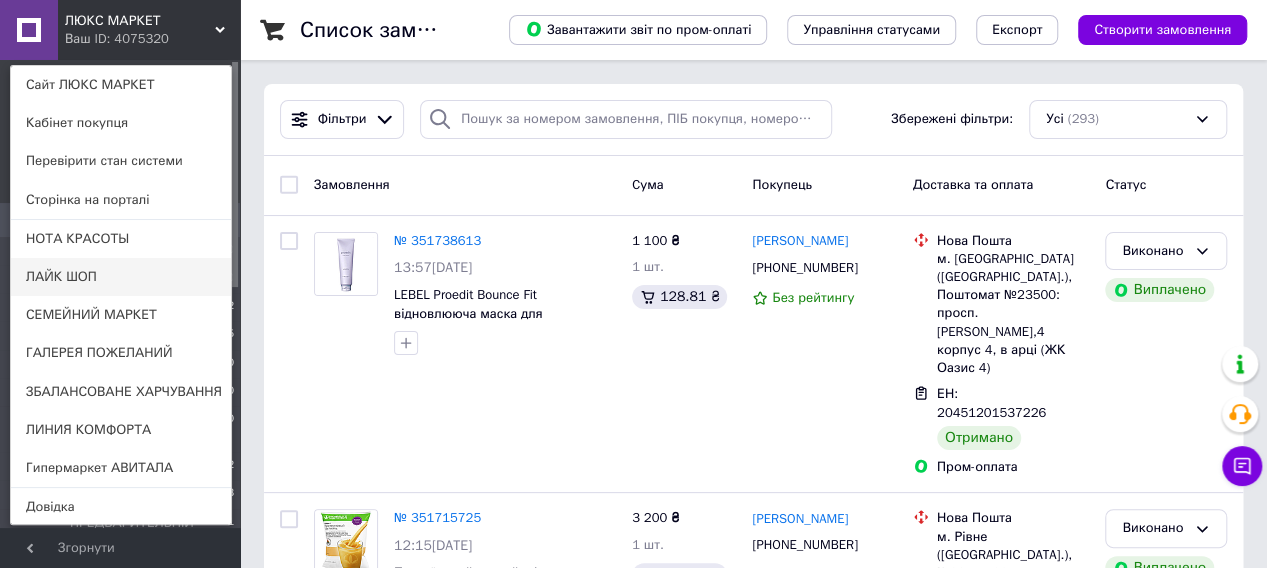 click on "ЛАЙК  ШОП" at bounding box center (121, 277) 